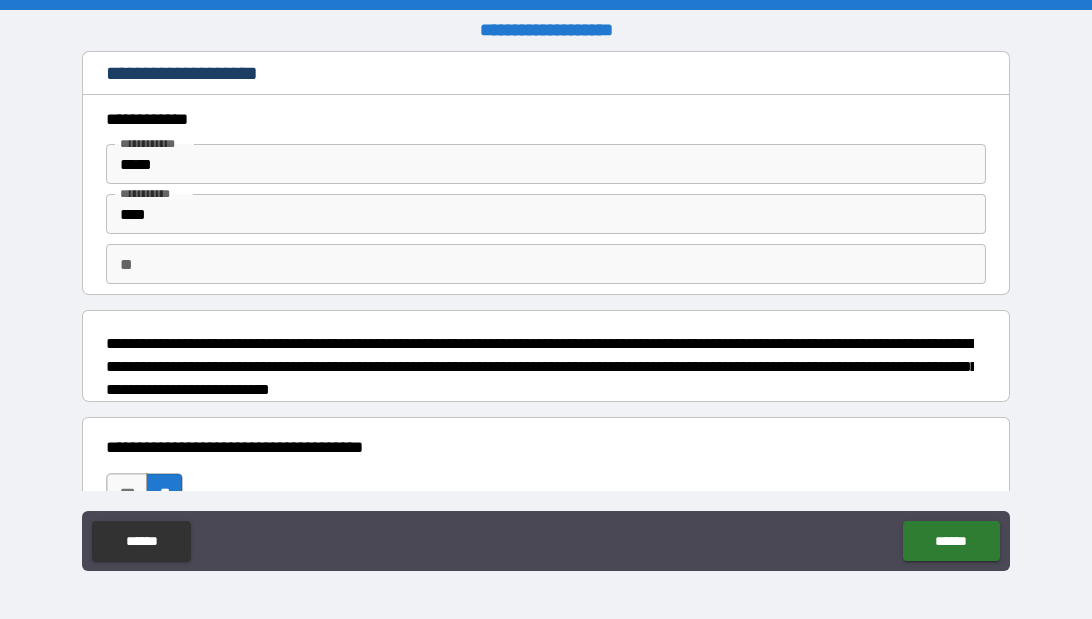 scroll, scrollTop: 0, scrollLeft: 0, axis: both 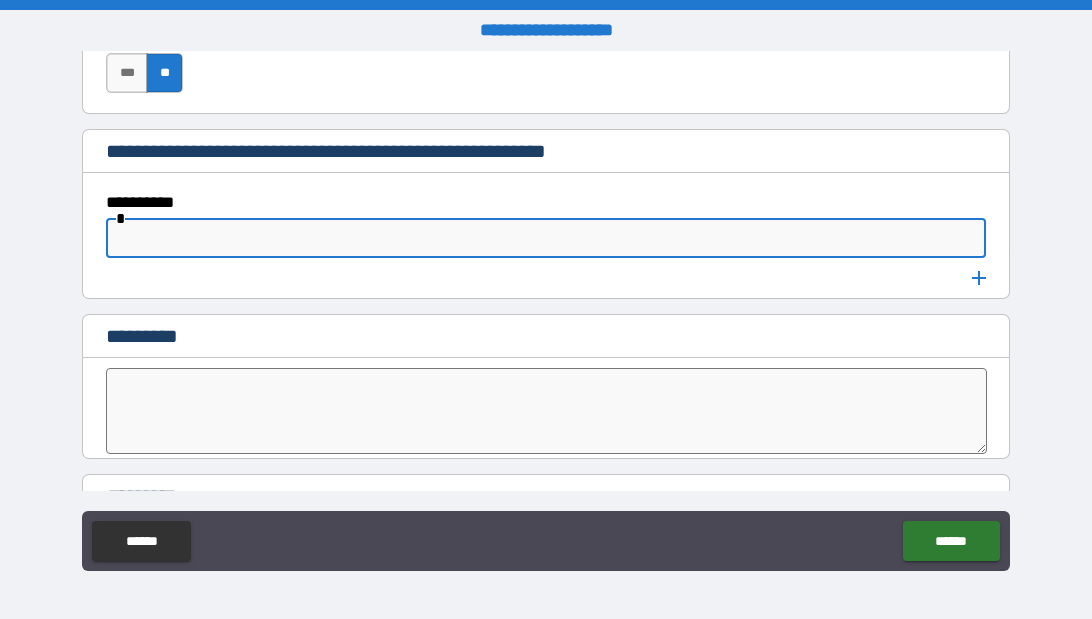 click at bounding box center (546, 238) 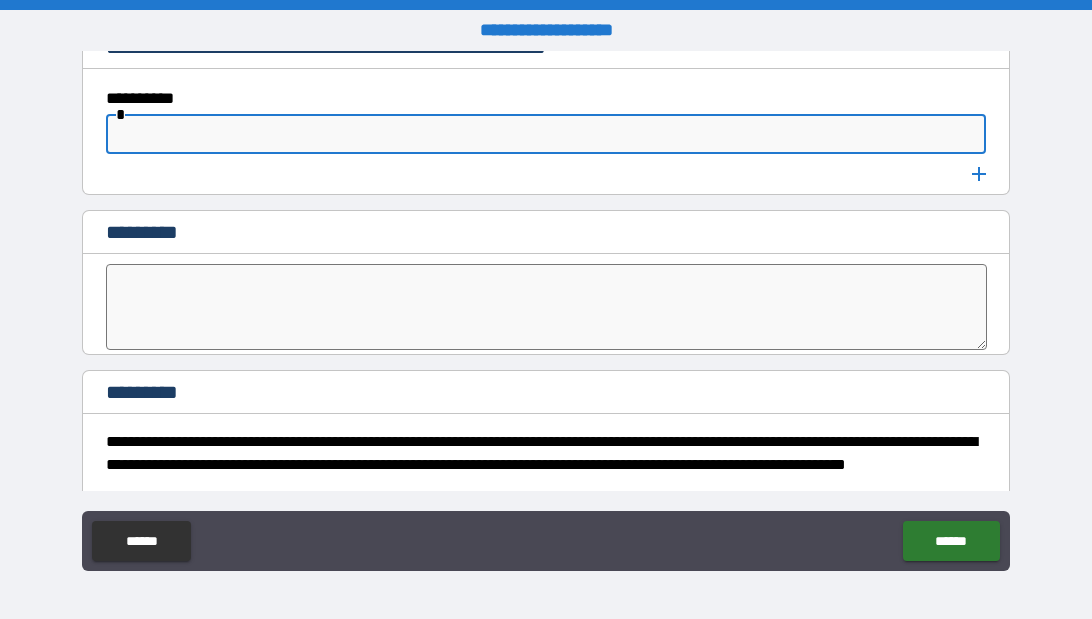 scroll, scrollTop: 10810, scrollLeft: 0, axis: vertical 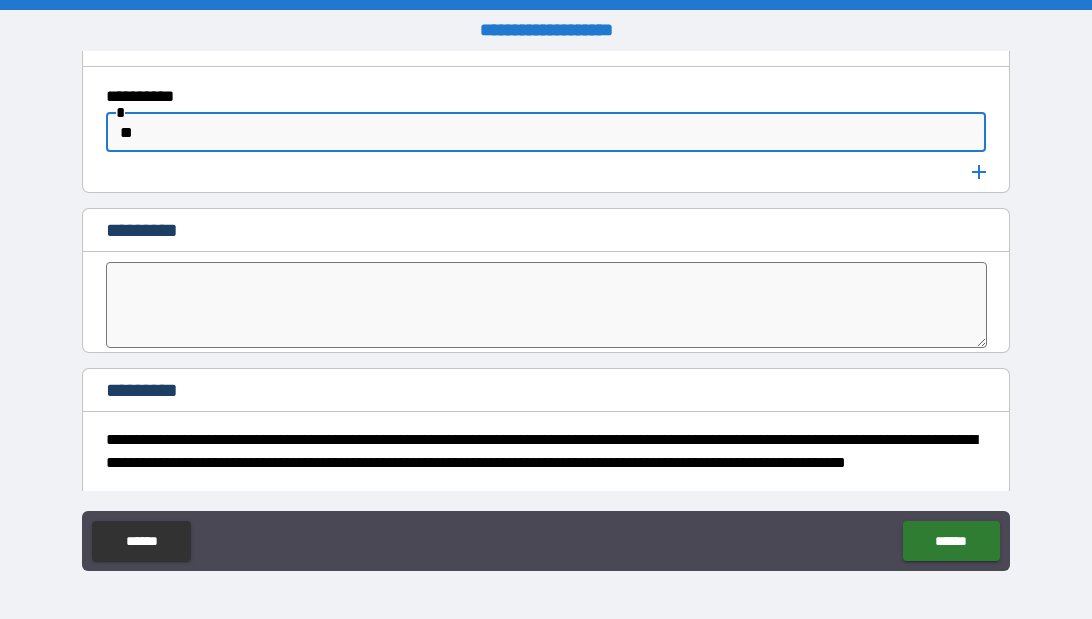 type on "*" 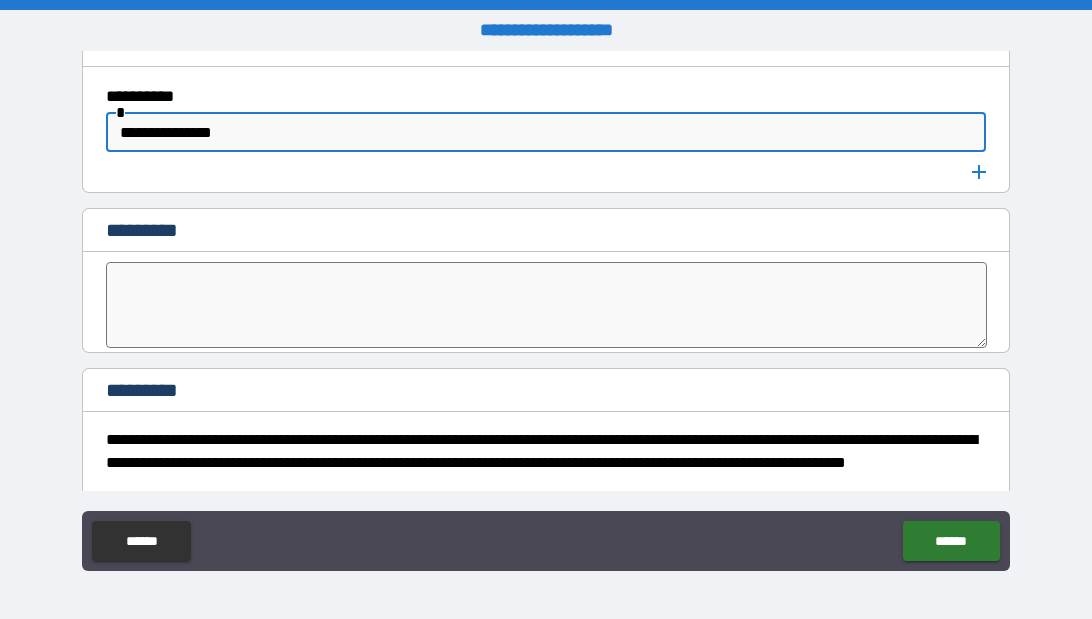 type on "**********" 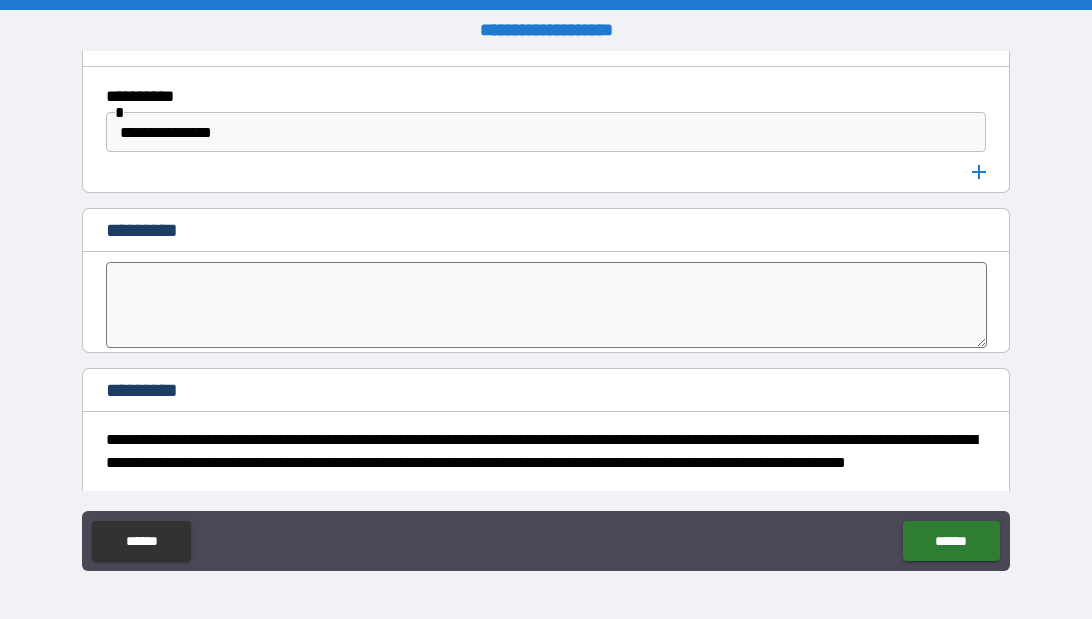 click on "[FIRST] [LAST] [STREET] [CITY] [STATE] [ZIP] [COUNTRY] [PHONE] [EMAIL] [DOB] [GENDER] [NATIONALITY] [PASSPORT] [LICENSE] [CREDITCARD] [SSN]" at bounding box center (546, 312) 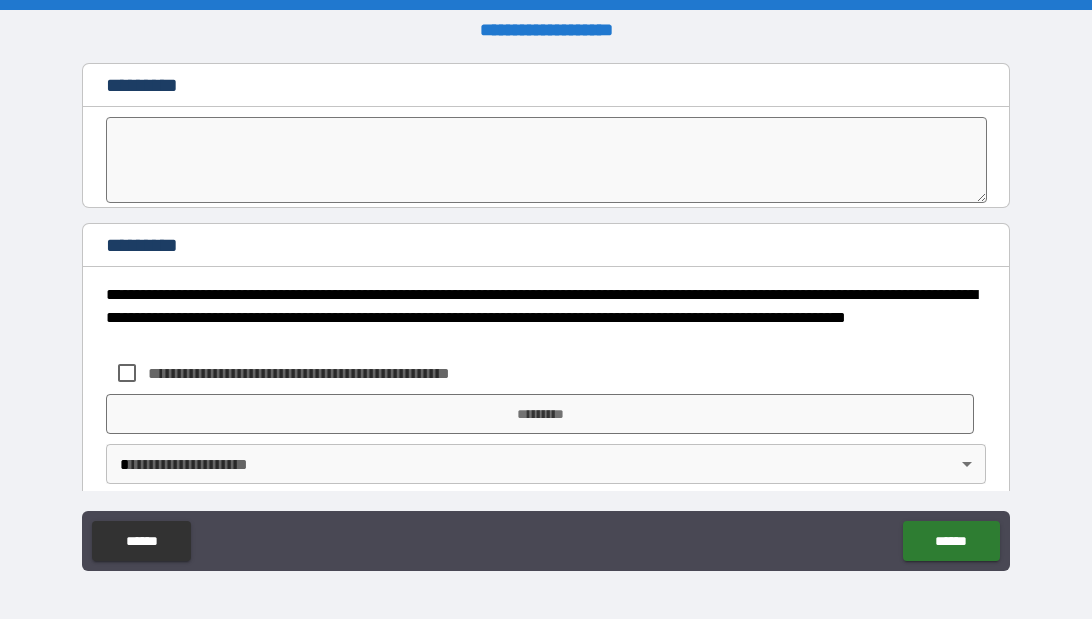 scroll, scrollTop: 10979, scrollLeft: 0, axis: vertical 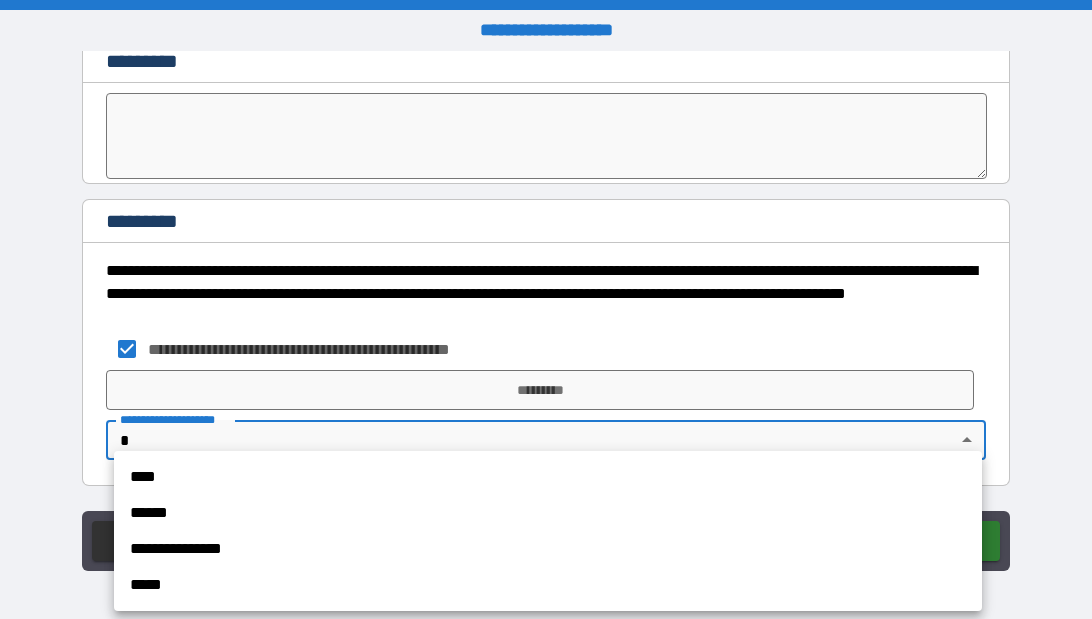 click on "[FIRST] [LAST] [STREET] [CITY] [STATE] [ZIP] [COUNTRY] [PHONE] [EMAIL] [DOB] [GENDER] [NATIONALITY] [PASSPORT] [LICENSE] [CREDITCARD] [SSN]" at bounding box center [546, 309] 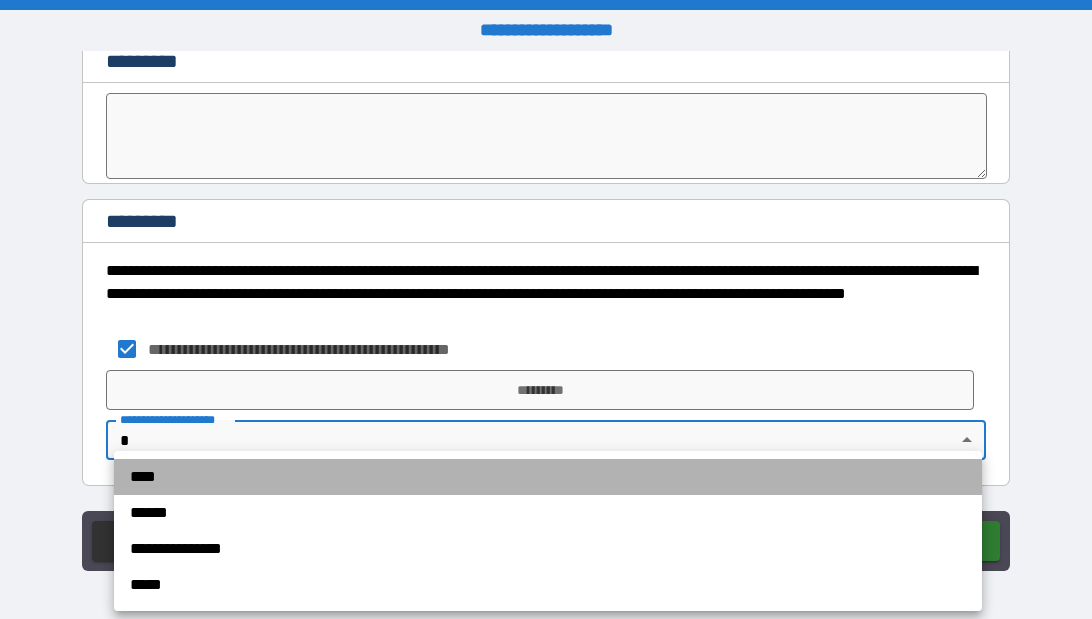 click on "****" at bounding box center [548, 477] 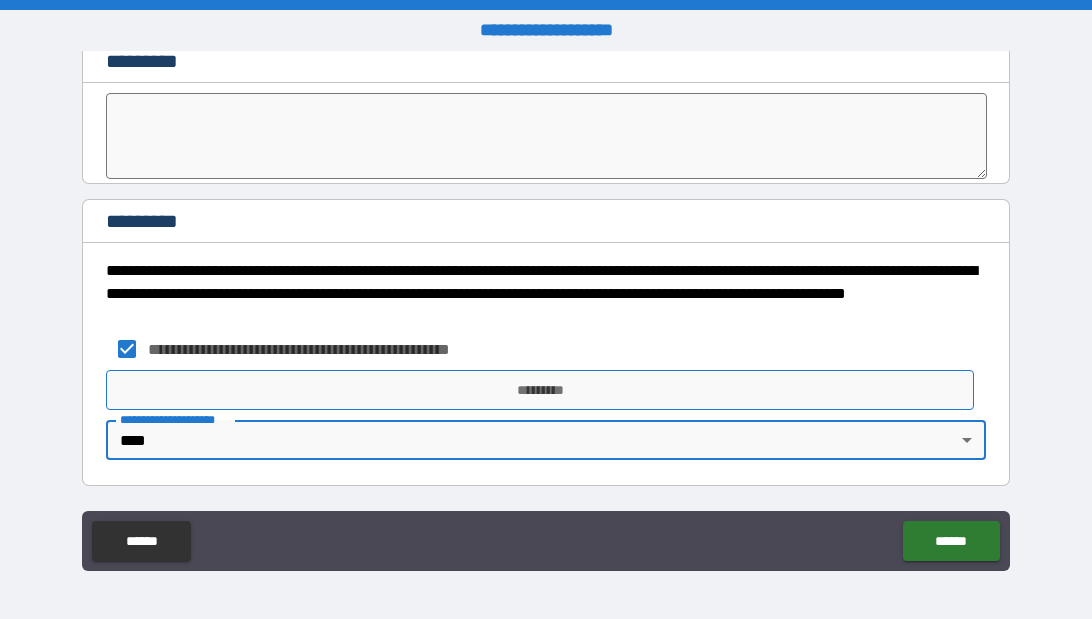 click on "*********" at bounding box center [540, 390] 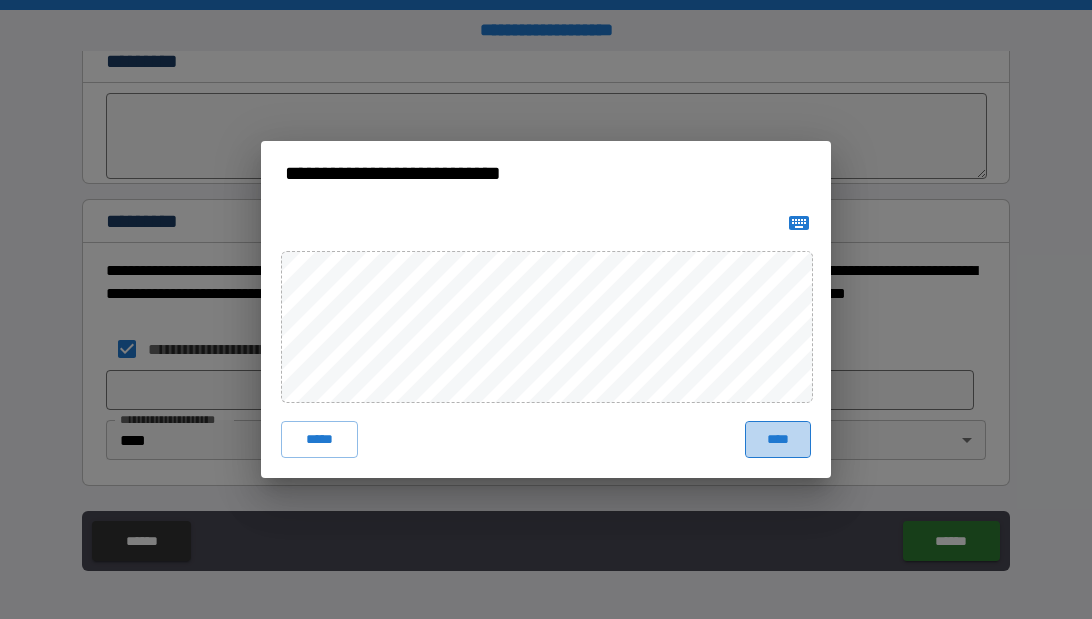 click on "****" at bounding box center (778, 439) 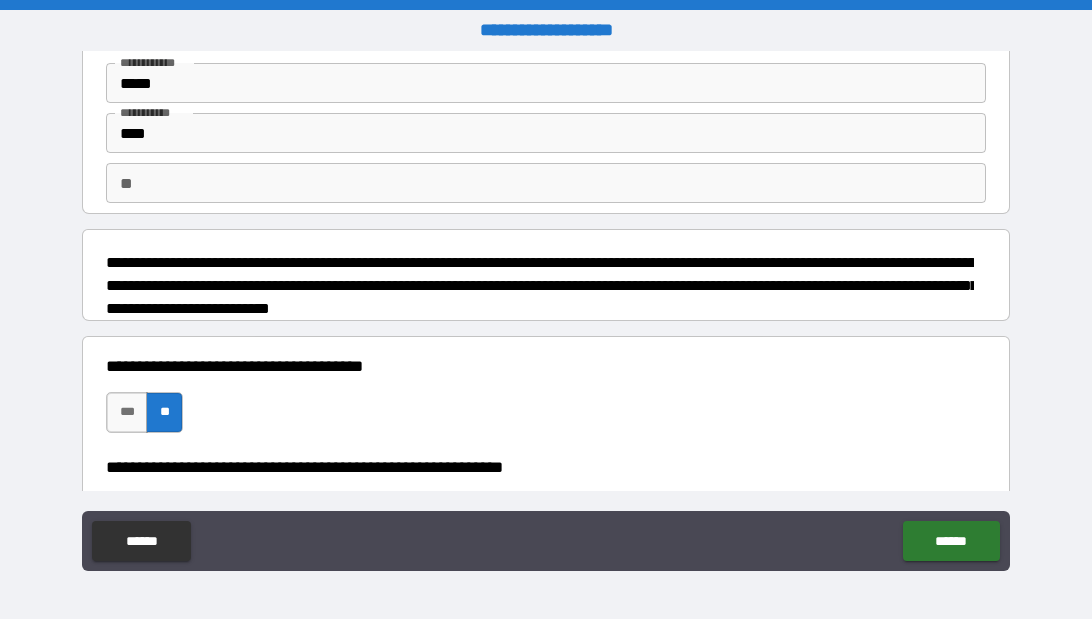 scroll, scrollTop: 0, scrollLeft: 0, axis: both 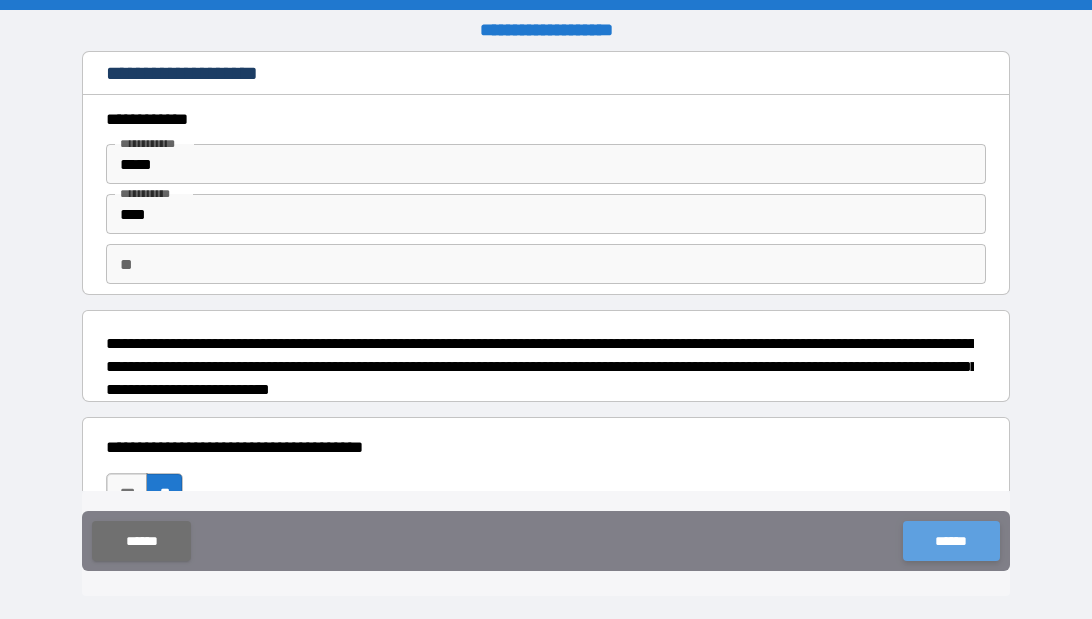 click on "******" at bounding box center (951, 541) 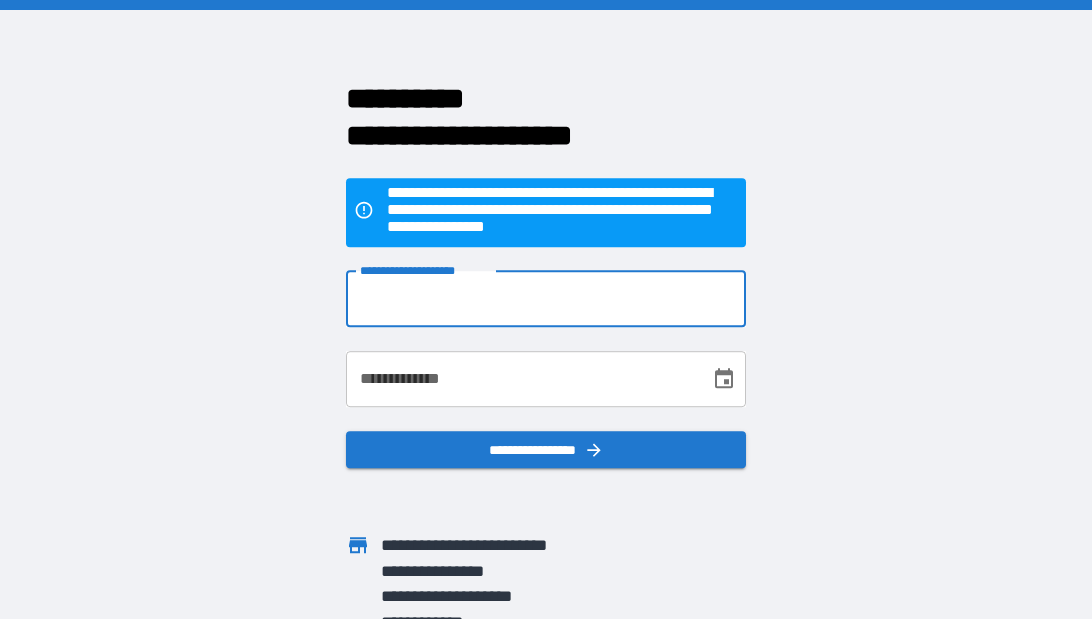 click on "**********" at bounding box center [546, 299] 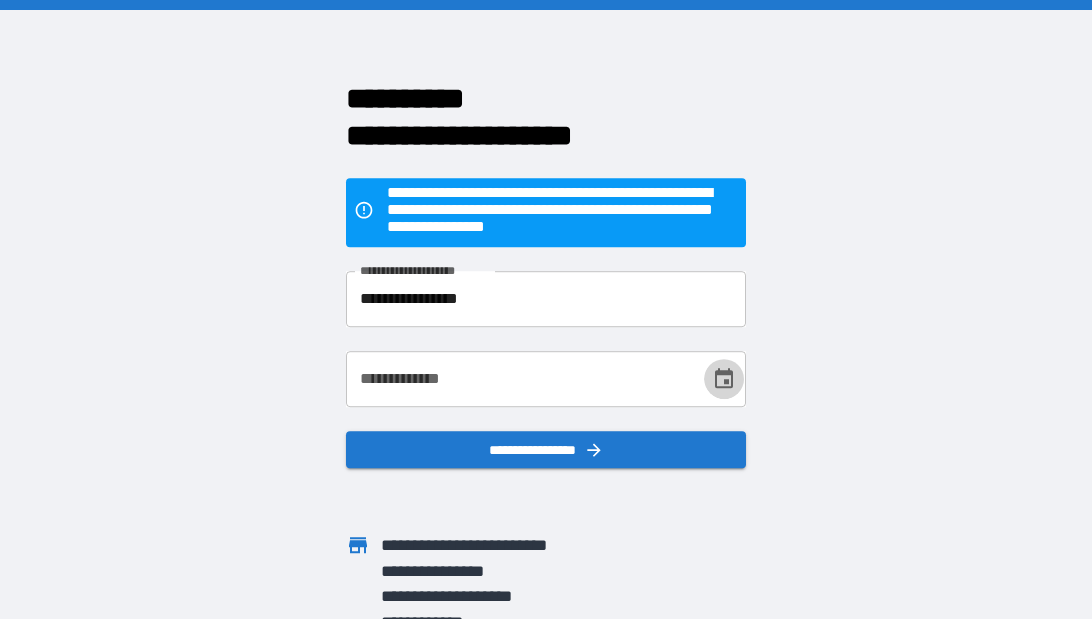 click 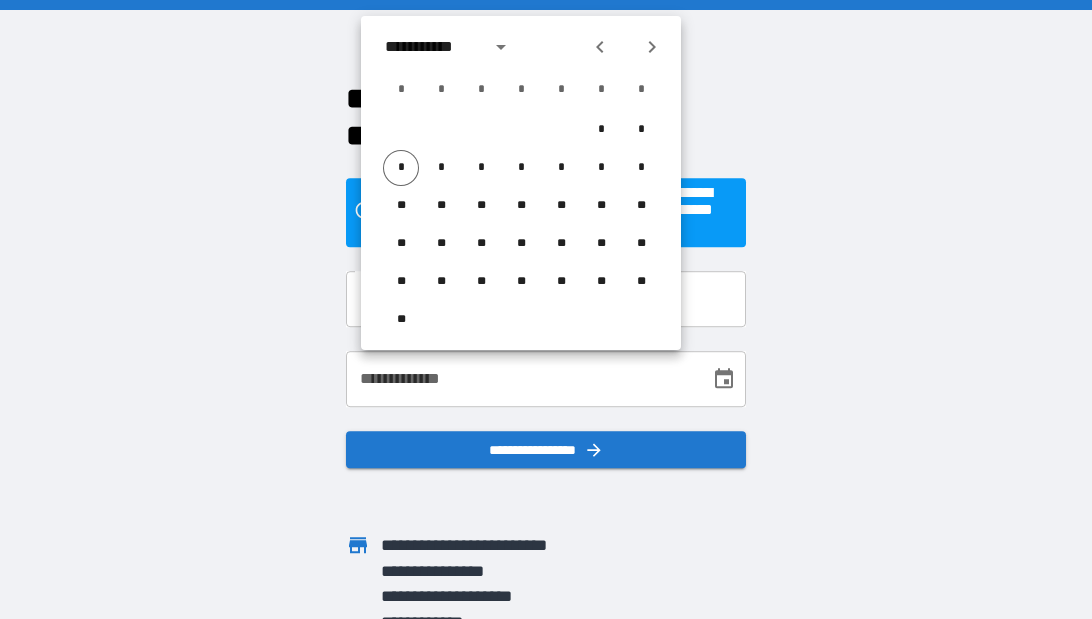 click on "**********" at bounding box center (431, 47) 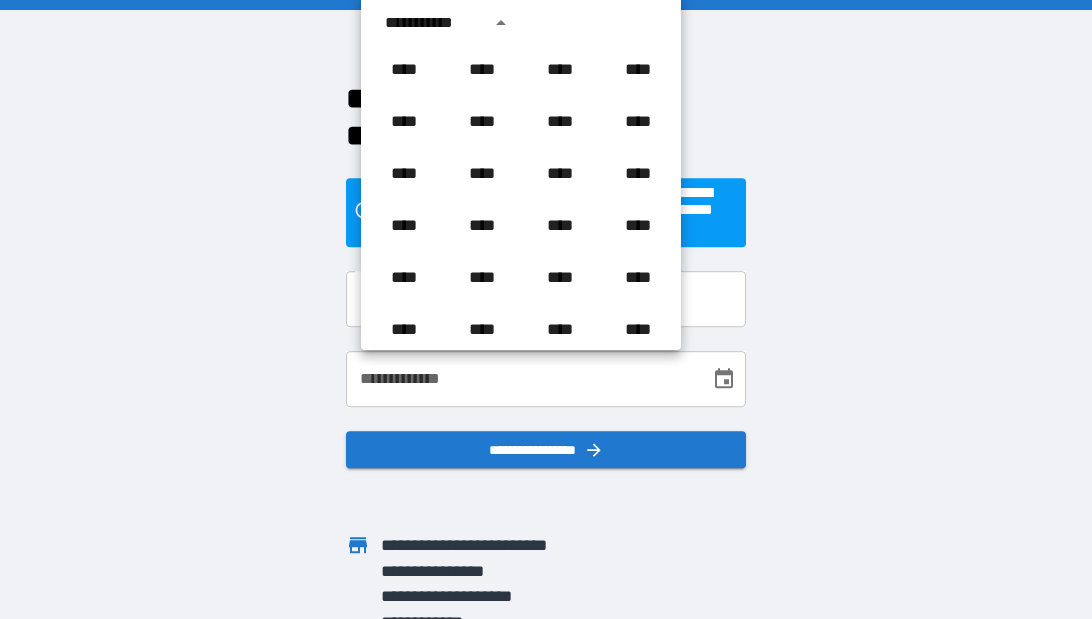 scroll, scrollTop: 835, scrollLeft: 0, axis: vertical 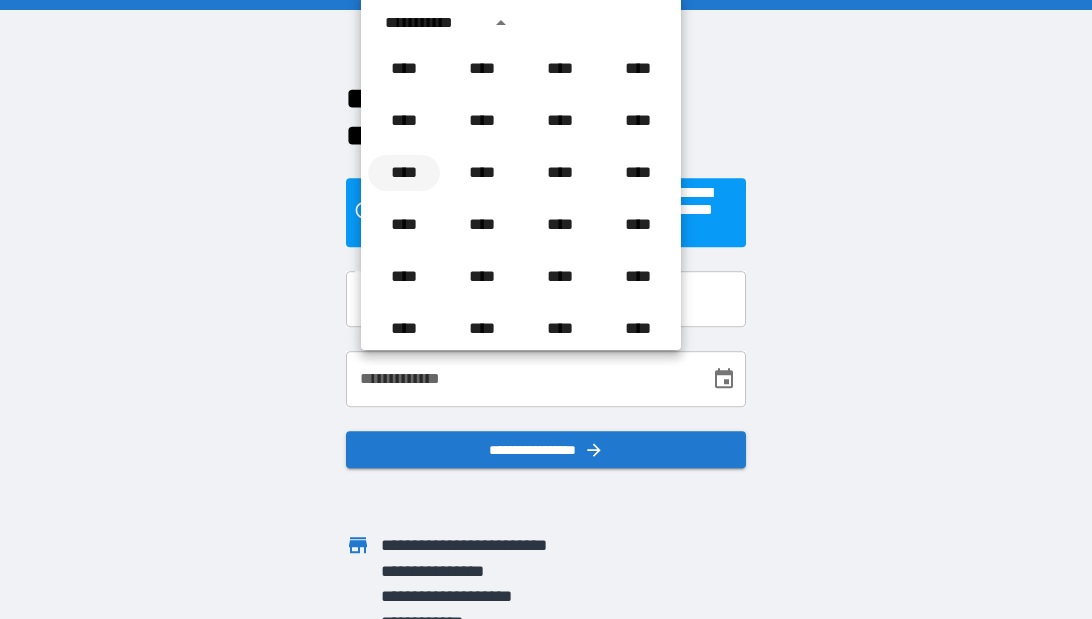 click on "****" at bounding box center [404, 173] 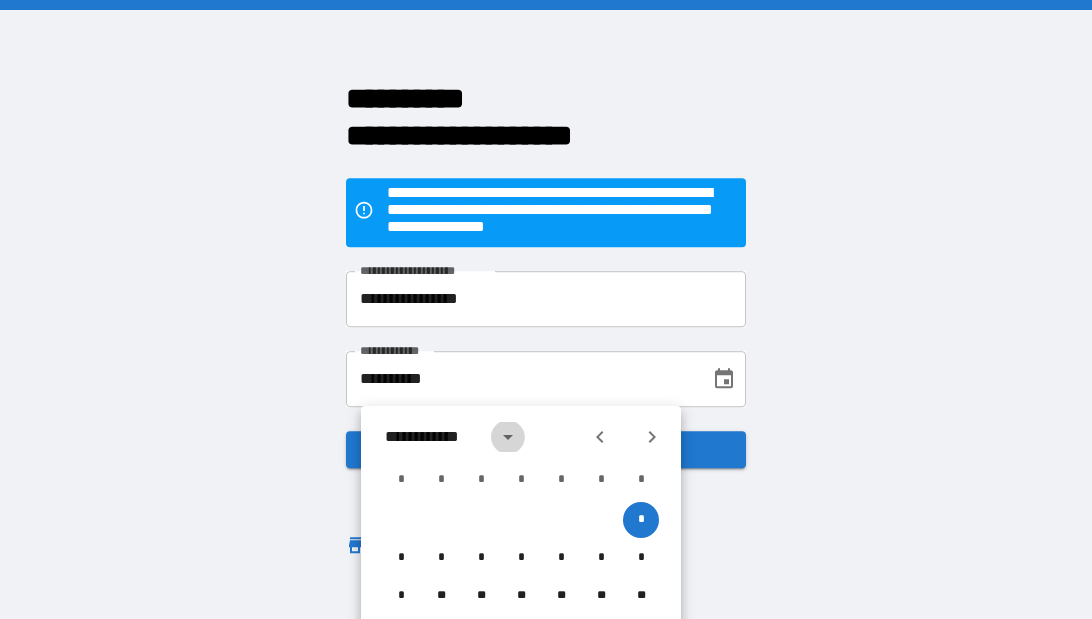 click 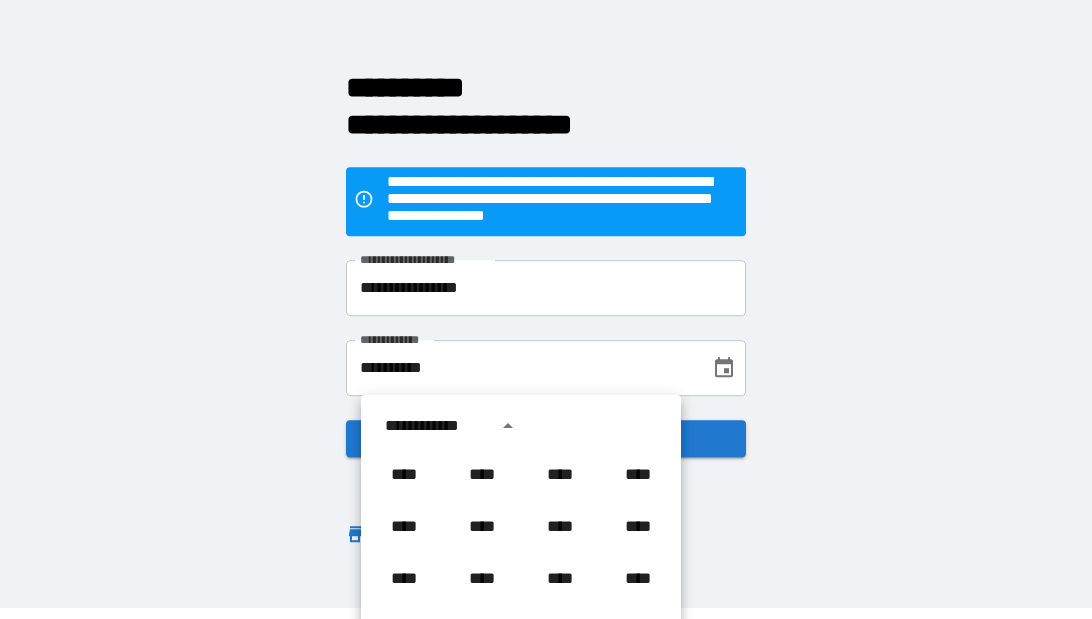 scroll, scrollTop: 810, scrollLeft: 0, axis: vertical 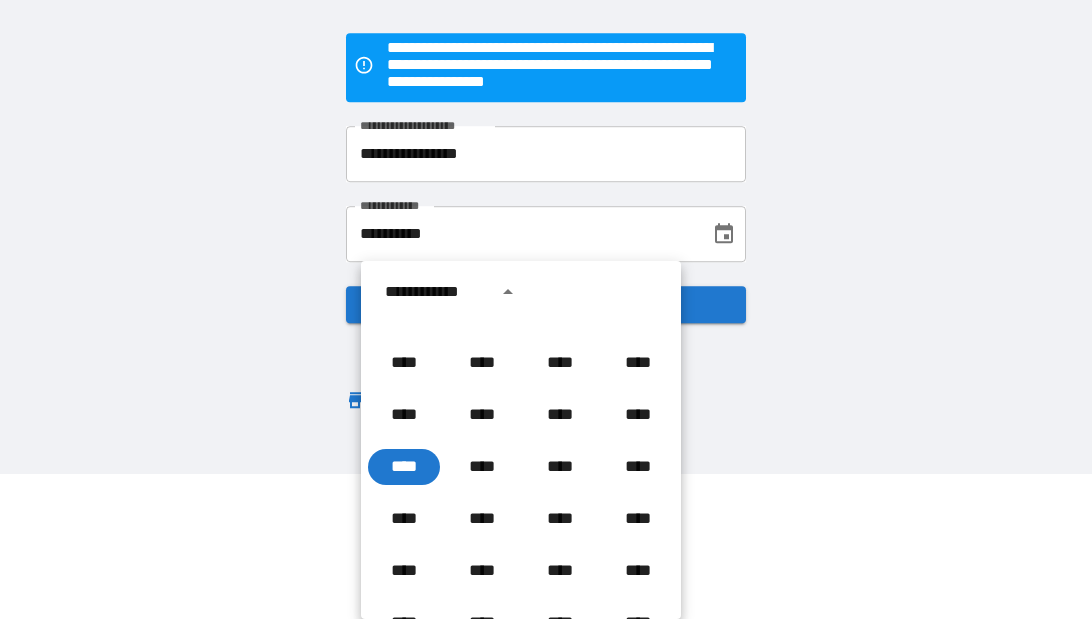 click on "[FIRST] [LAST] [STREET] [CITY] [STATE] [ZIP] [COUNTRY] [PHONE] [EMAIL] [DOB] [GENDER] [NATIONALITY] [PASSPORT] [LICENSE] [CREDITCARD] [SSN]" at bounding box center [546, 164] 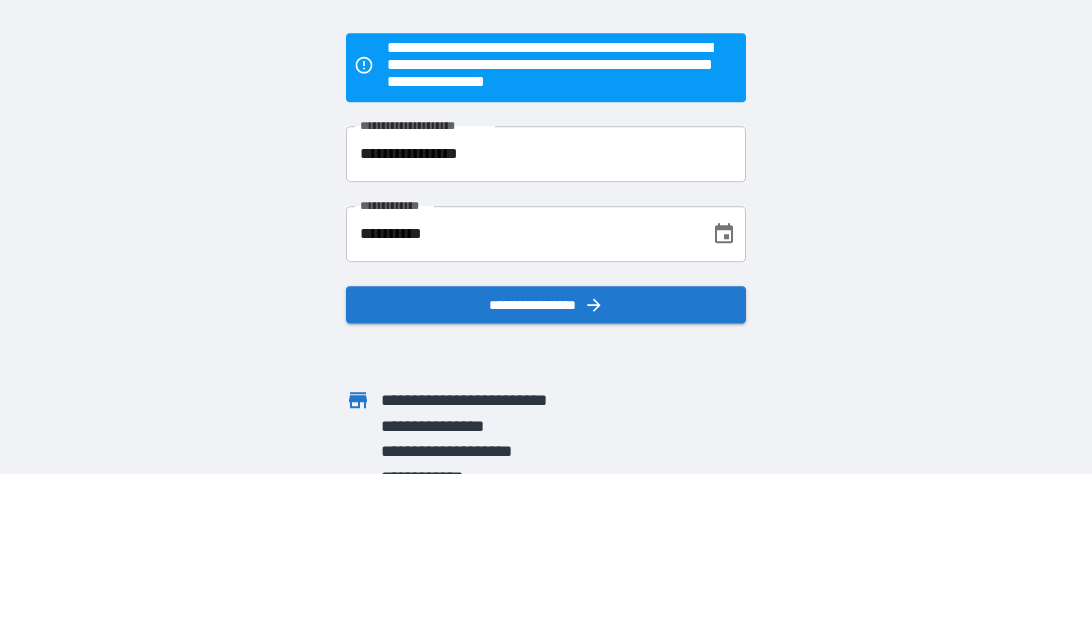 scroll, scrollTop: 0, scrollLeft: 0, axis: both 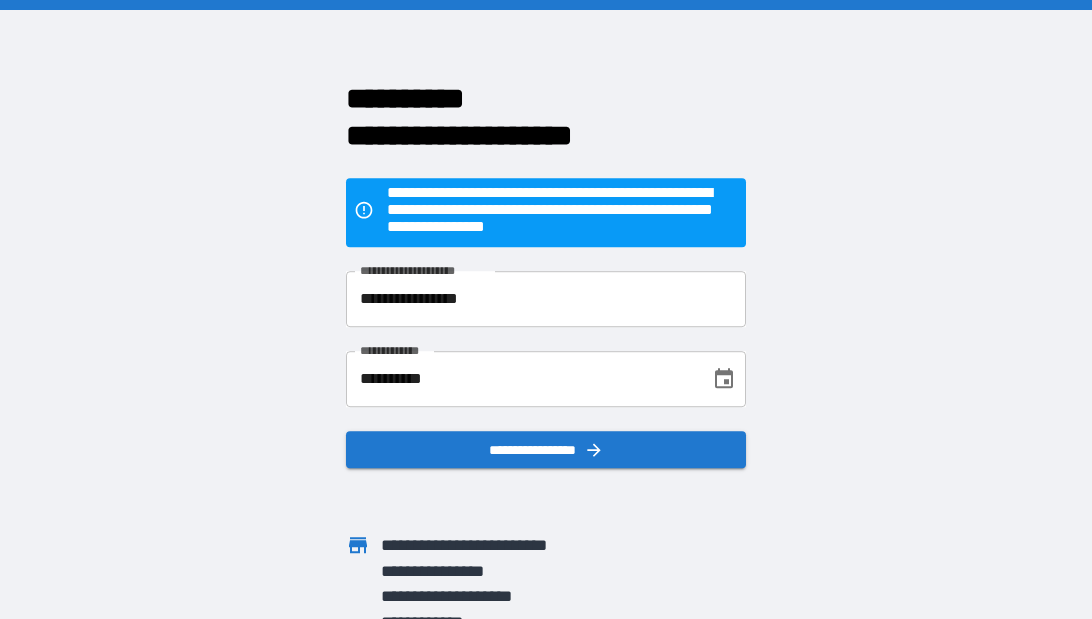 click 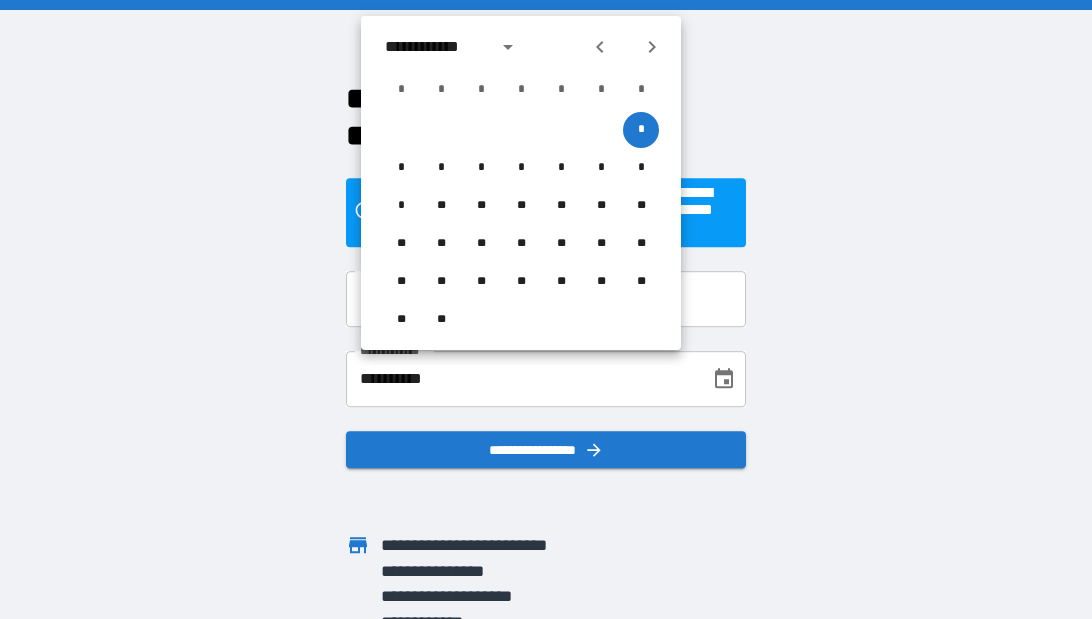 click 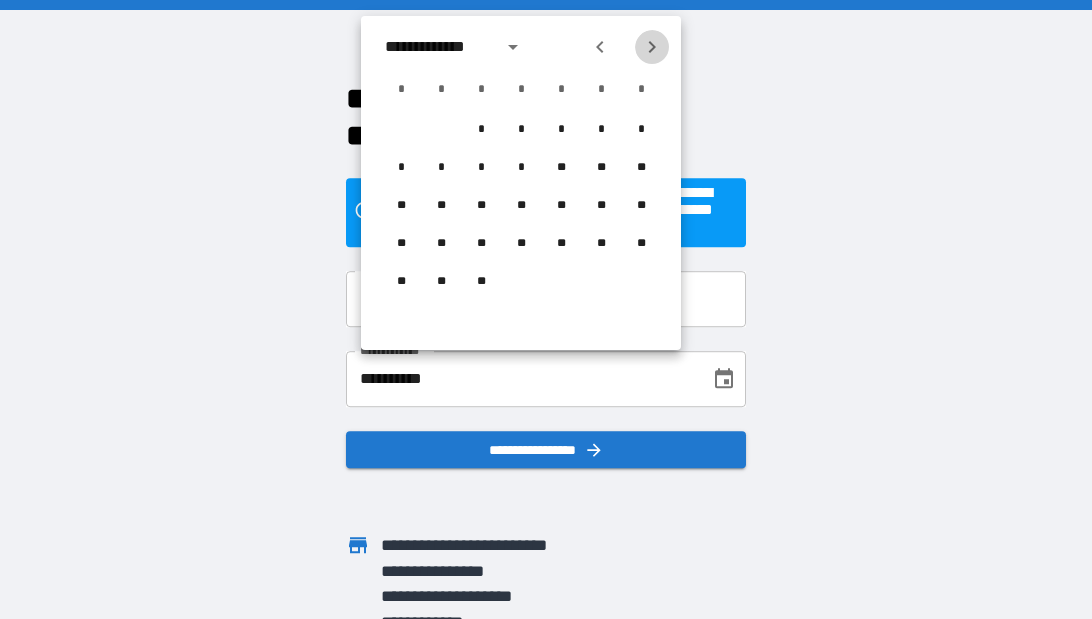 click 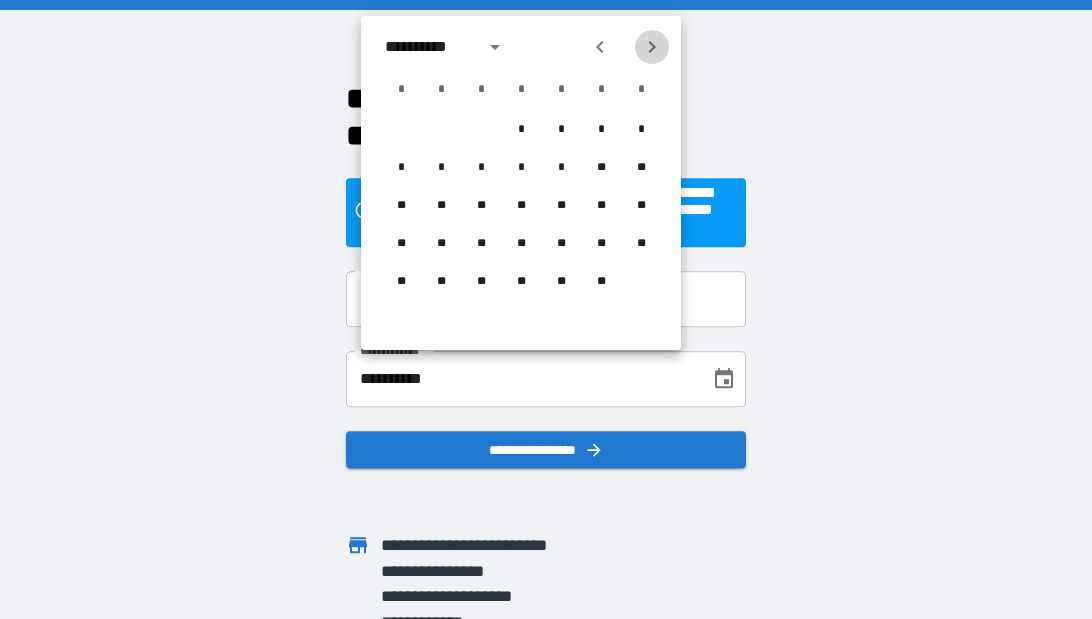 click 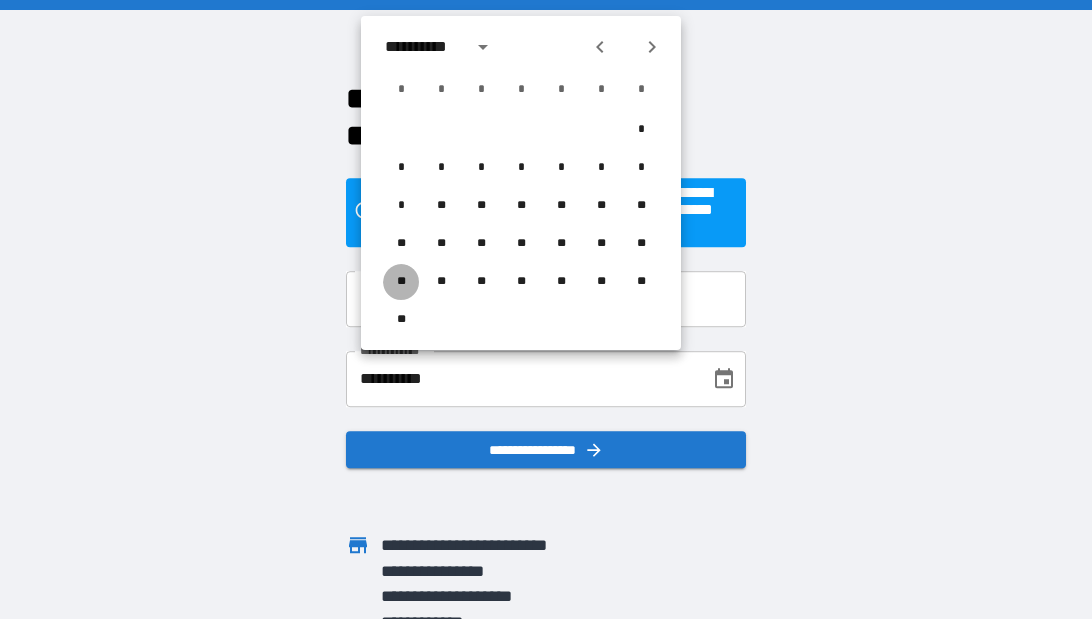 click on "**" at bounding box center [401, 282] 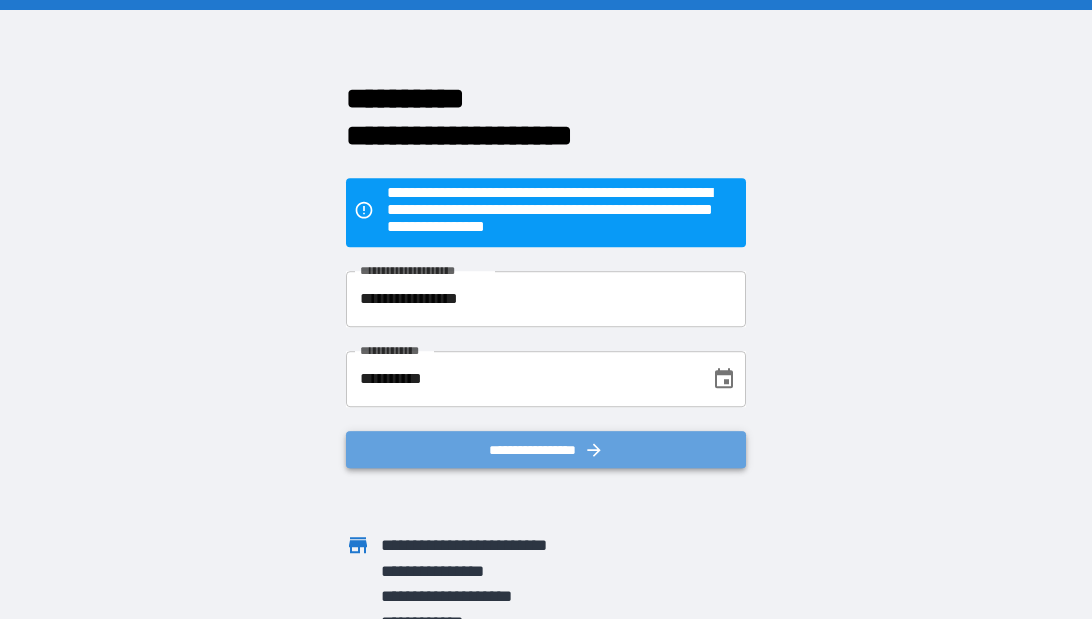 click on "**********" at bounding box center (546, 450) 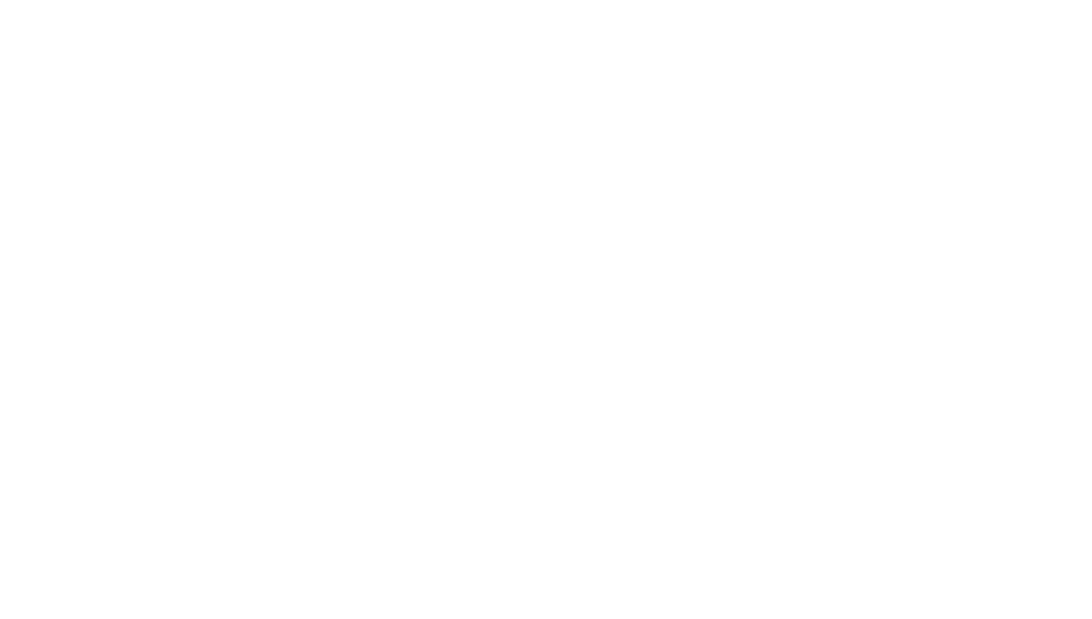 scroll, scrollTop: 0, scrollLeft: 0, axis: both 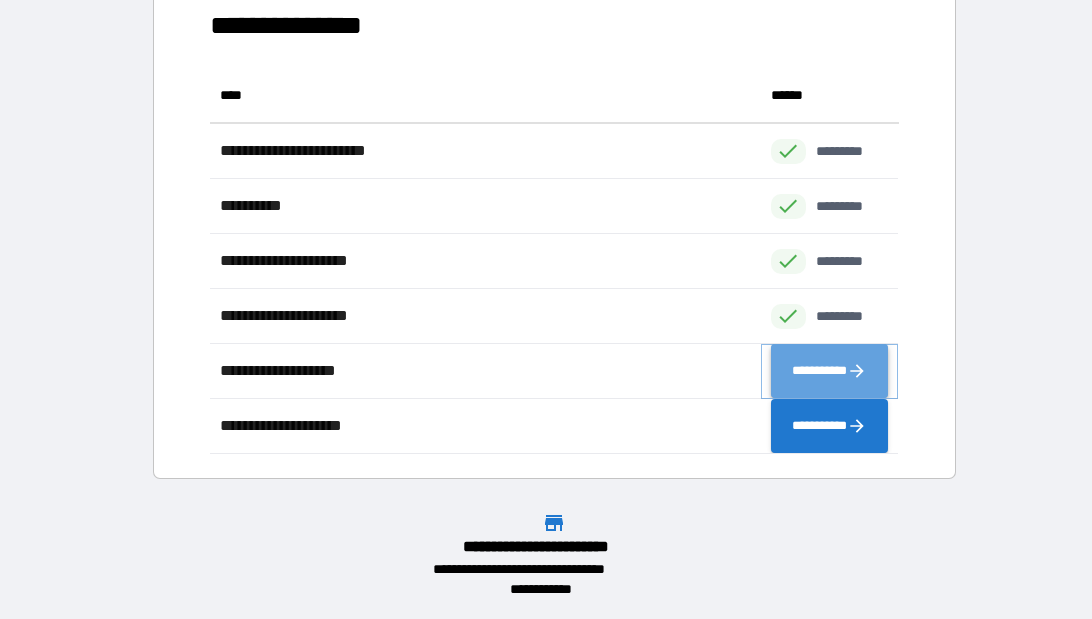 click on "**********" at bounding box center (830, 371) 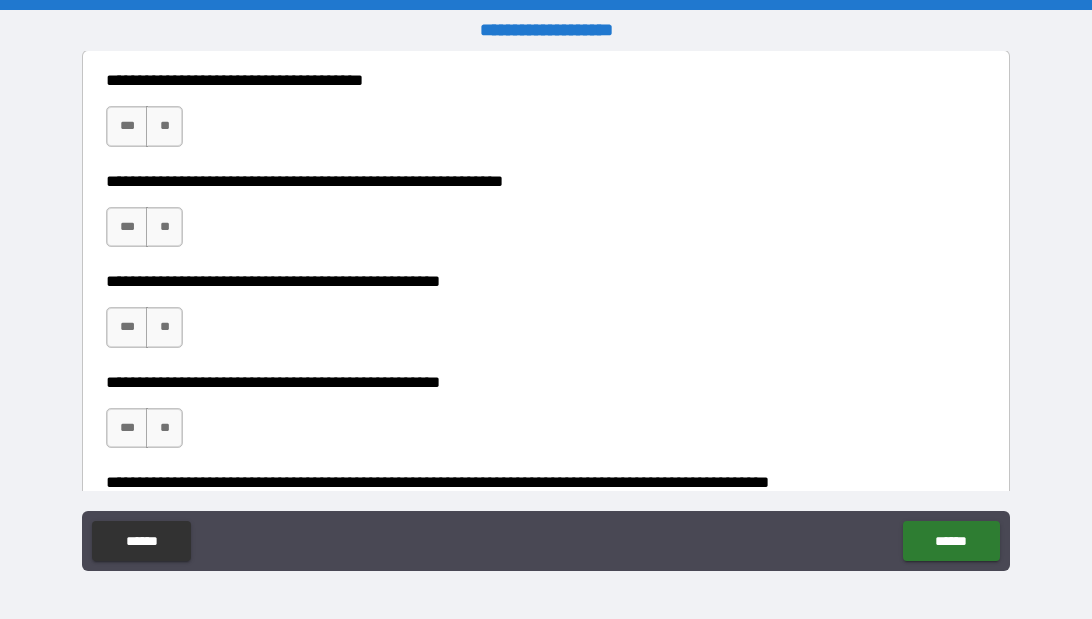 scroll, scrollTop: 377, scrollLeft: 0, axis: vertical 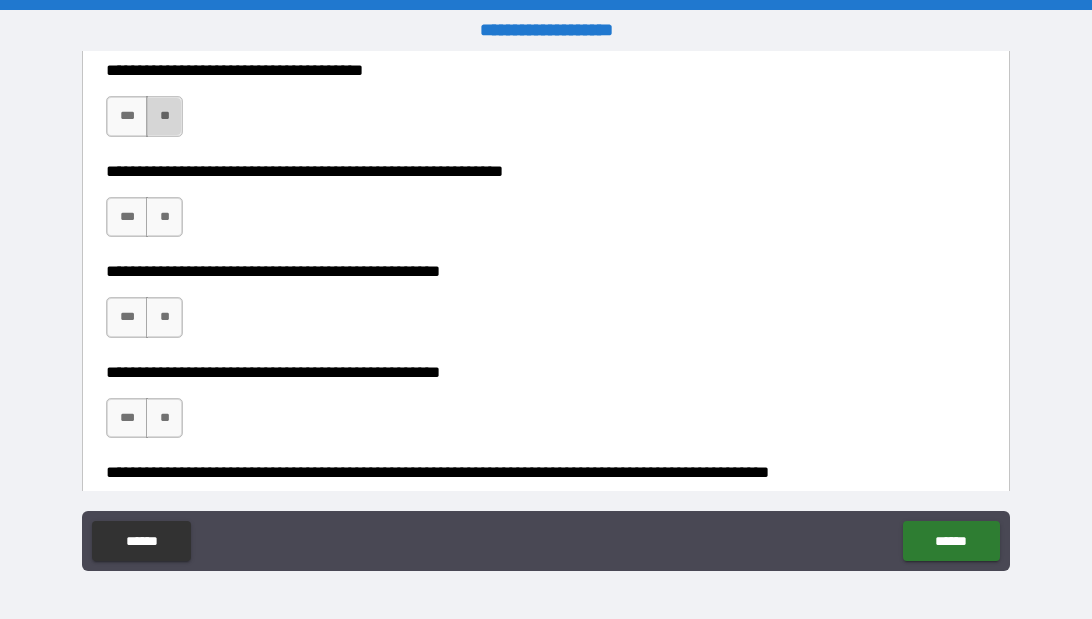 click on "**" at bounding box center (164, 116) 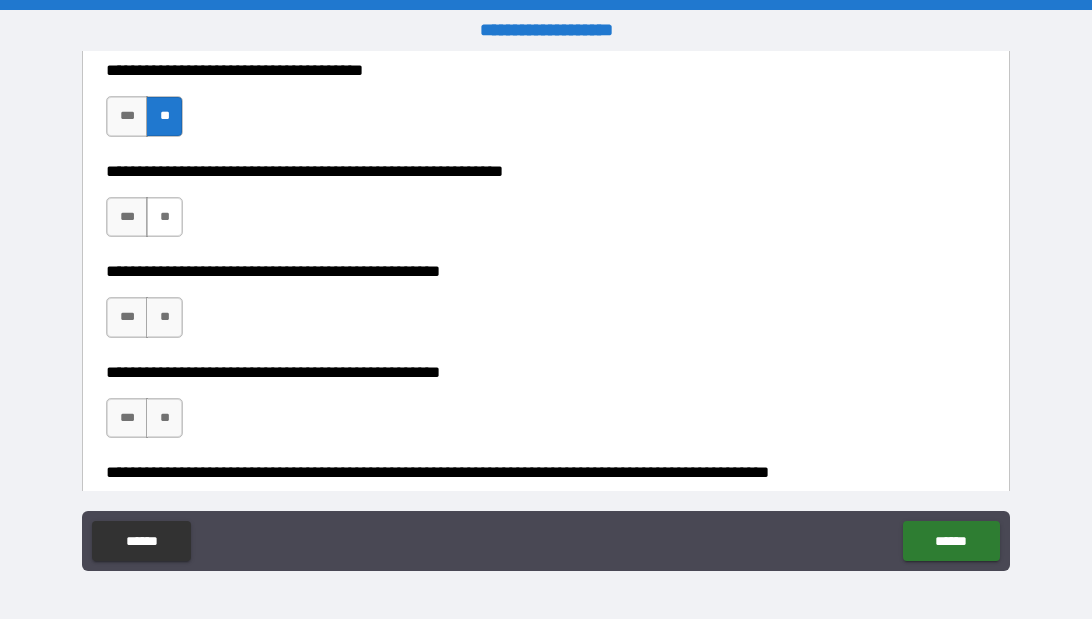 click on "**" at bounding box center [164, 217] 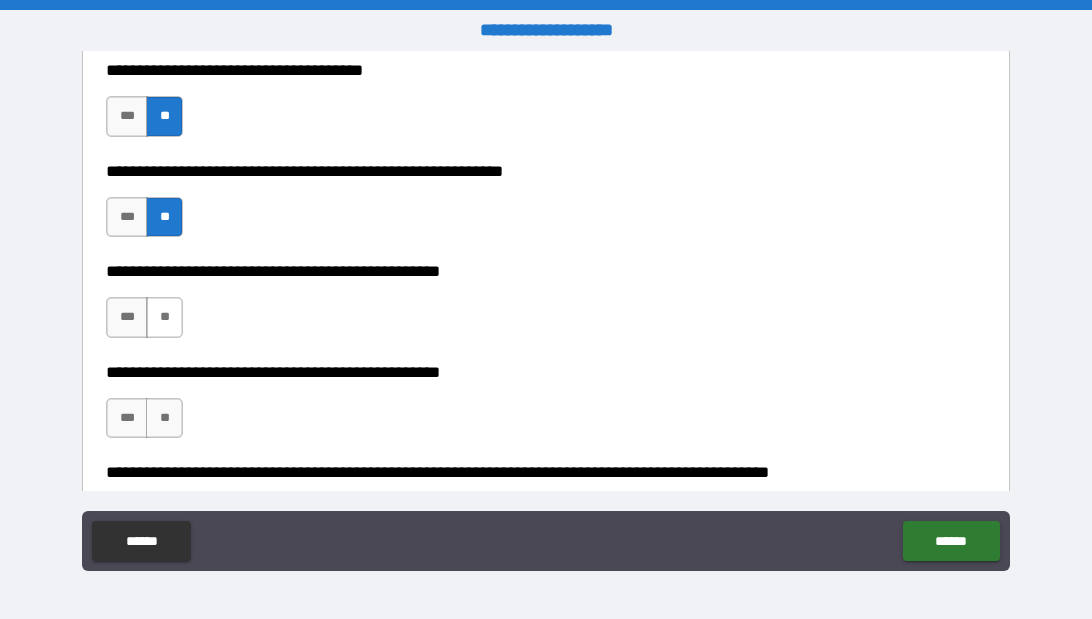 click on "**" at bounding box center [164, 317] 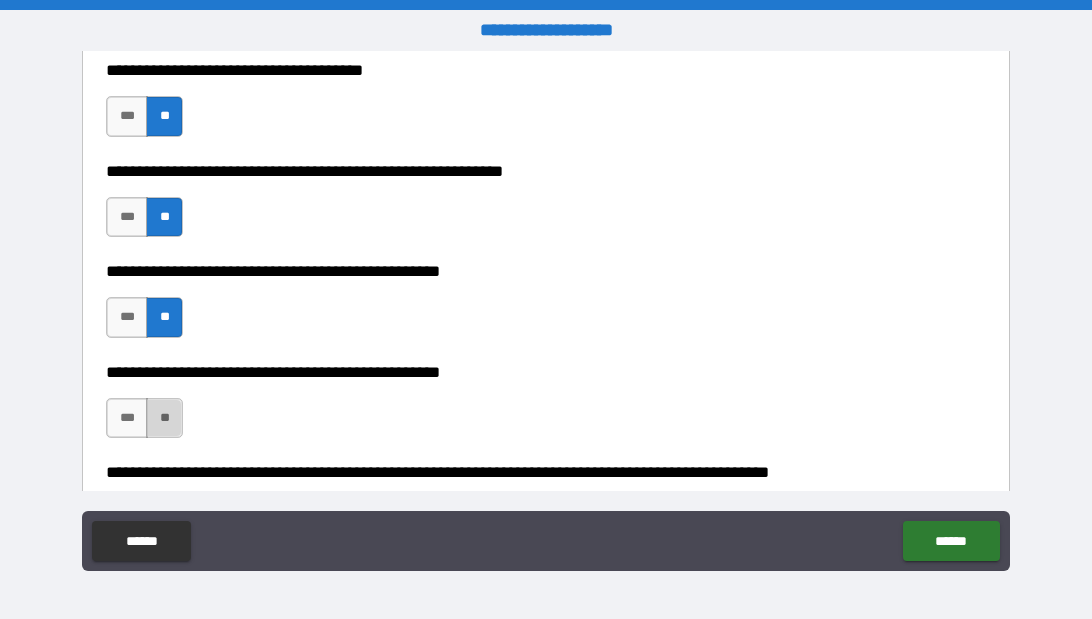 click on "**" at bounding box center (164, 418) 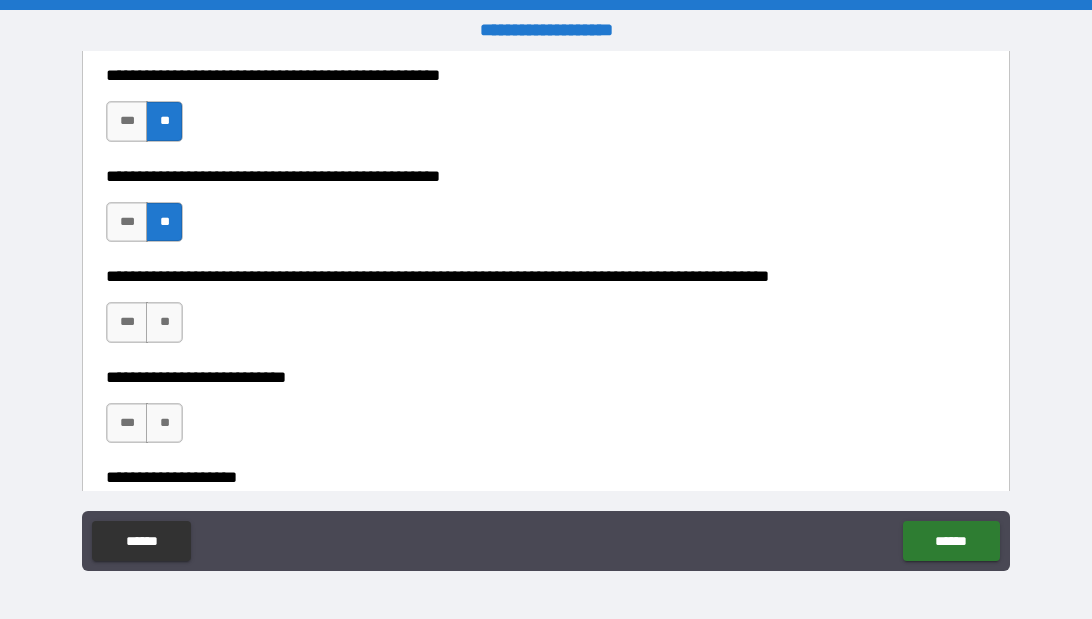 scroll, scrollTop: 575, scrollLeft: 0, axis: vertical 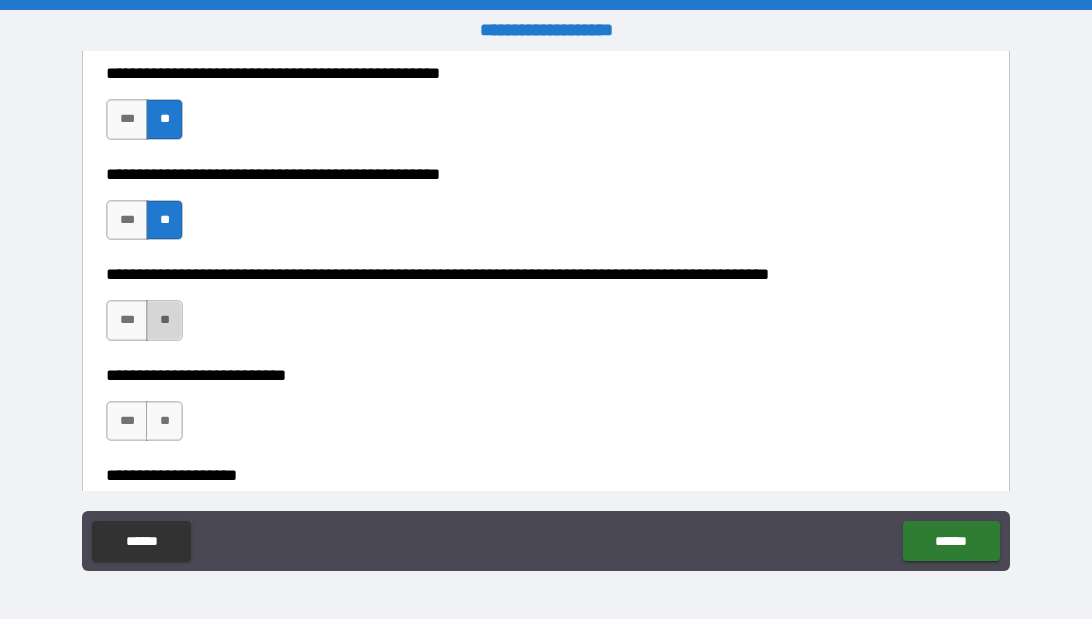 click on "**" at bounding box center [164, 320] 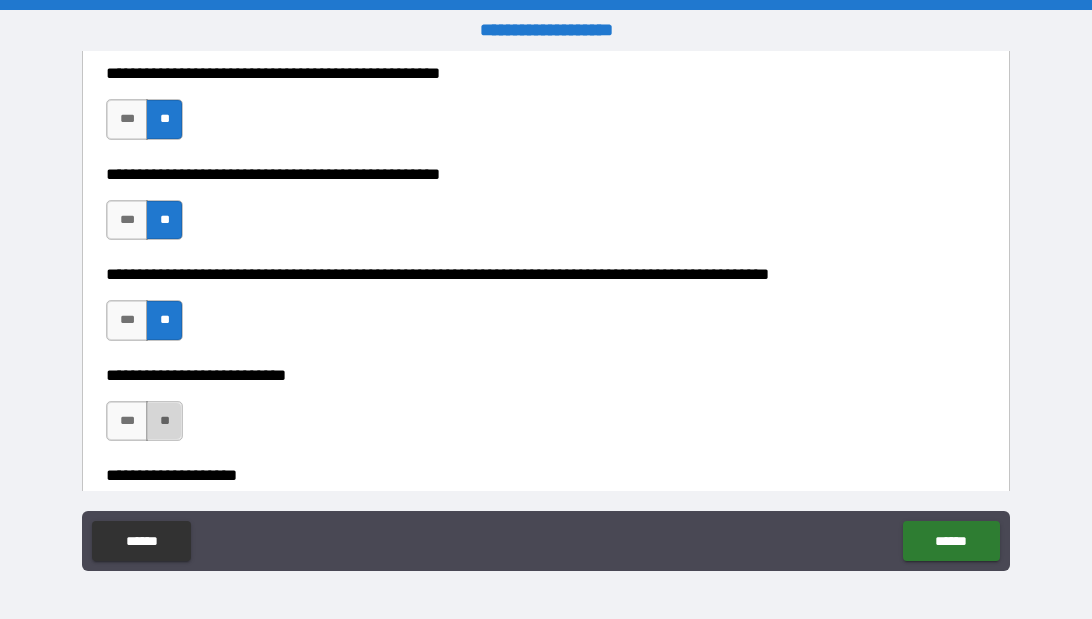 click on "**" at bounding box center (164, 421) 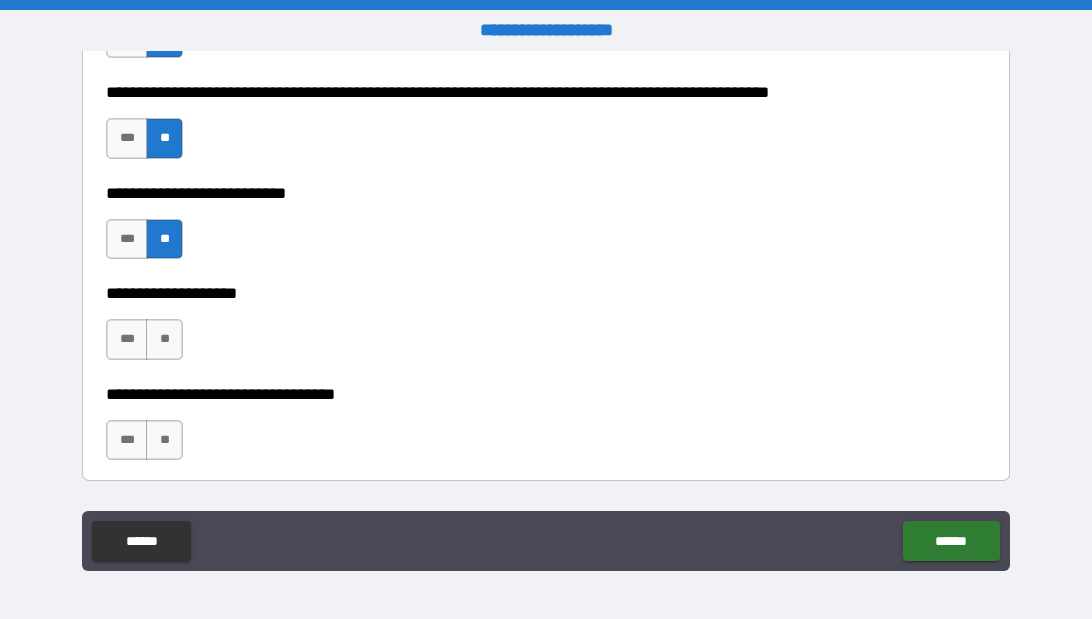 scroll, scrollTop: 800, scrollLeft: 0, axis: vertical 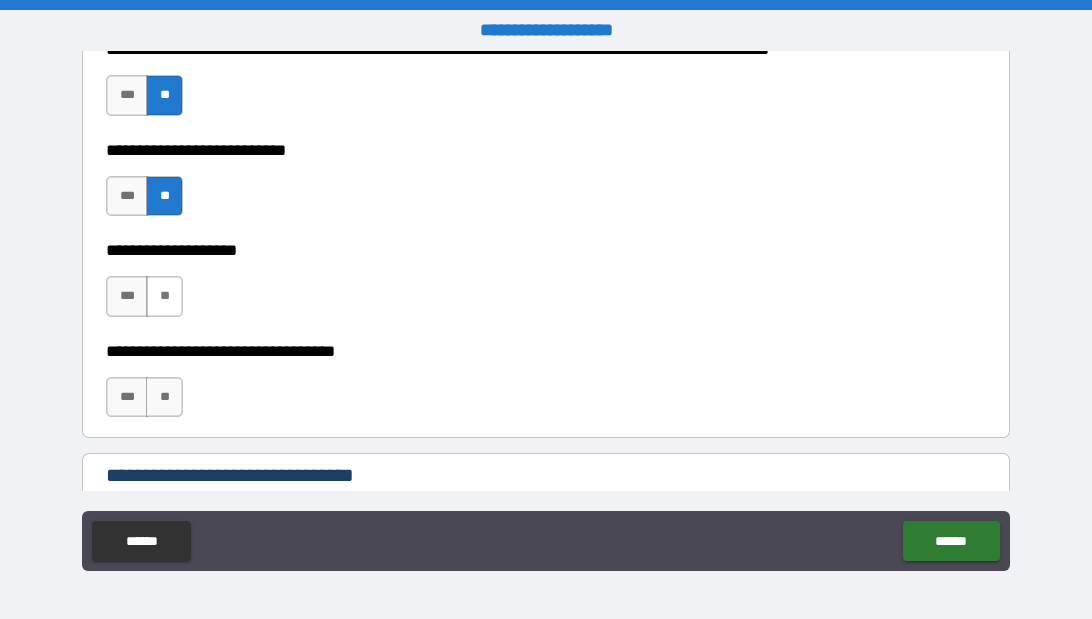 click on "**" at bounding box center (164, 296) 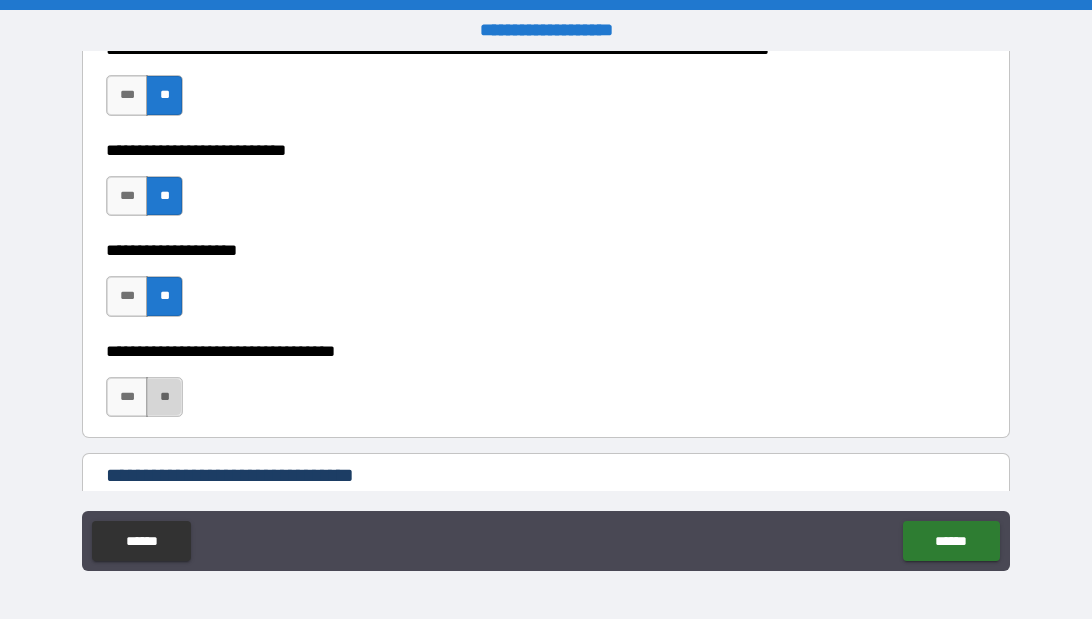 click on "**" at bounding box center [164, 397] 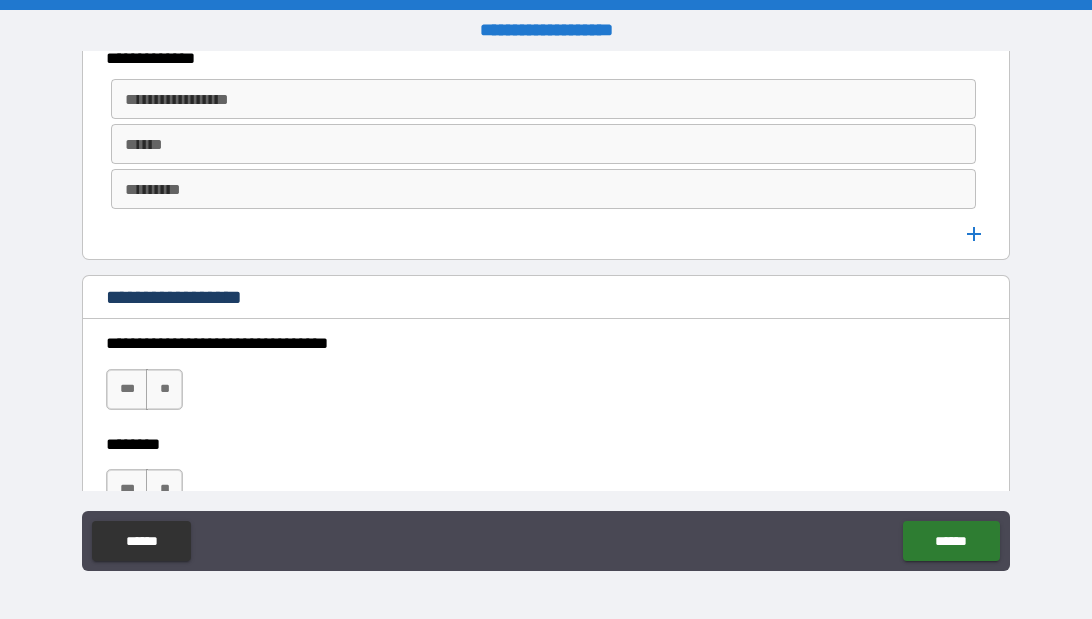 scroll, scrollTop: 1274, scrollLeft: 0, axis: vertical 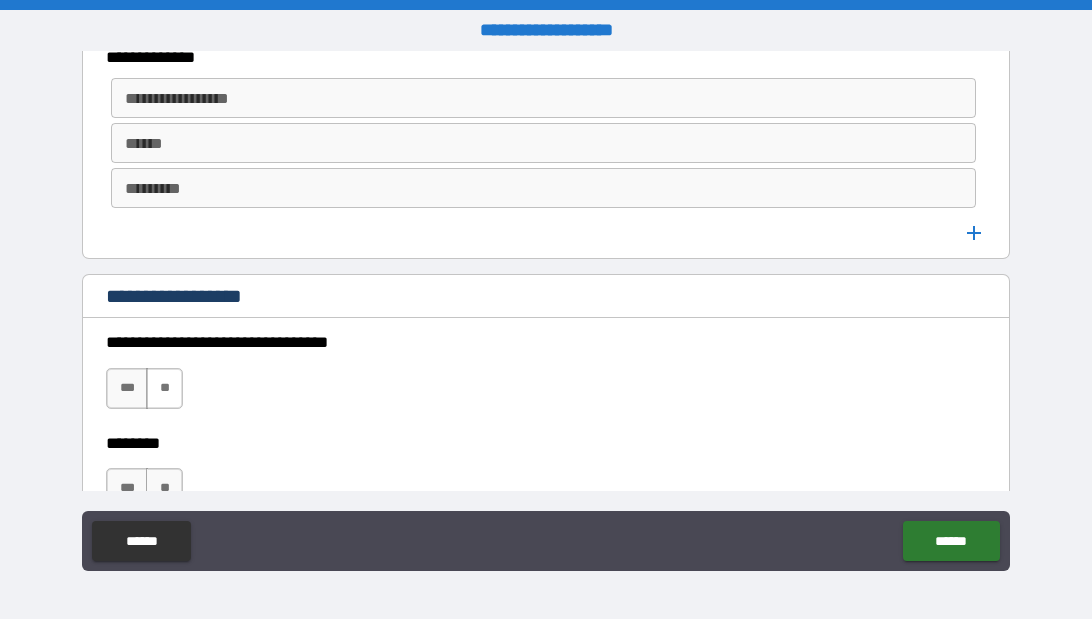 click on "**" at bounding box center [164, 388] 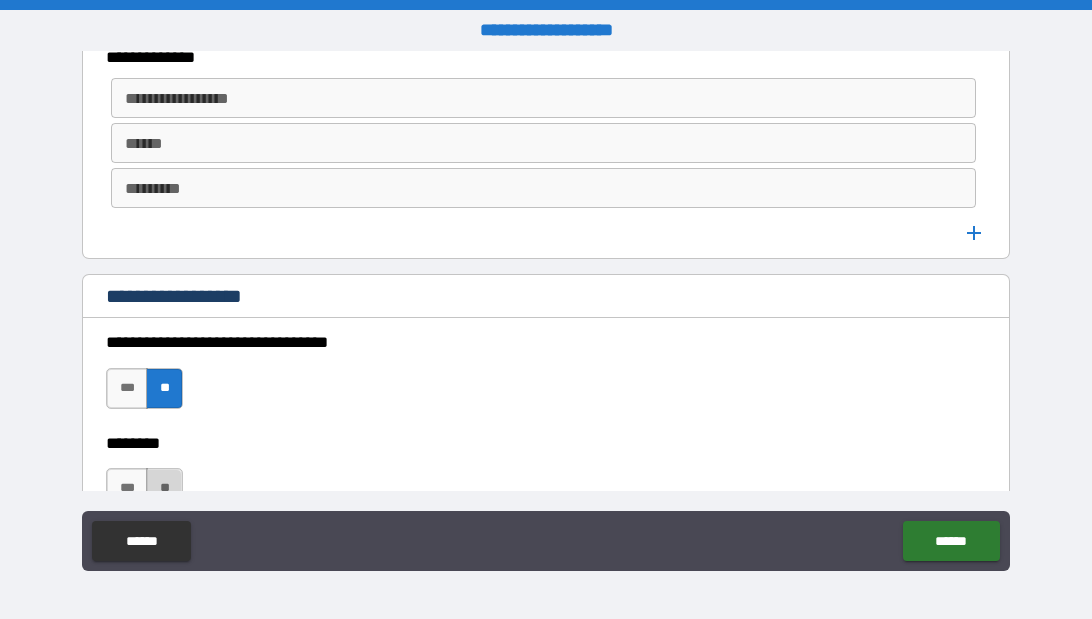 click on "**" at bounding box center [164, 488] 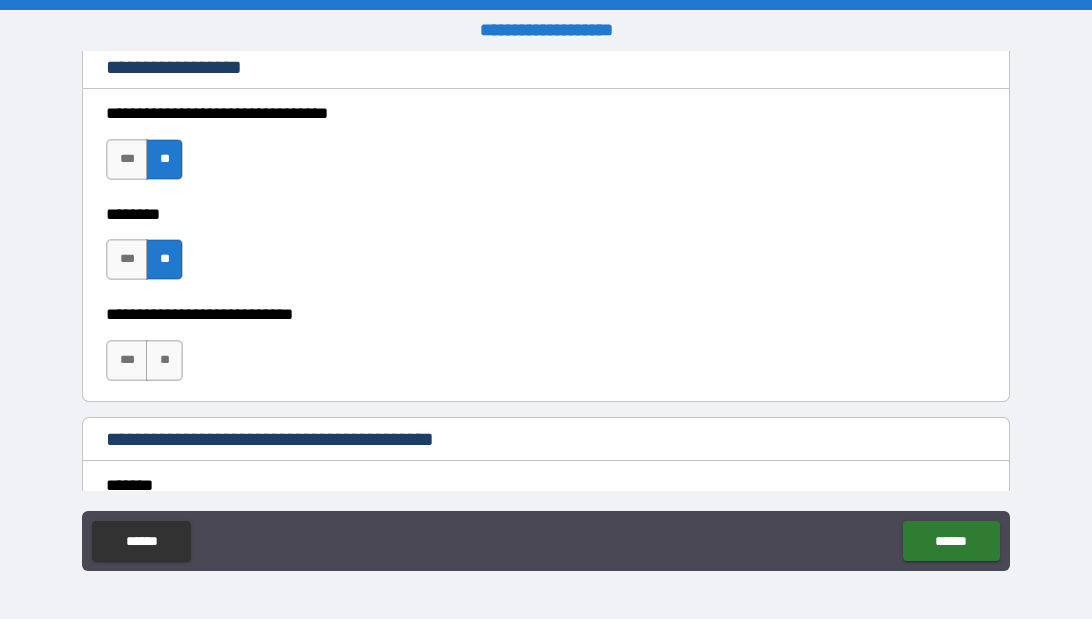 scroll, scrollTop: 1527, scrollLeft: 0, axis: vertical 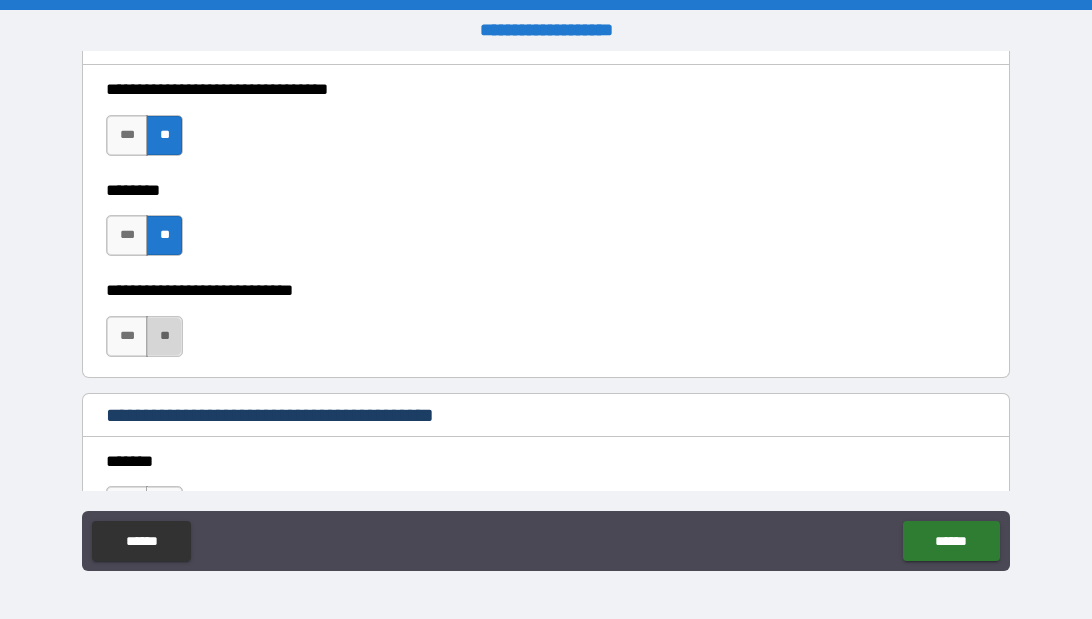 click on "**" at bounding box center (164, 336) 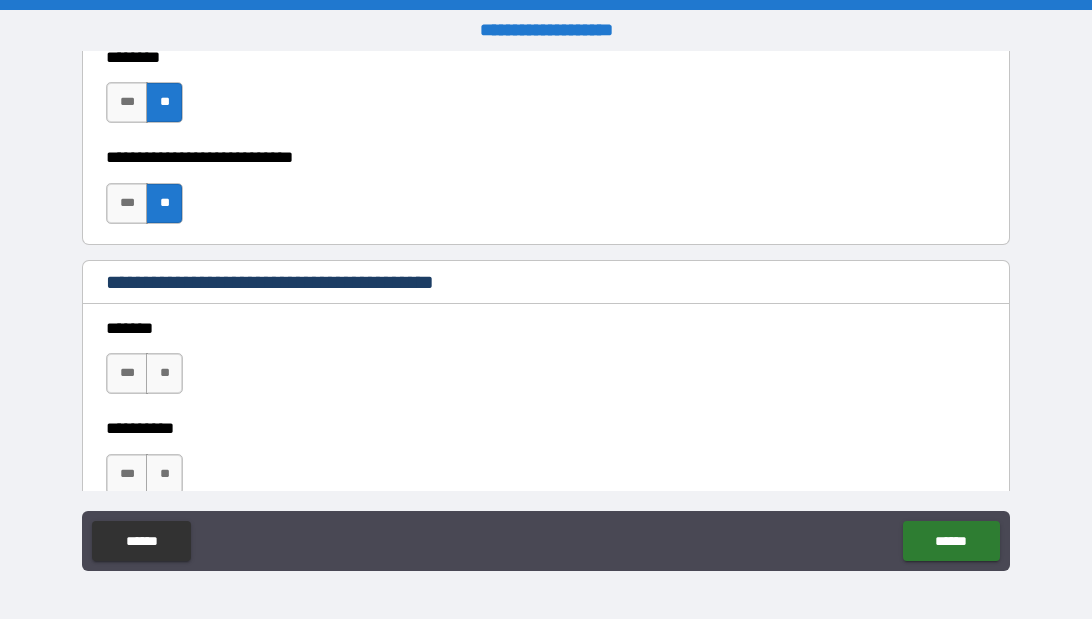 scroll, scrollTop: 1703, scrollLeft: 0, axis: vertical 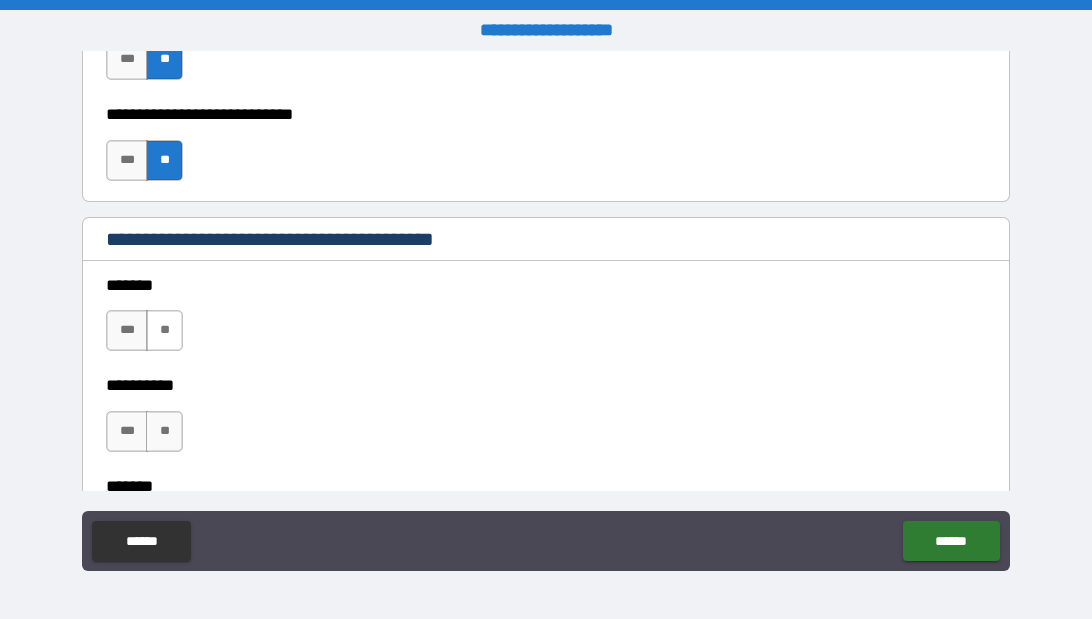 click on "**" at bounding box center (164, 330) 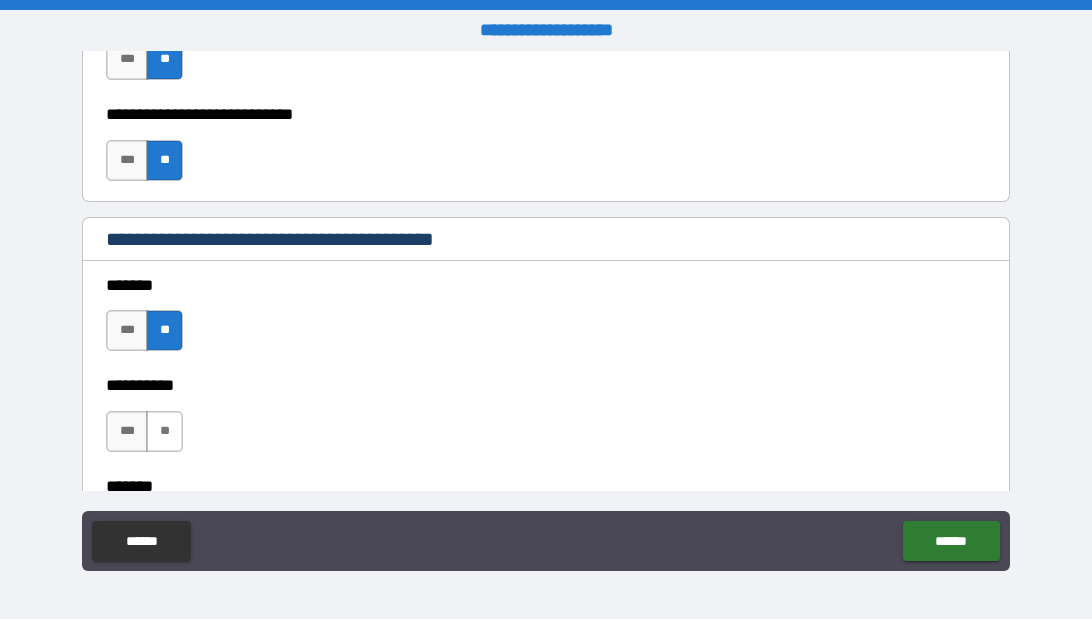 click on "**" at bounding box center (164, 431) 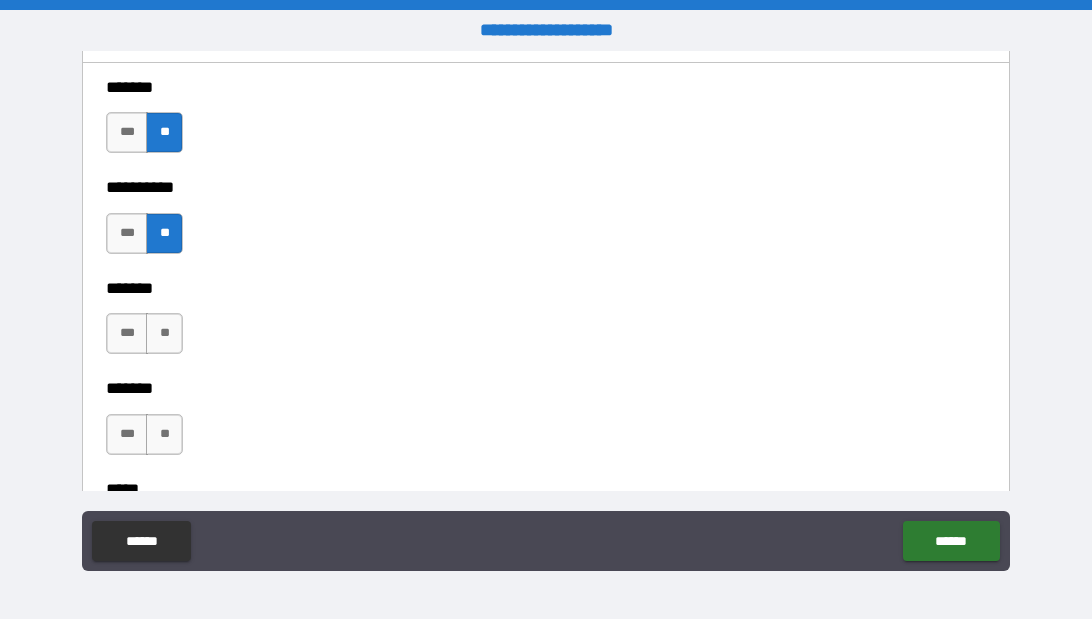 scroll, scrollTop: 1905, scrollLeft: 0, axis: vertical 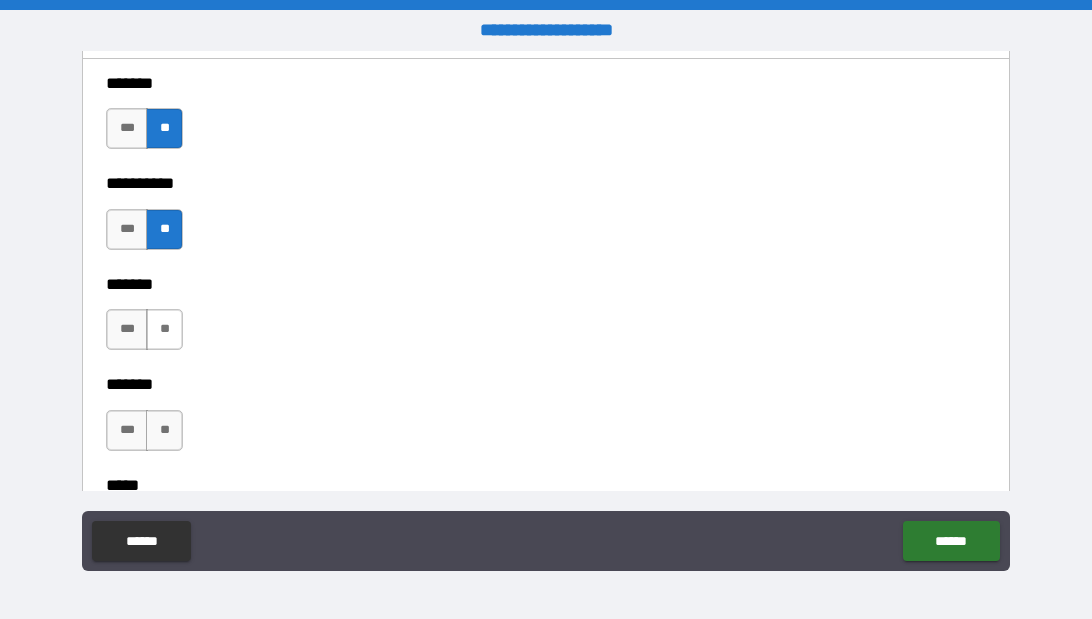 click on "**" at bounding box center [164, 329] 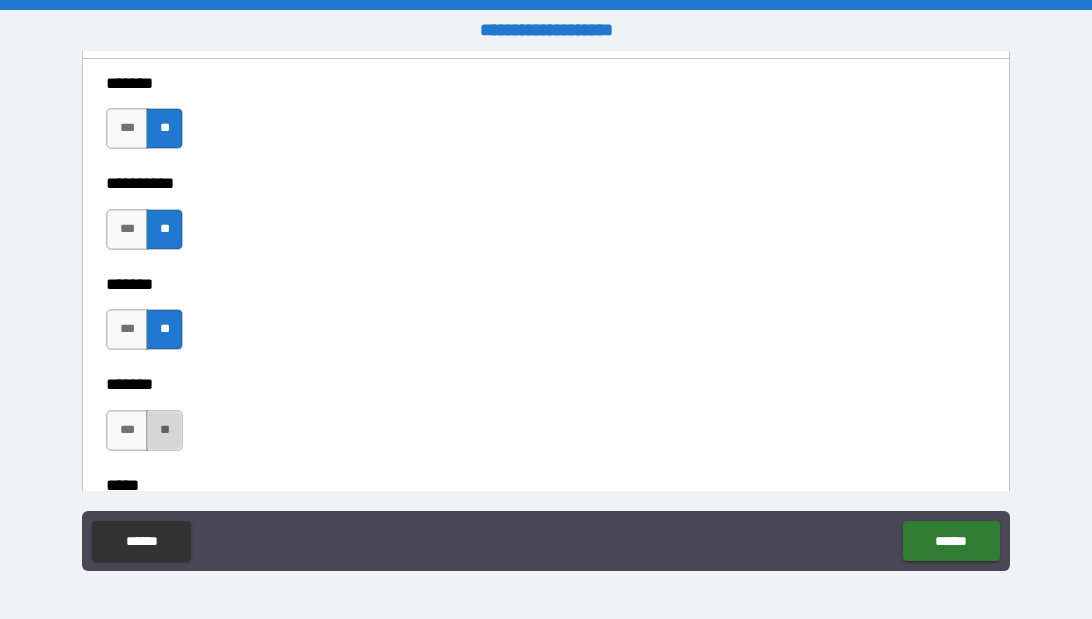 click on "**" at bounding box center (164, 430) 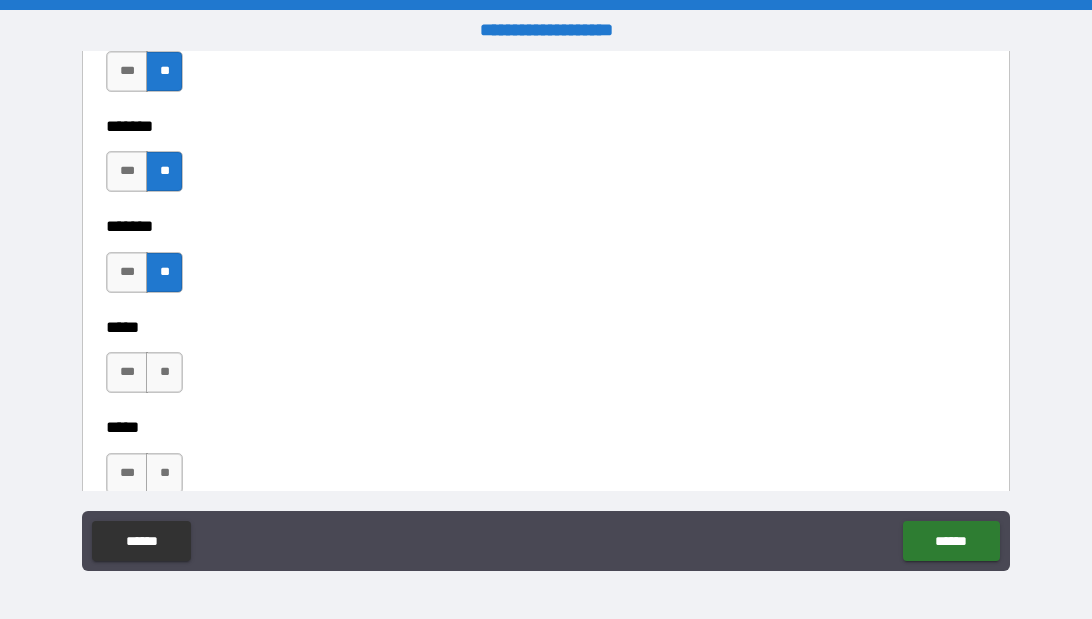 scroll, scrollTop: 2086, scrollLeft: 0, axis: vertical 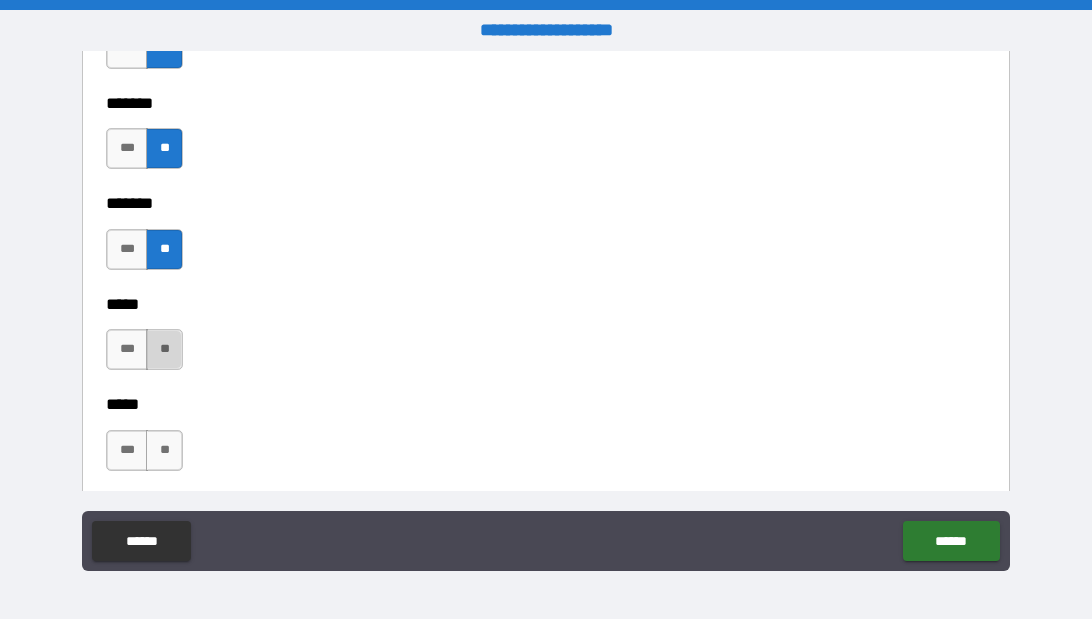 click on "**" at bounding box center (164, 349) 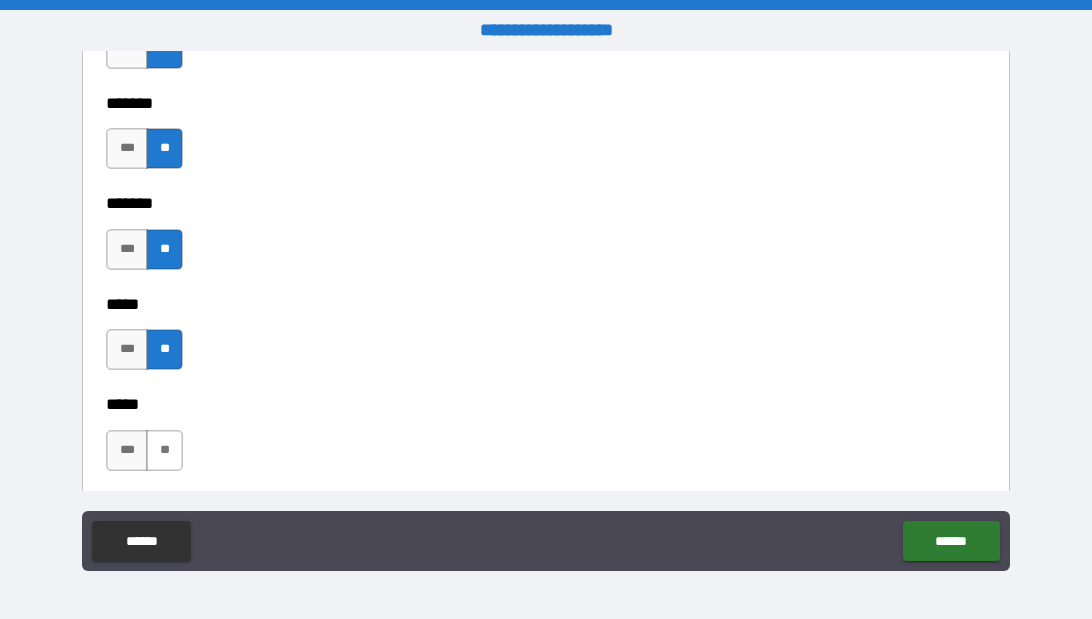 click on "**" at bounding box center [164, 450] 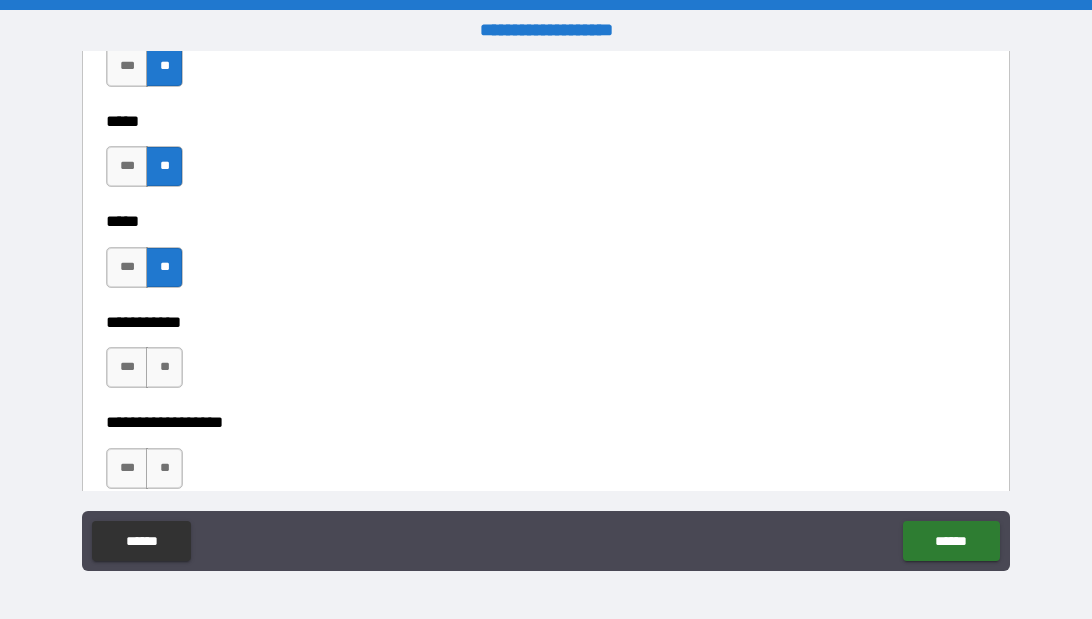scroll, scrollTop: 2283, scrollLeft: 0, axis: vertical 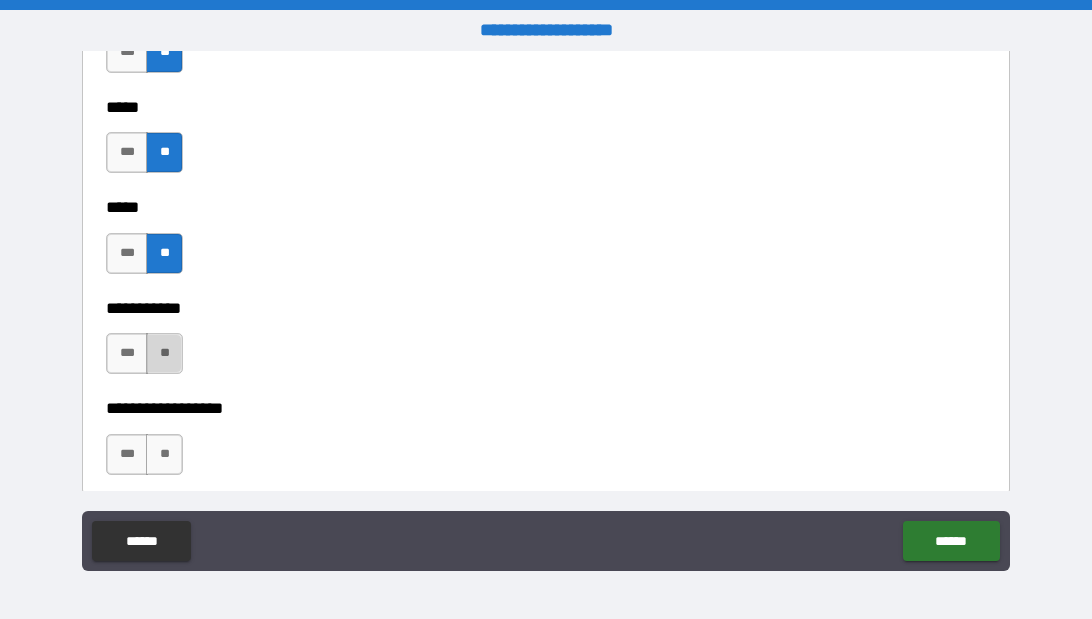 click on "**" at bounding box center (164, 353) 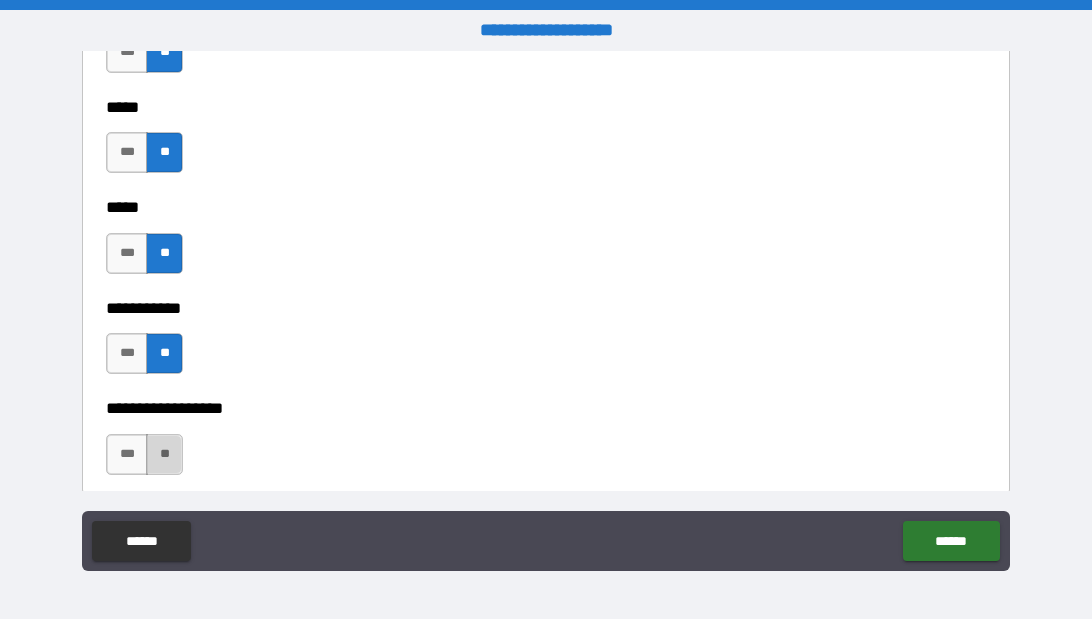 click on "**" at bounding box center [164, 454] 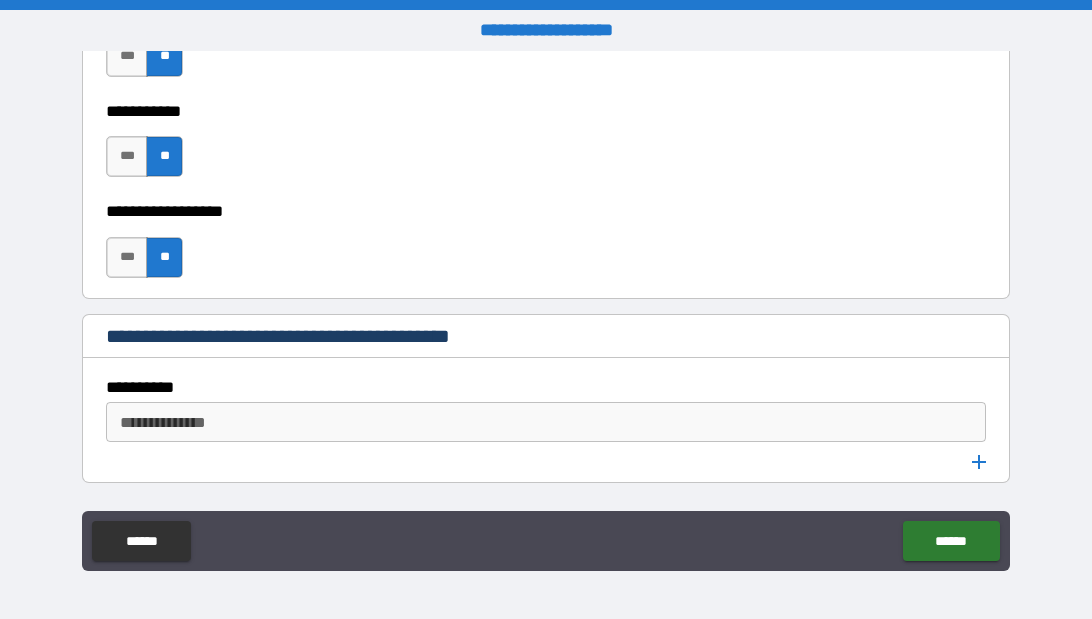 scroll, scrollTop: 2492, scrollLeft: 0, axis: vertical 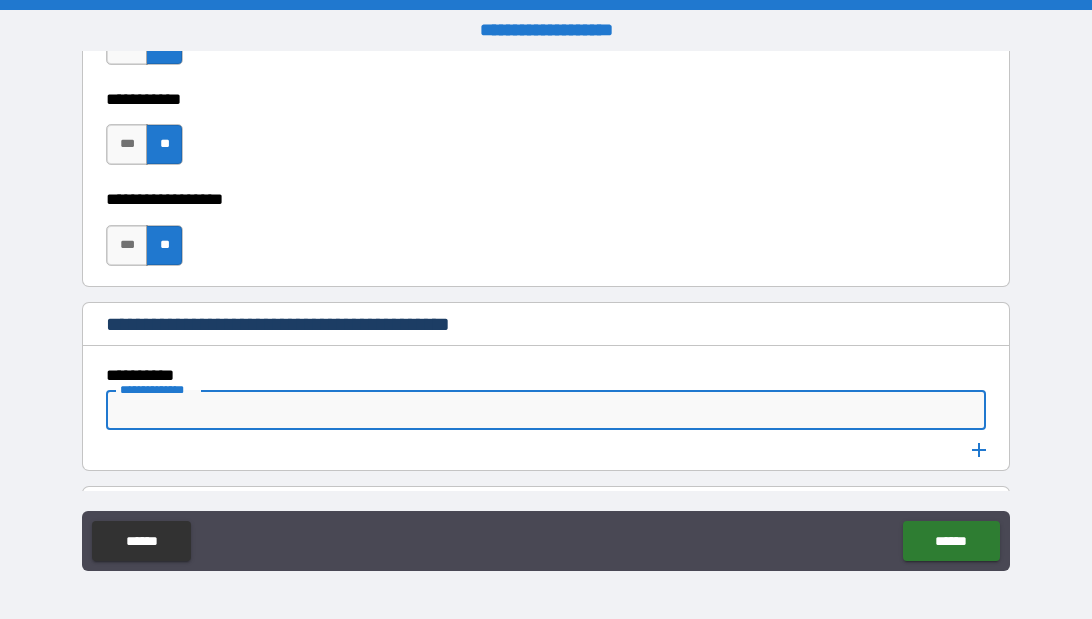 click on "**********" at bounding box center (544, 410) 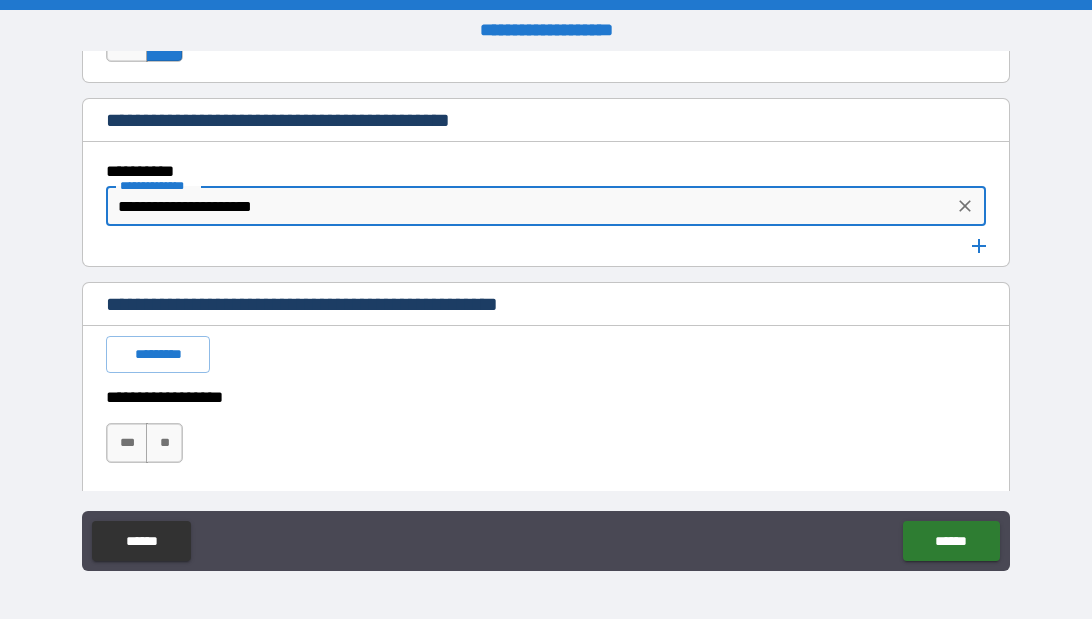 scroll, scrollTop: 2711, scrollLeft: 0, axis: vertical 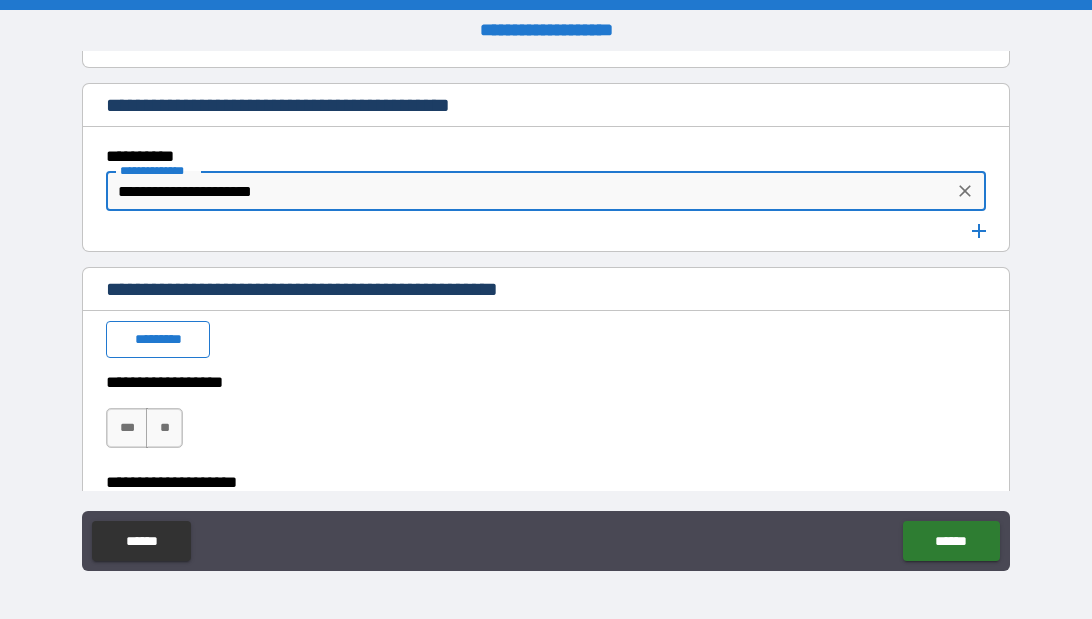 type on "**********" 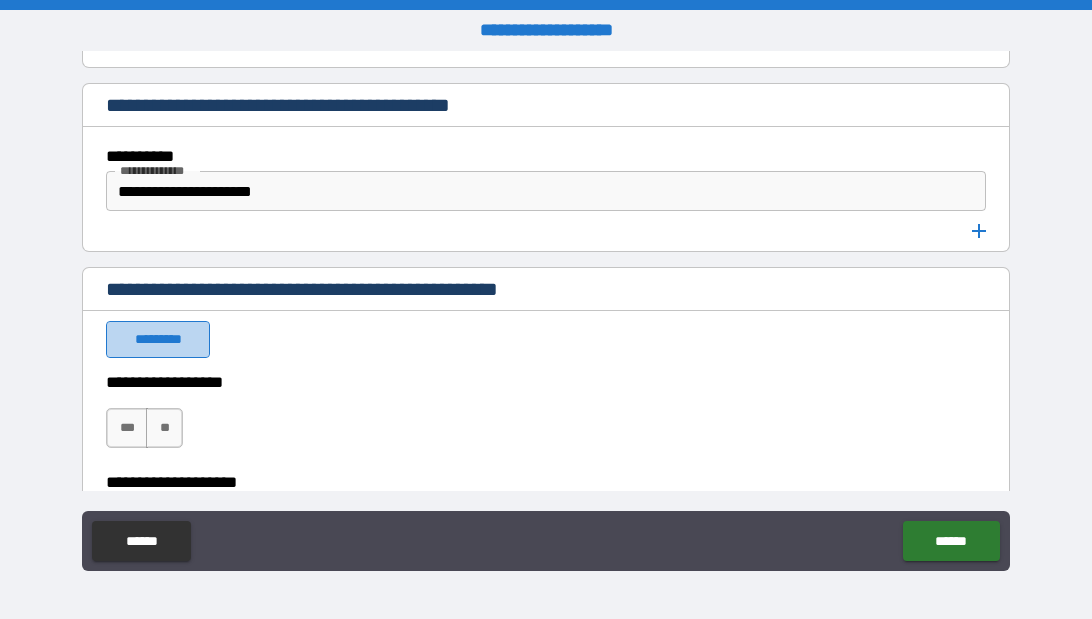 click on "*********" at bounding box center (158, 339) 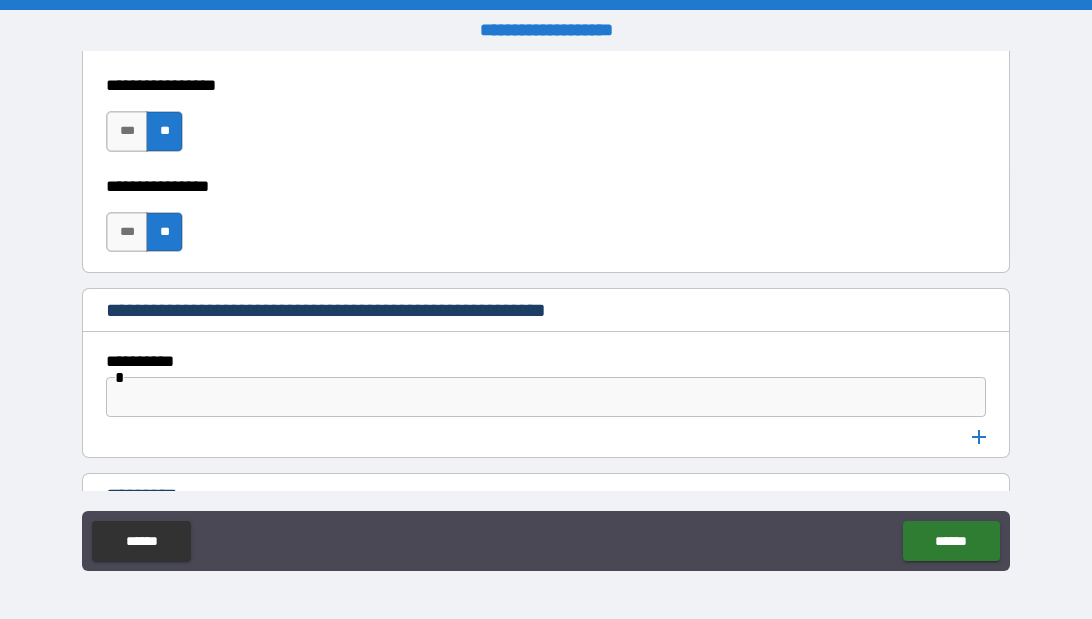 scroll, scrollTop: 10548, scrollLeft: 0, axis: vertical 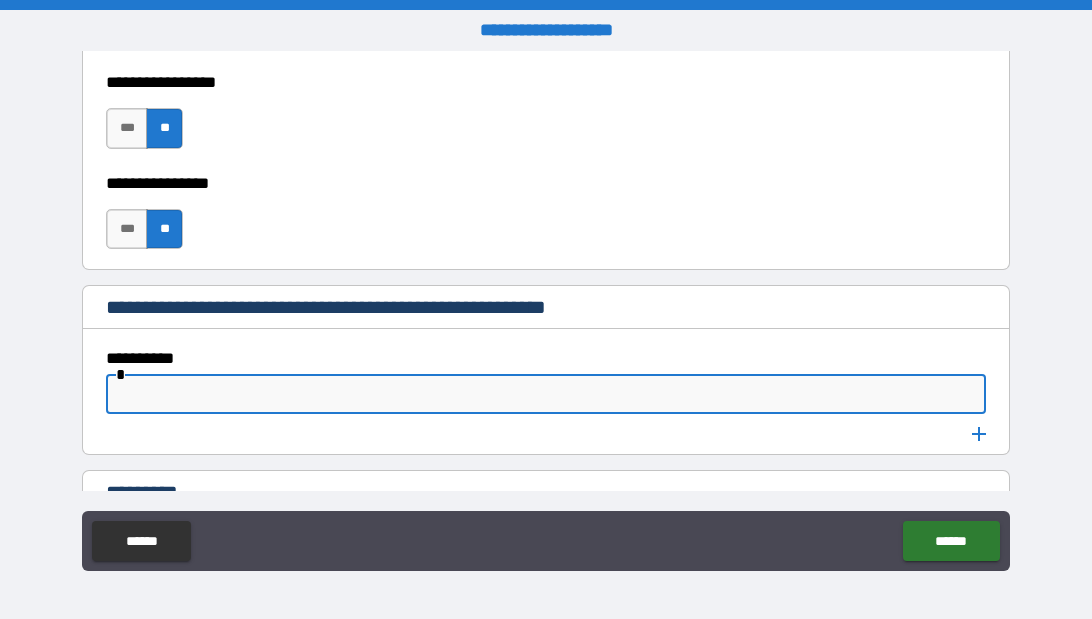 click at bounding box center (546, 394) 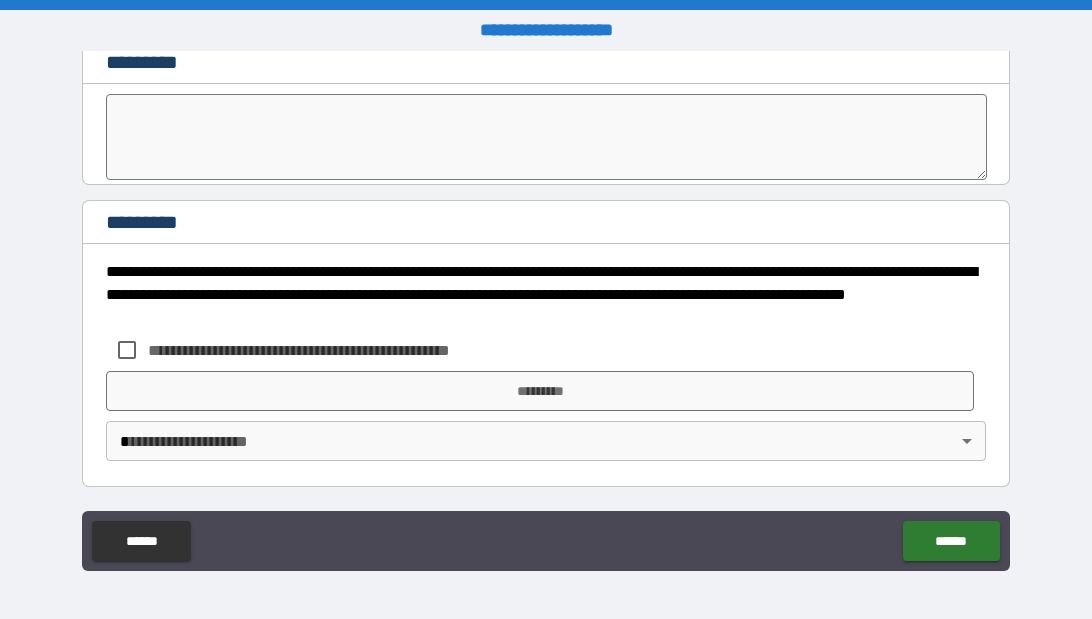 scroll, scrollTop: 10979, scrollLeft: 0, axis: vertical 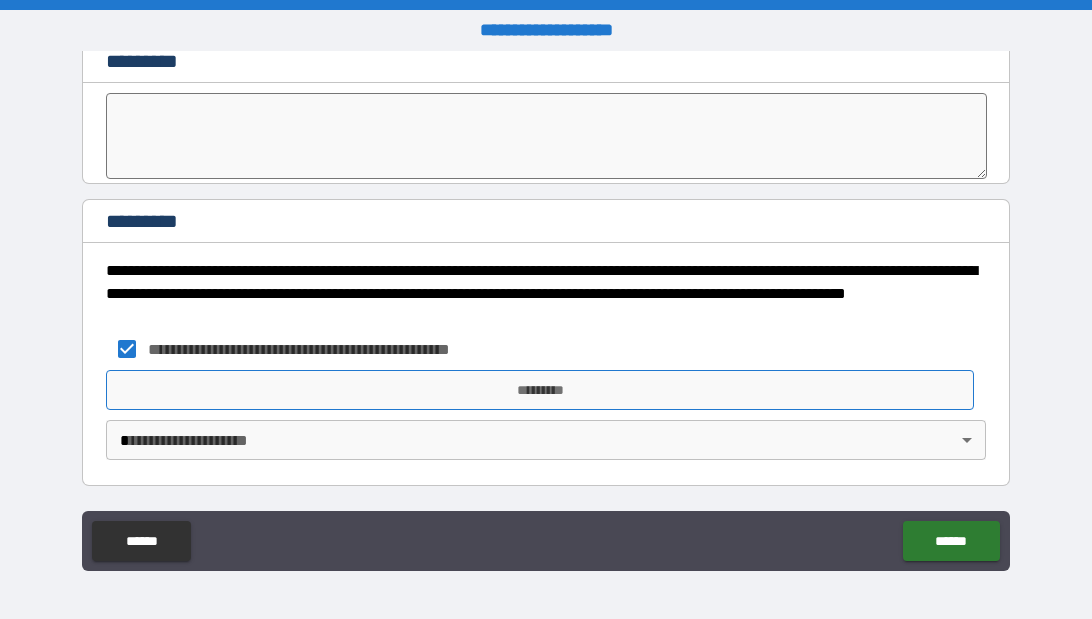 click on "*********" at bounding box center (540, 390) 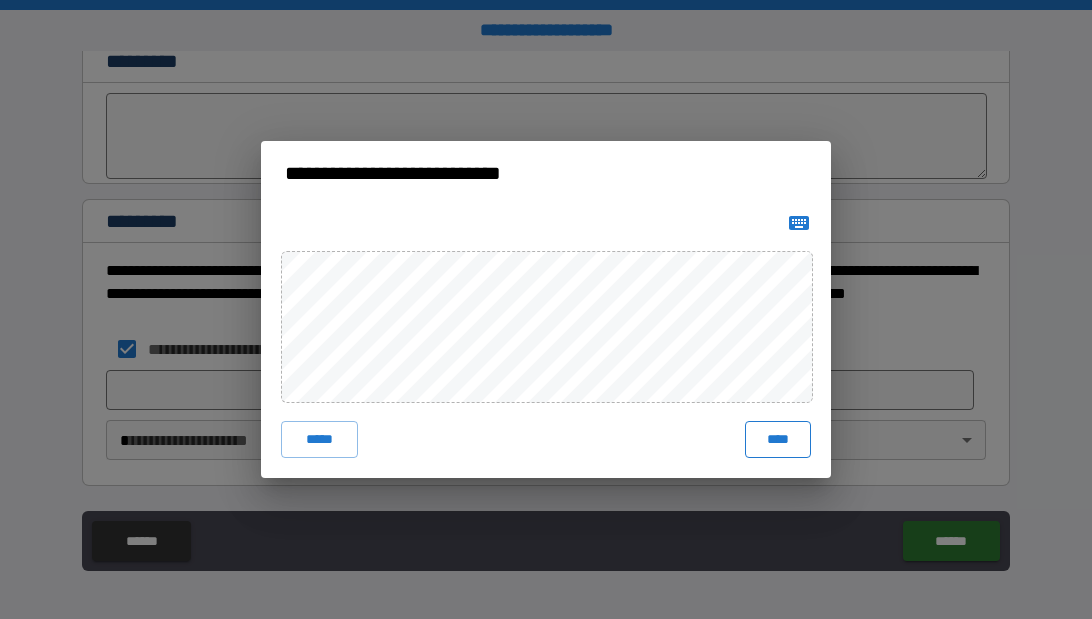 click on "****" at bounding box center (778, 439) 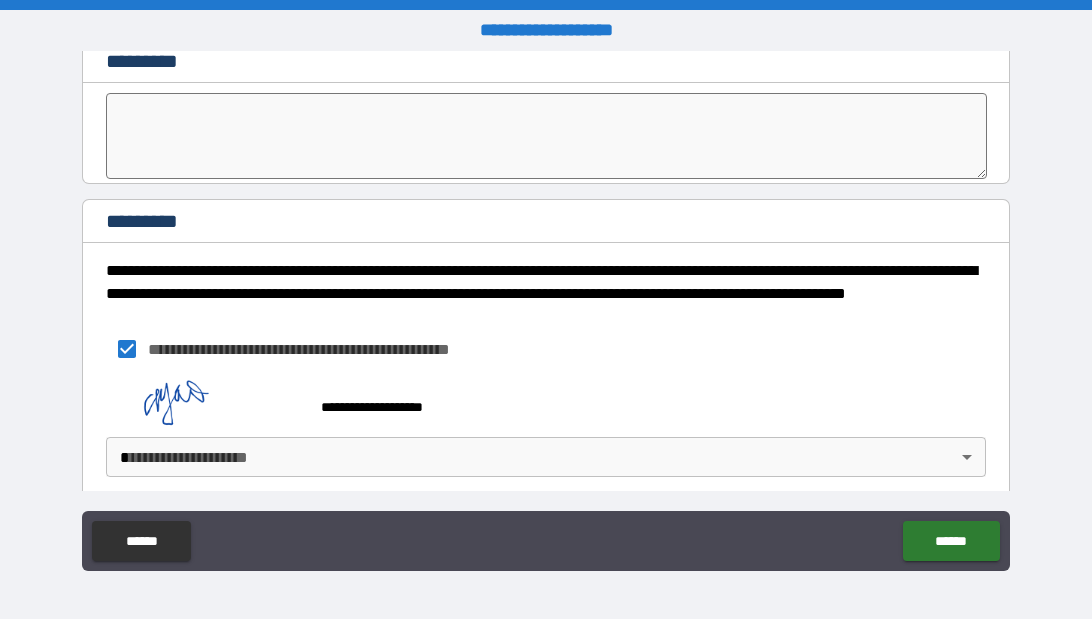 scroll, scrollTop: 10996, scrollLeft: 0, axis: vertical 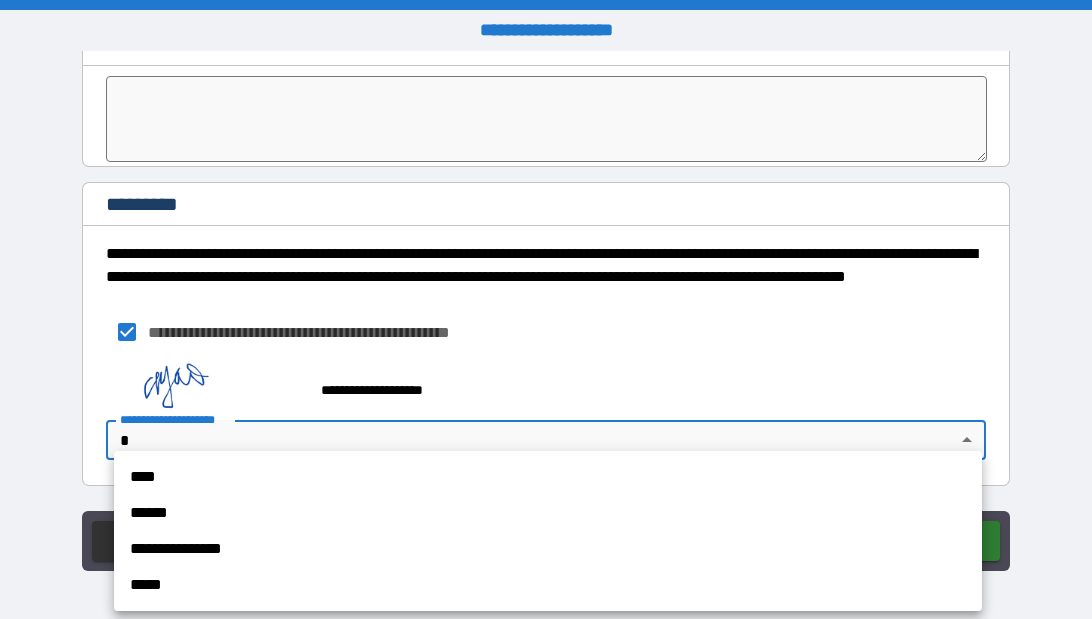 click on "[FIRST] [LAST] [STREET] [CITY] [STATE] [ZIP] [COUNTRY] [PHONE] [EMAIL] [DOB] [GENDER] [NATIONALITY] [PASSPORT] [LICENSE] [CREDITCARD] [SSN]" at bounding box center [546, 309] 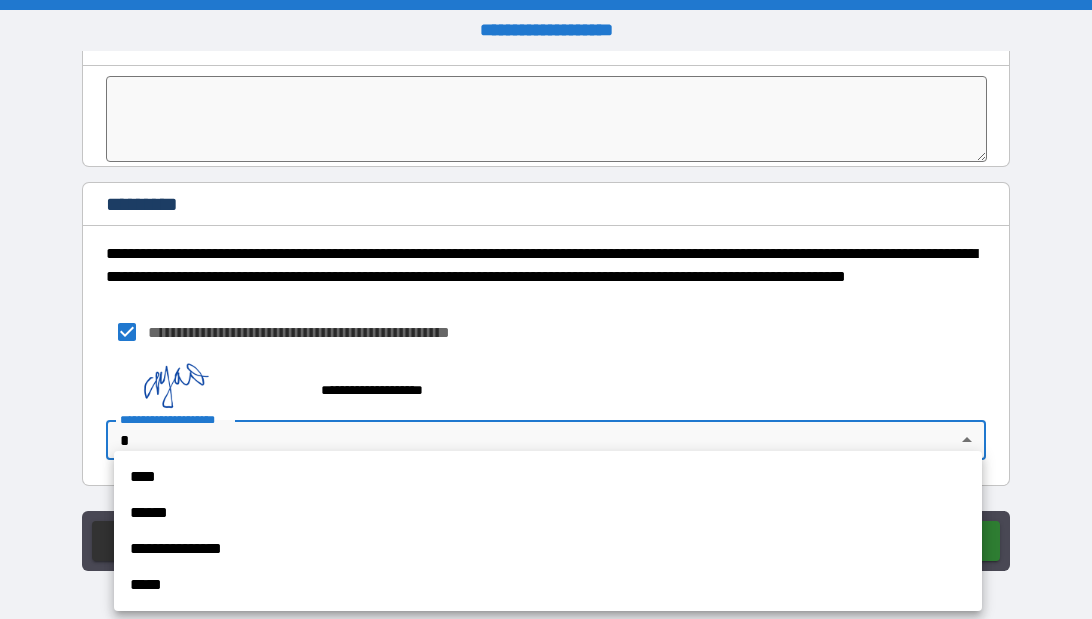 click on "****" at bounding box center (548, 477) 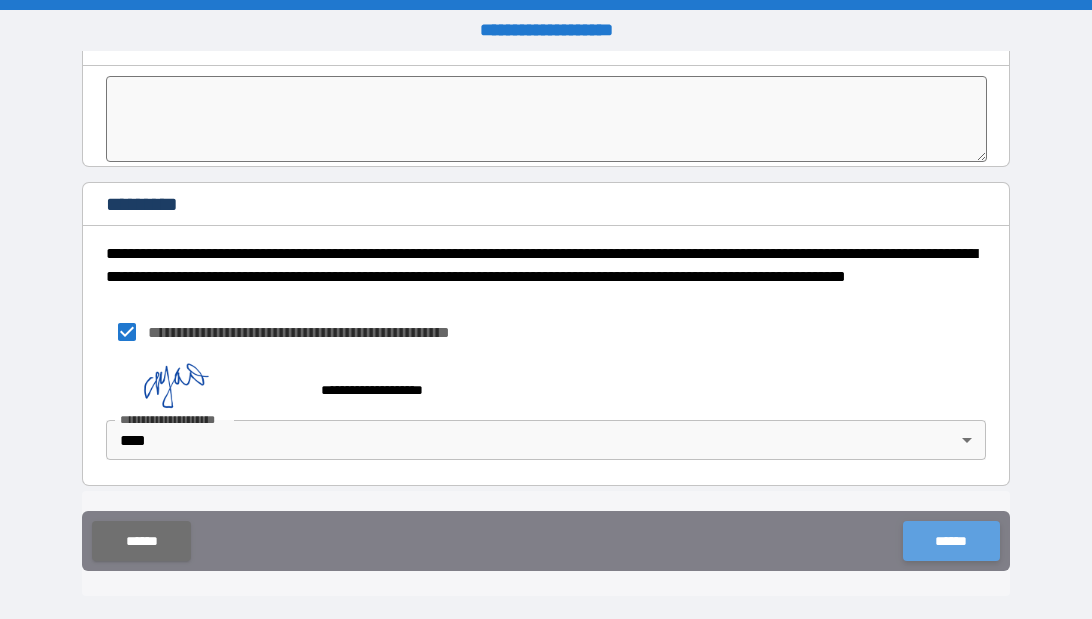 click on "******" at bounding box center [951, 541] 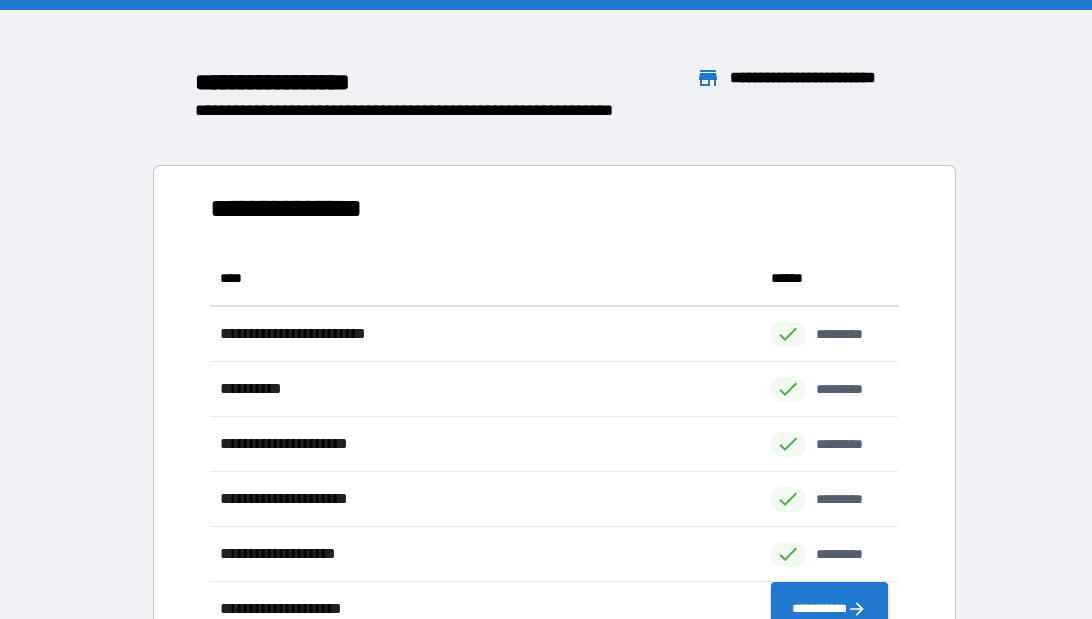 scroll, scrollTop: 1, scrollLeft: 1, axis: both 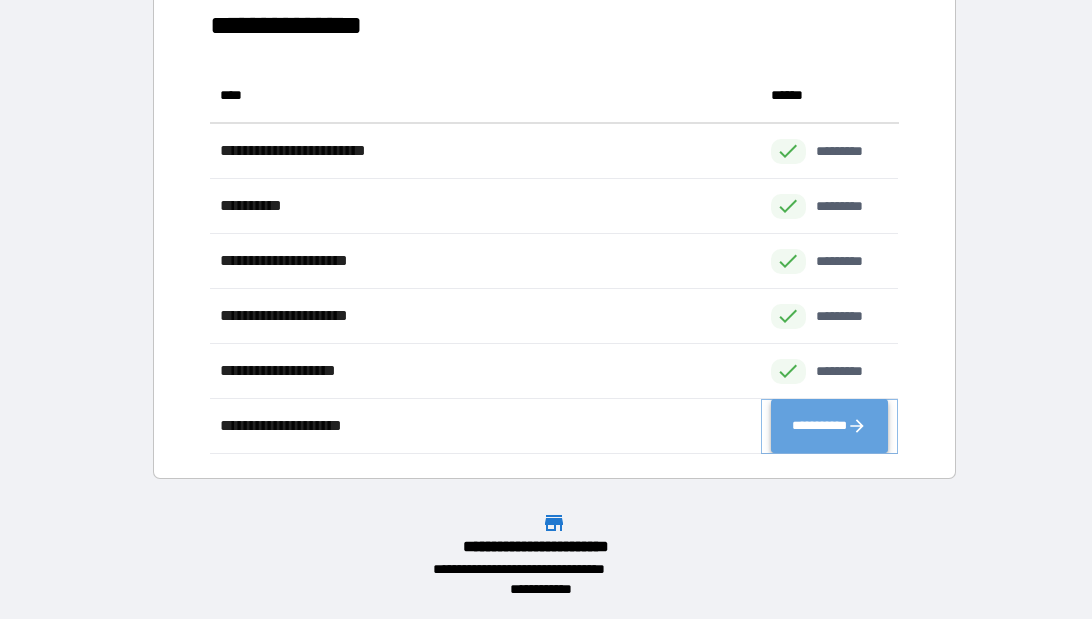 click on "**********" at bounding box center [830, 426] 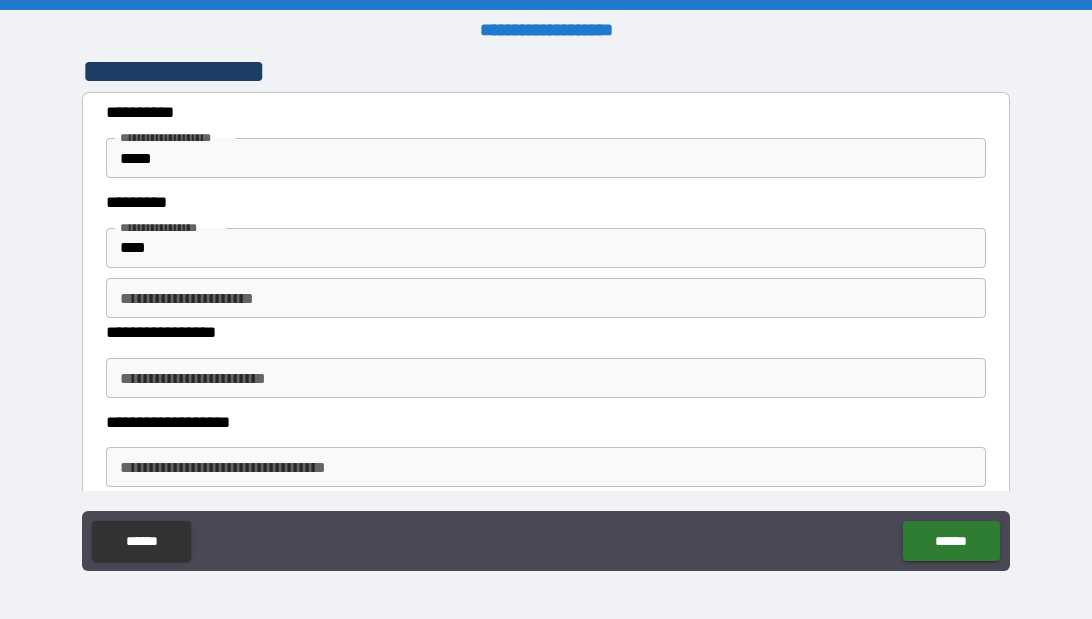 type on "*" 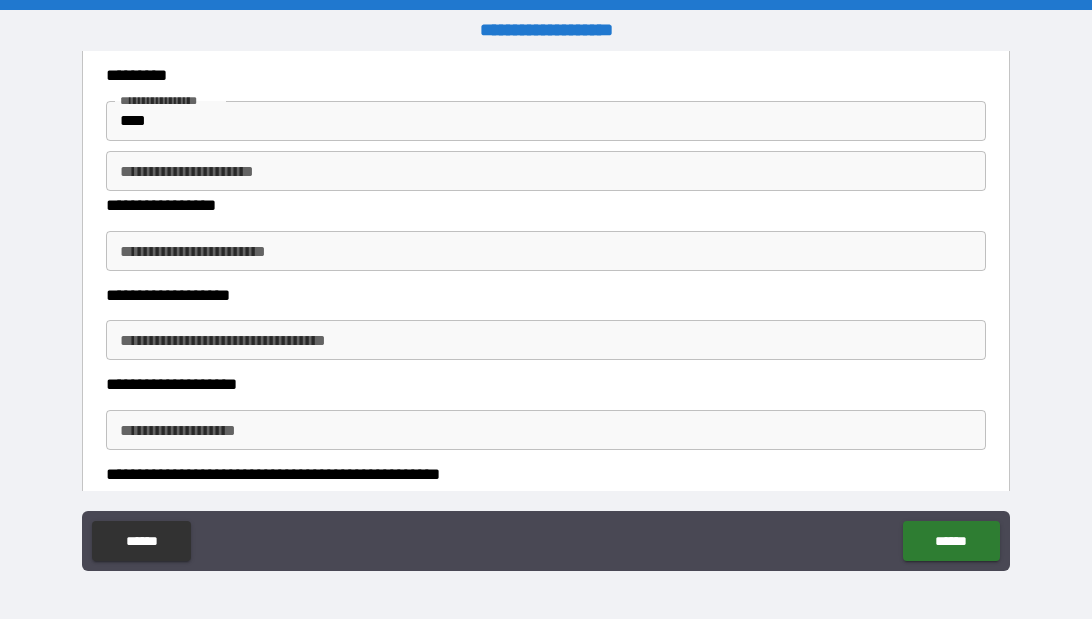 scroll, scrollTop: 130, scrollLeft: 0, axis: vertical 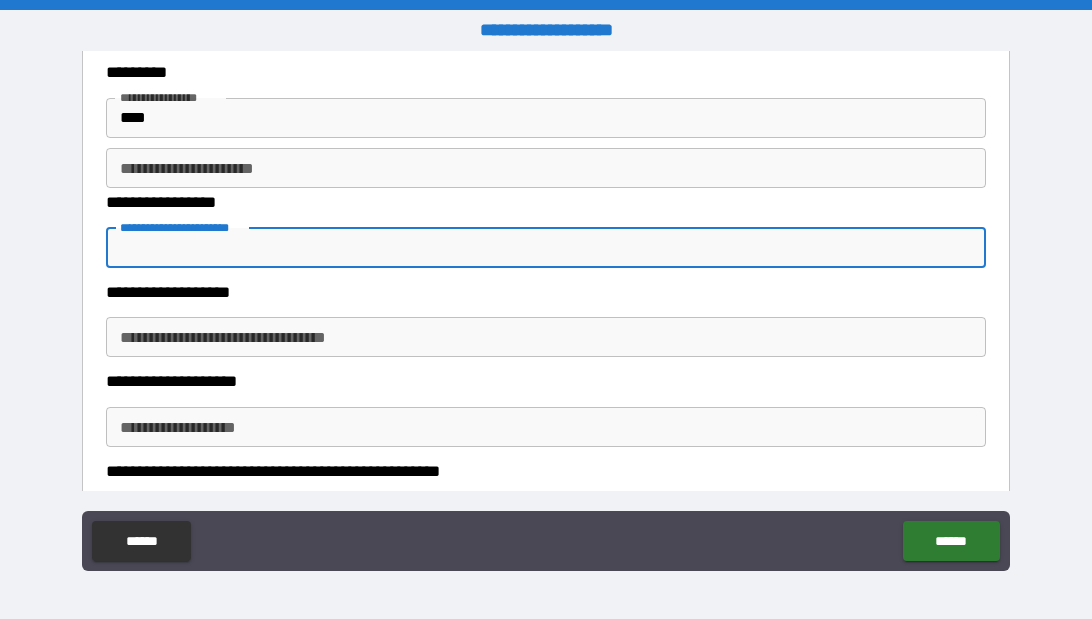 click on "**********" at bounding box center [546, 248] 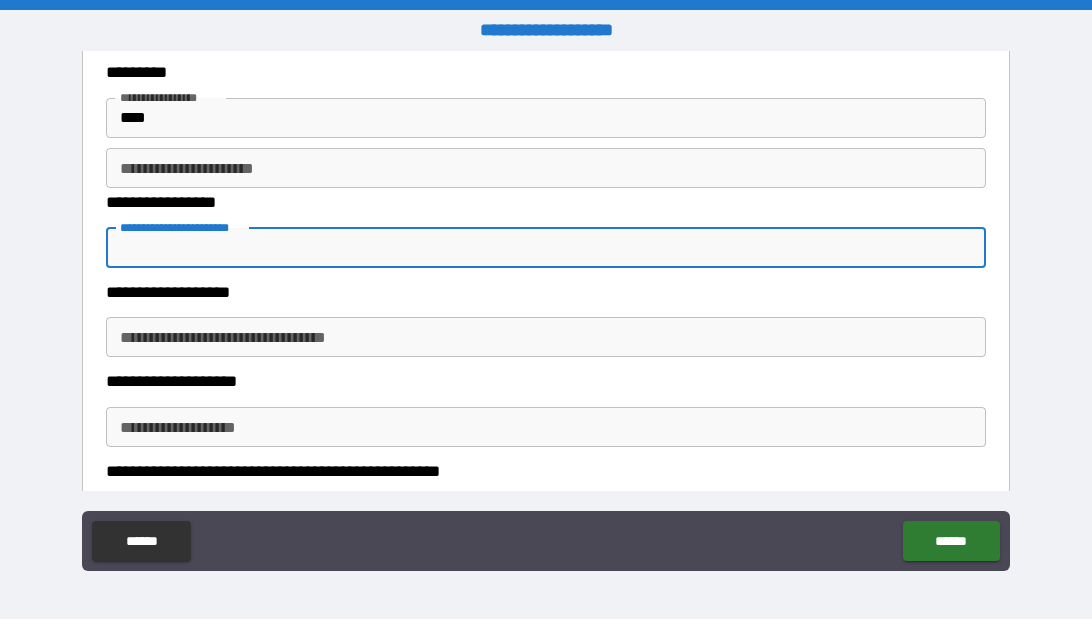 type on "*" 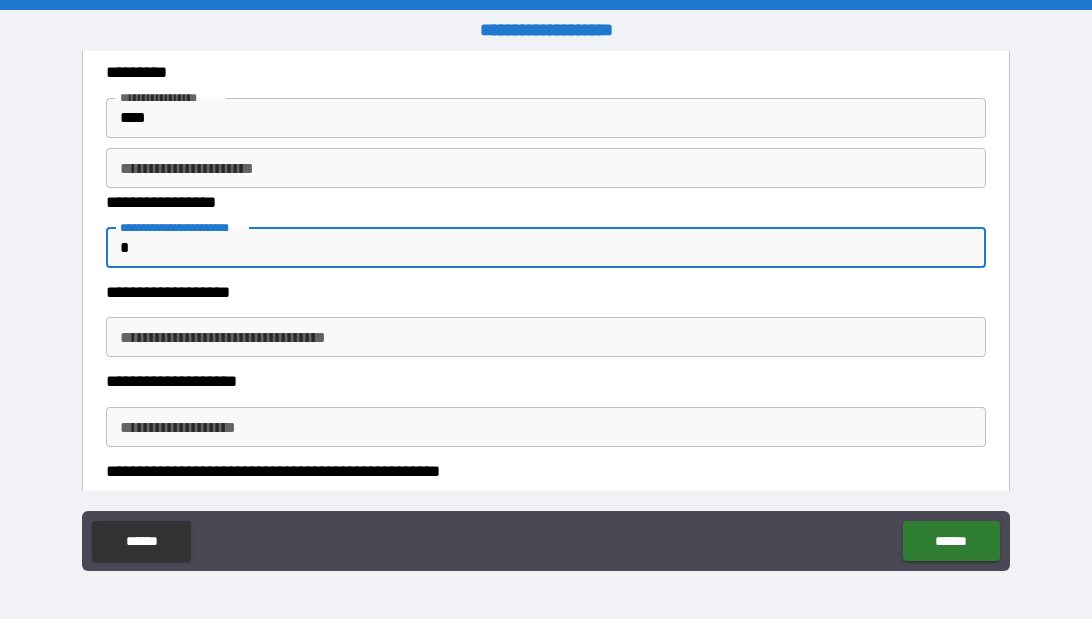 type on "**" 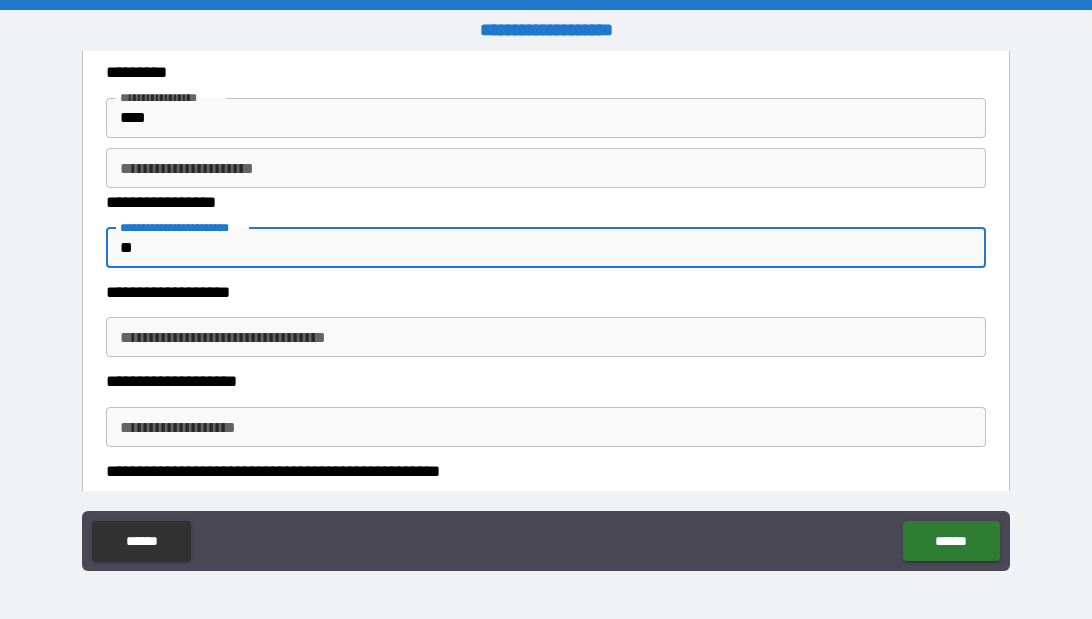 type on "***" 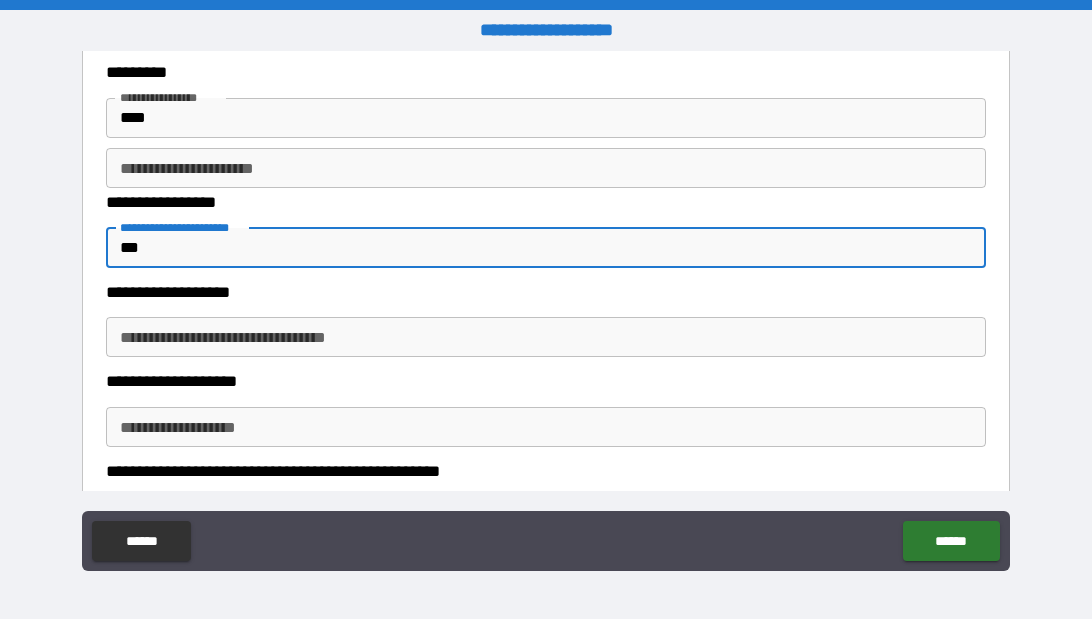 type on "****" 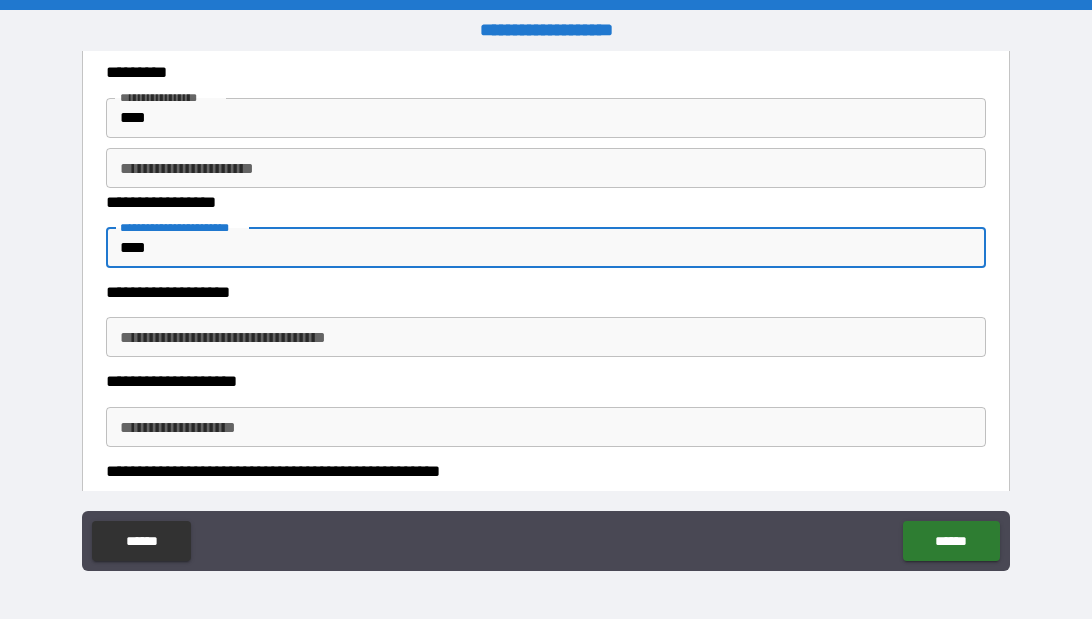type on "*" 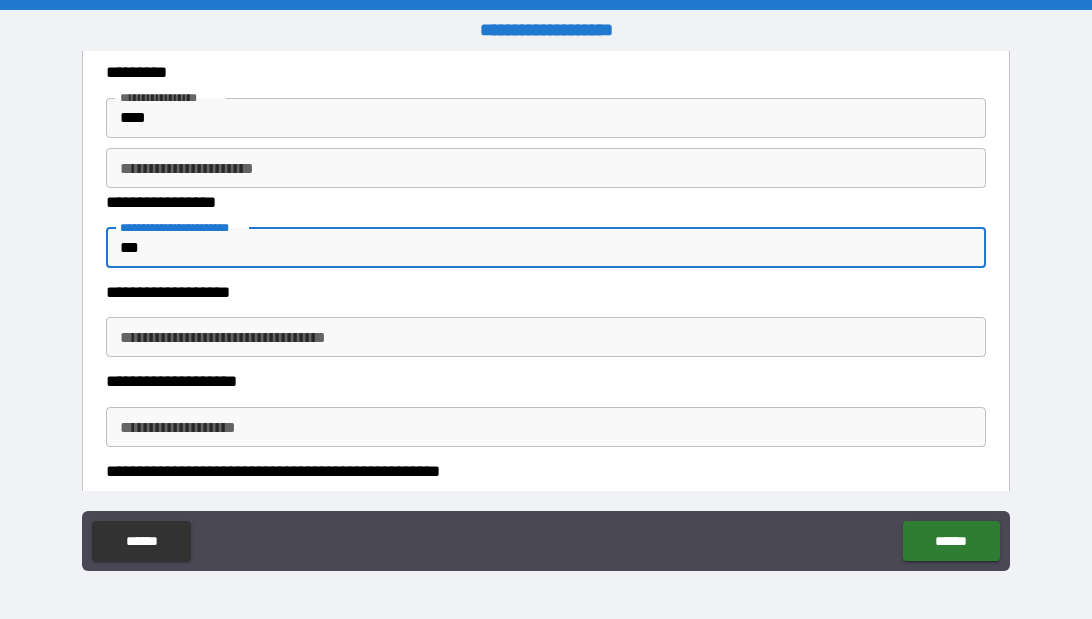 type on "*" 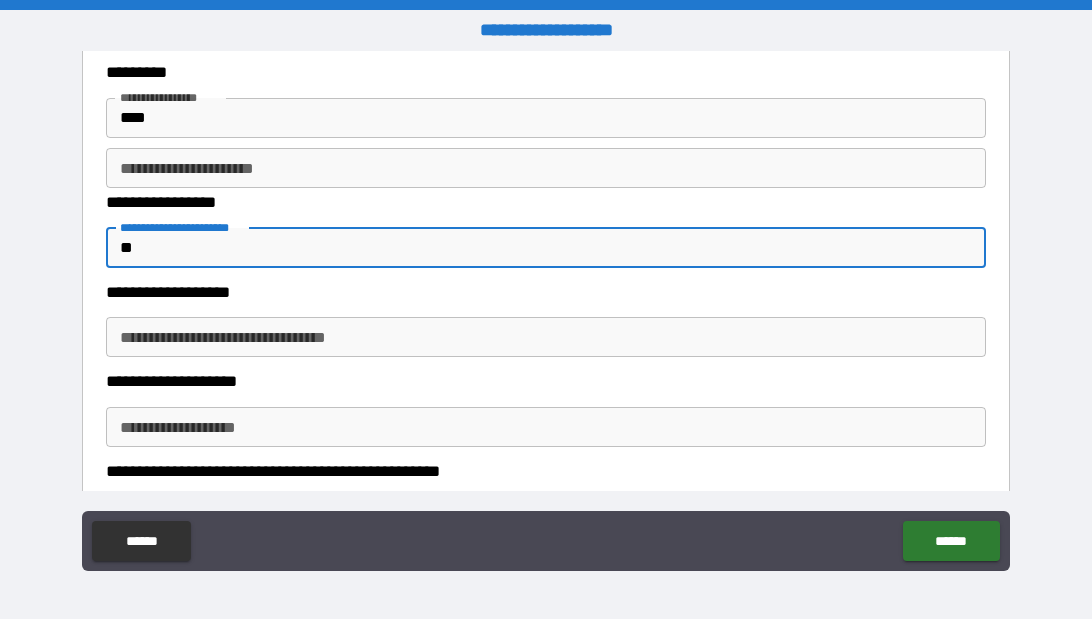 type on "*" 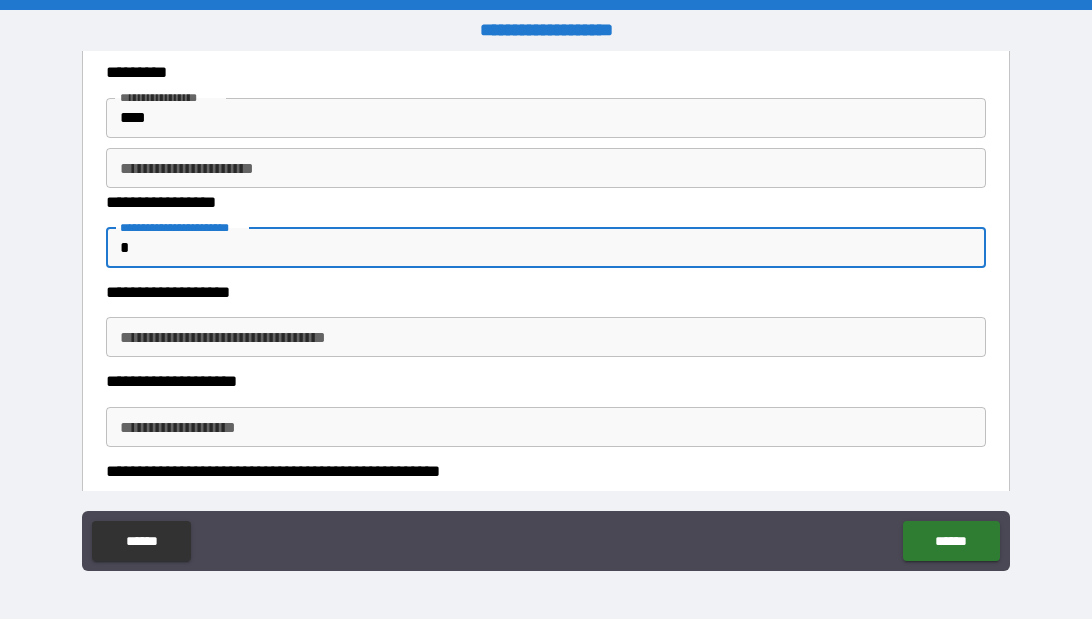 type on "*" 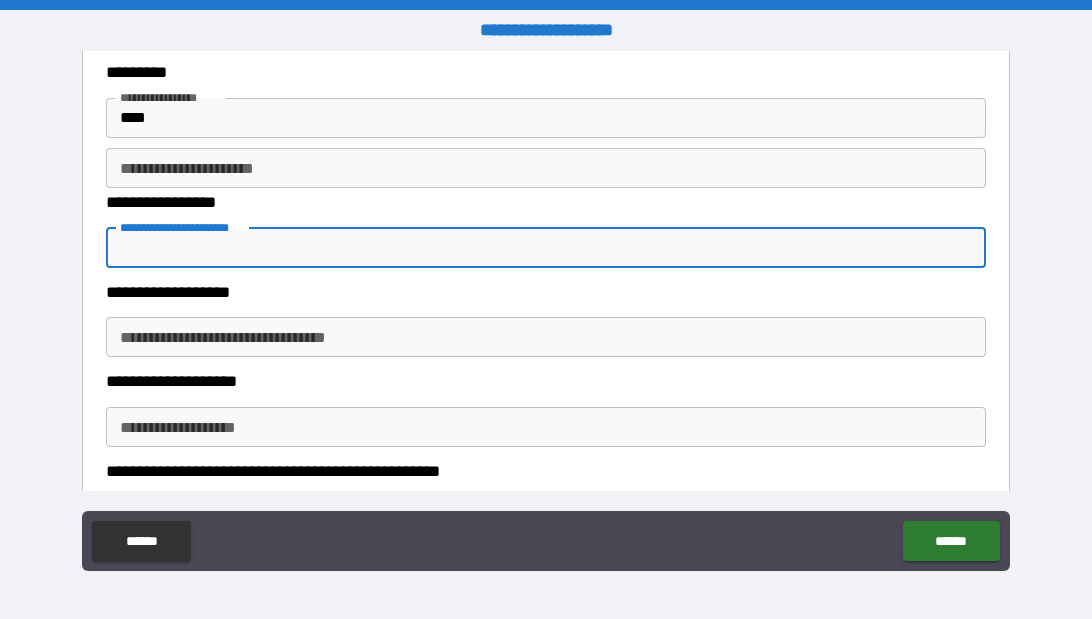 type on "*" 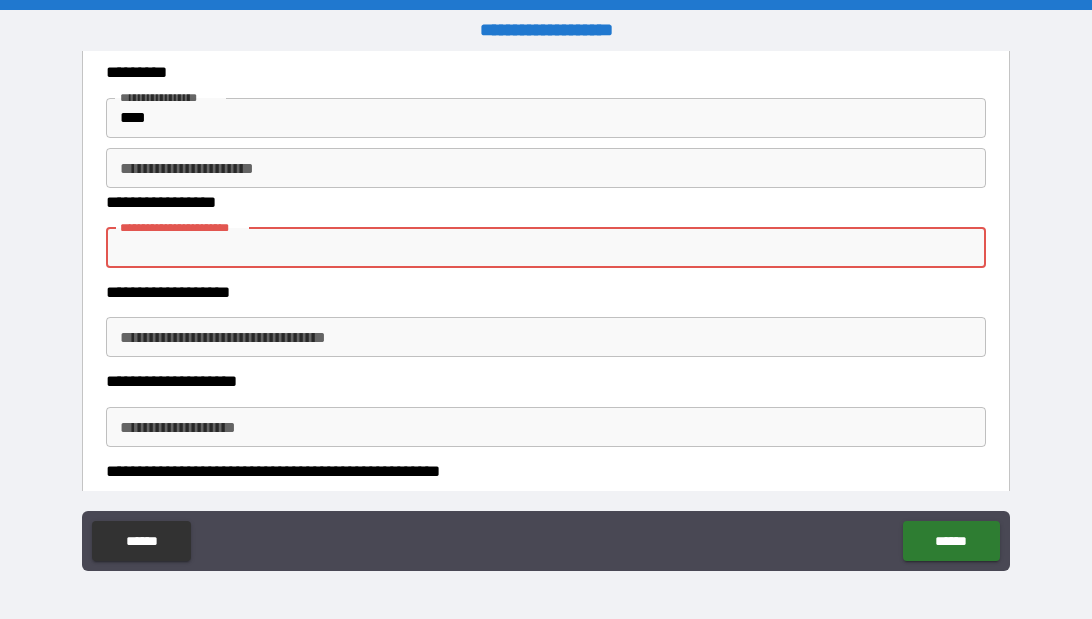 type on "*" 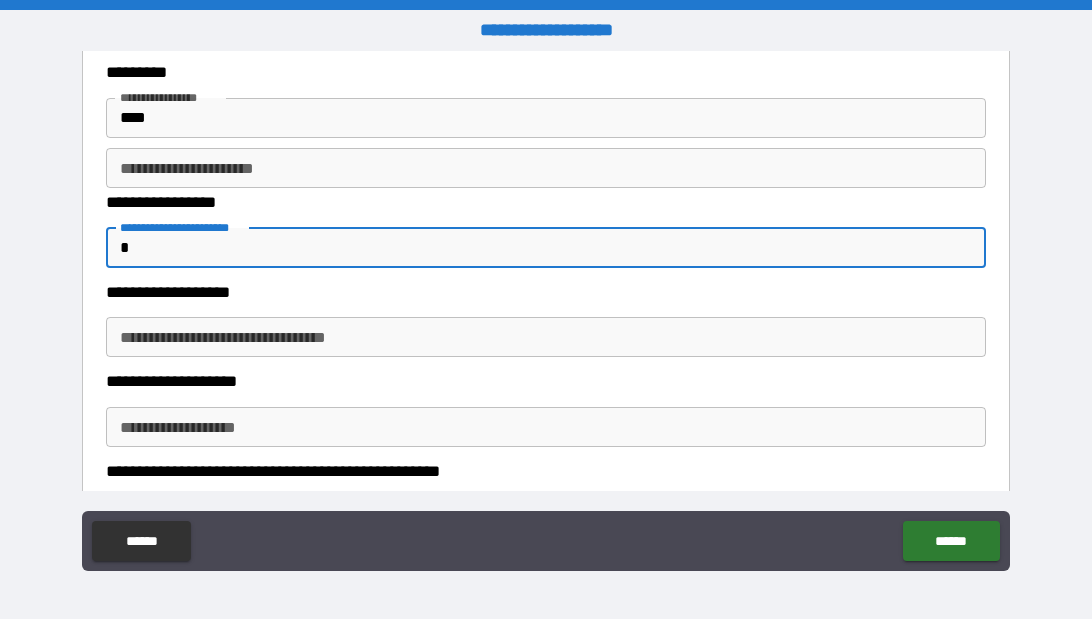 type on "*" 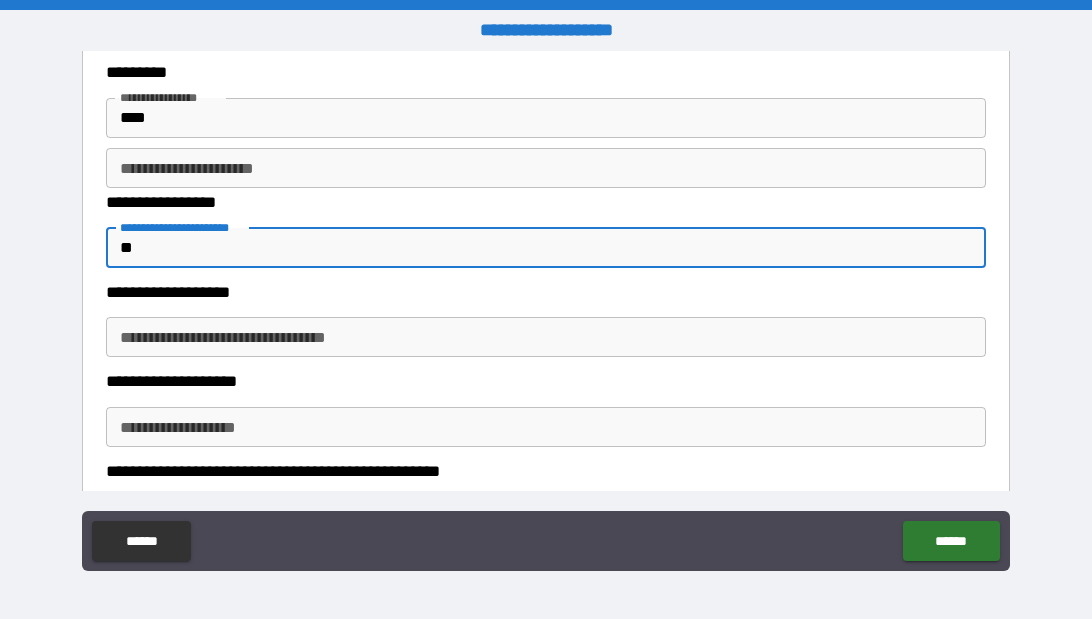 type on "*" 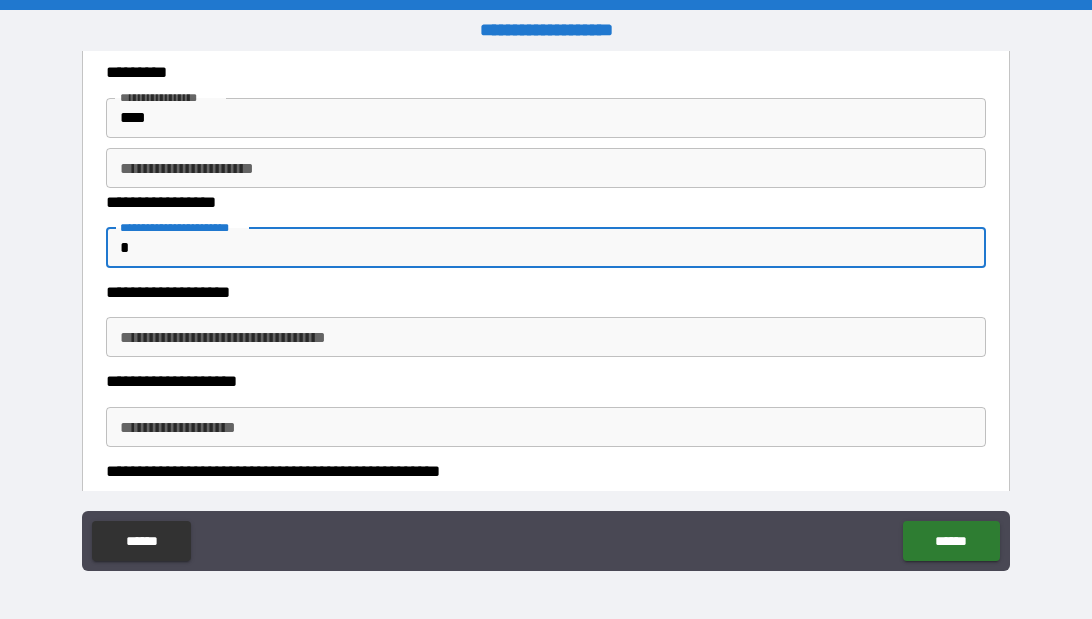 type on "*" 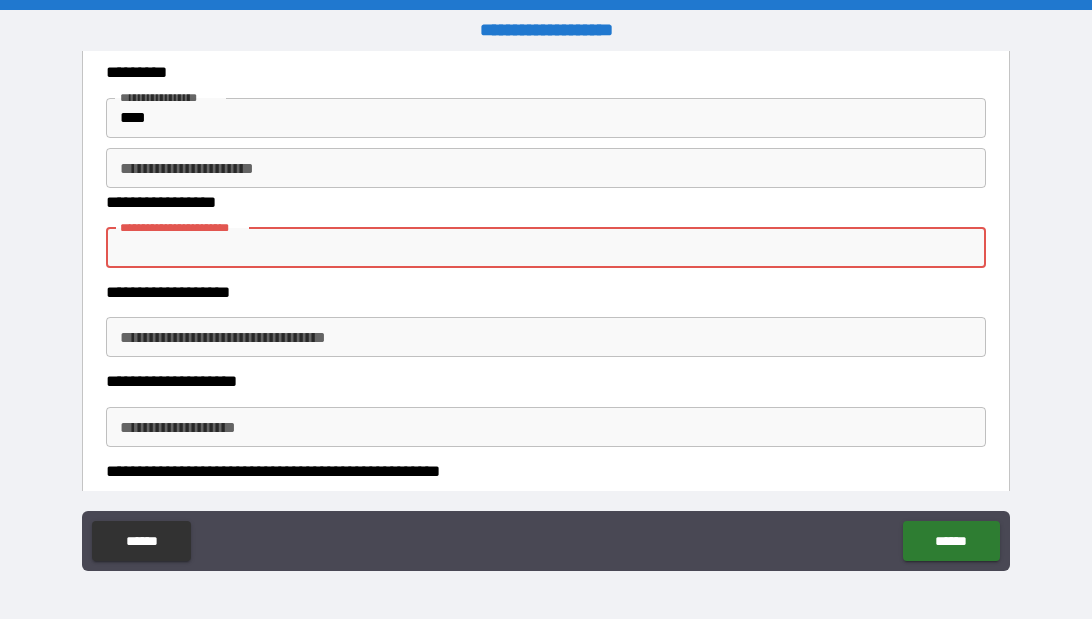 type on "*" 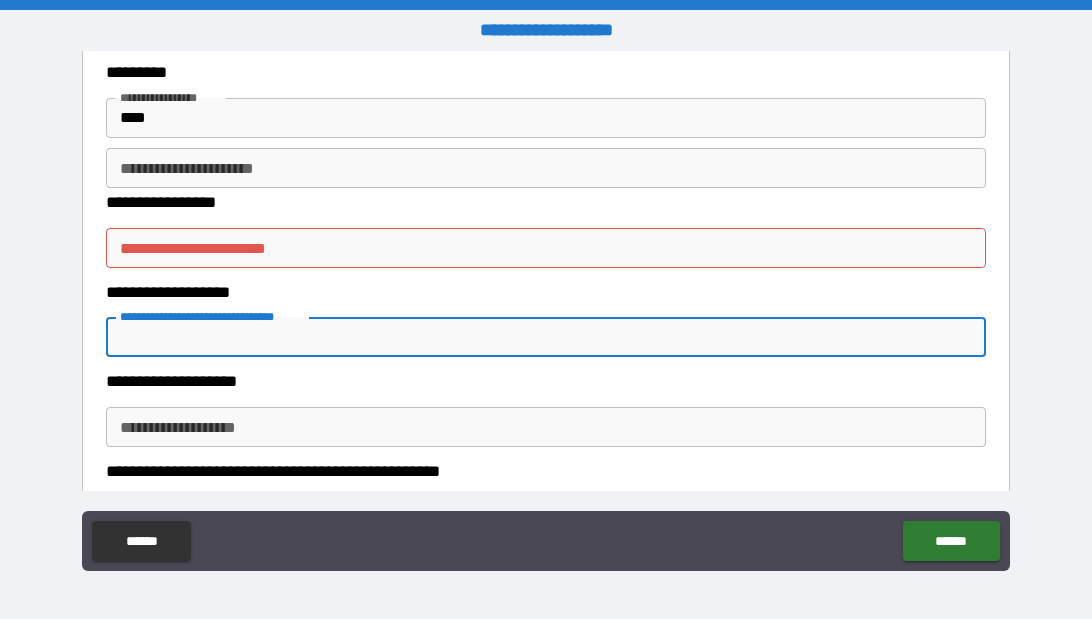 click on "**********" at bounding box center [546, 337] 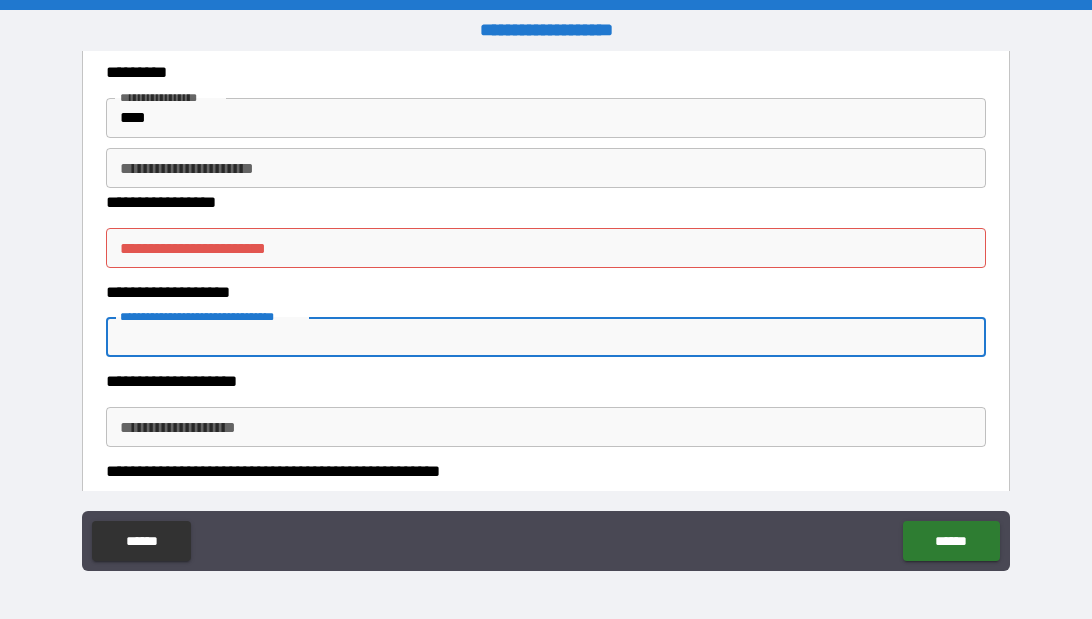 type on "*" 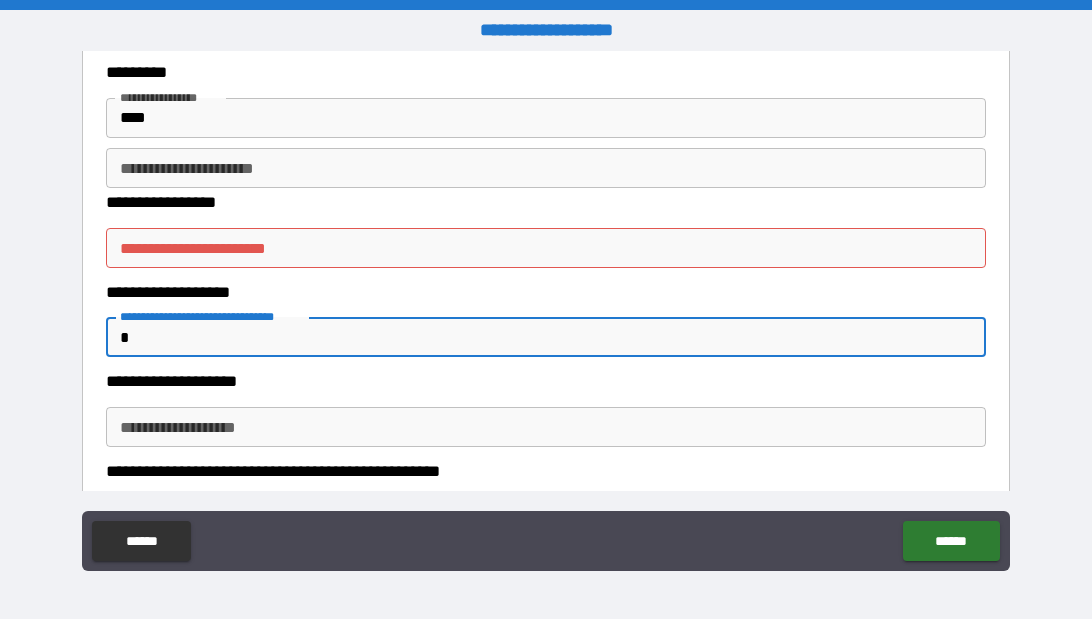type on "*" 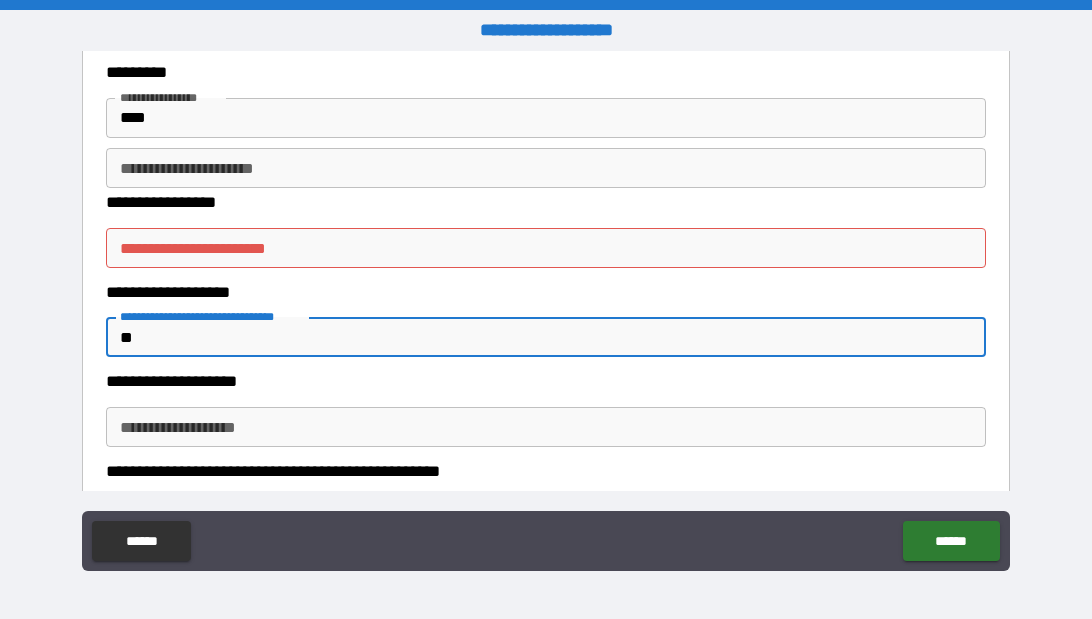 type on "*" 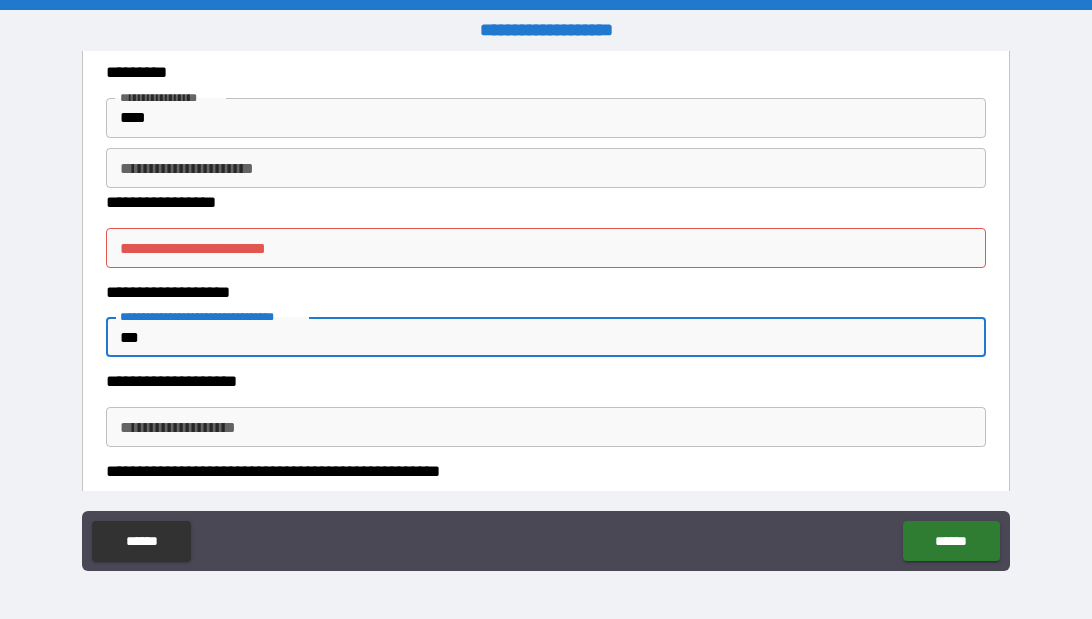 type on "*" 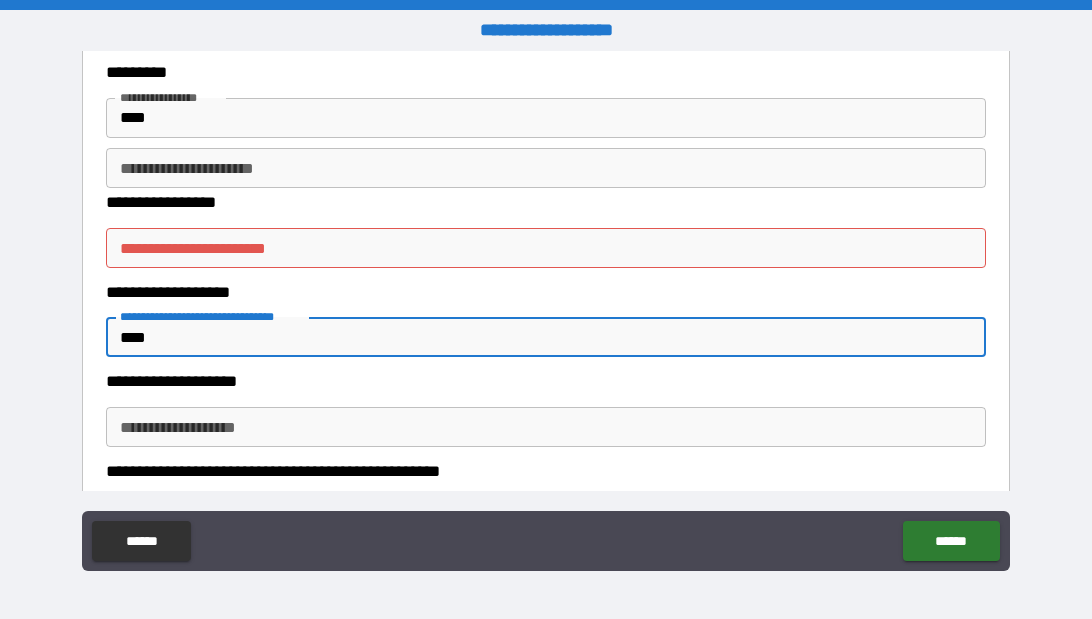 type on "*****" 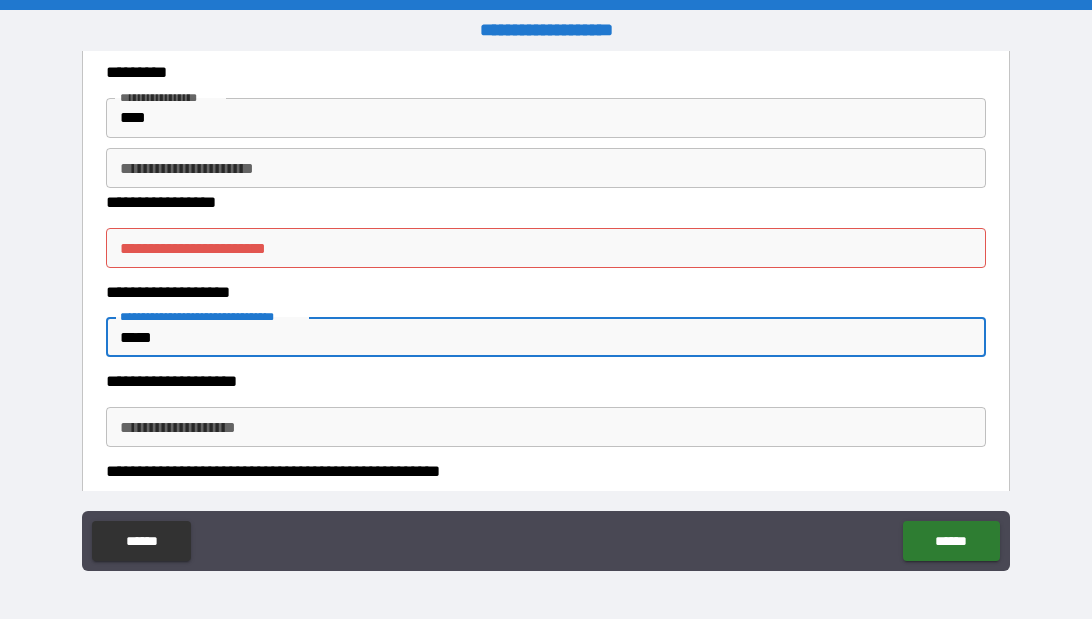 type on "*" 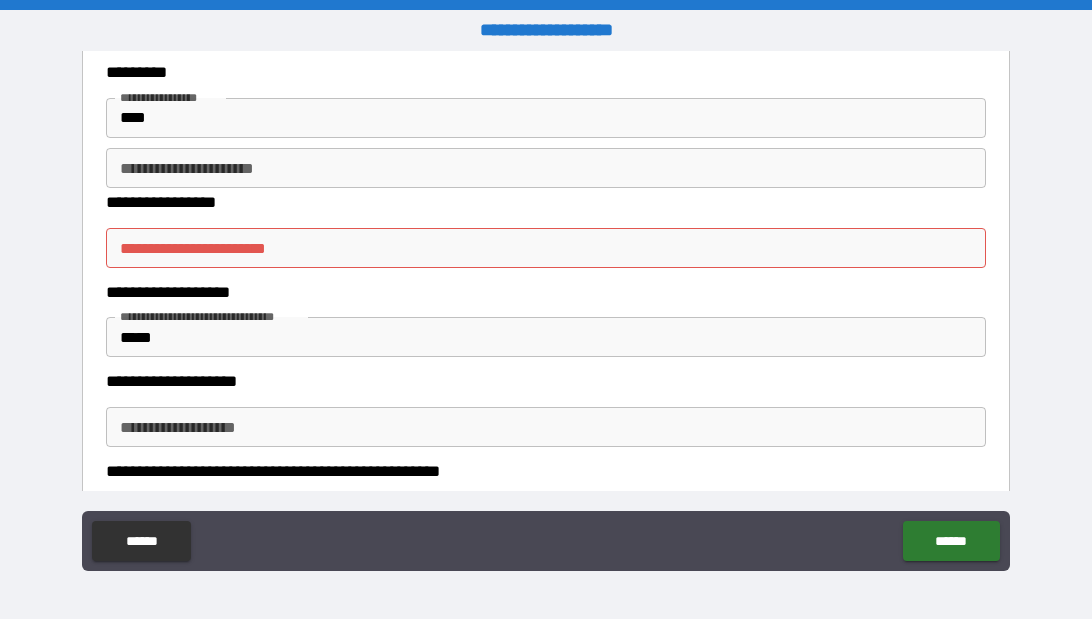 click on "**********" at bounding box center (546, 312) 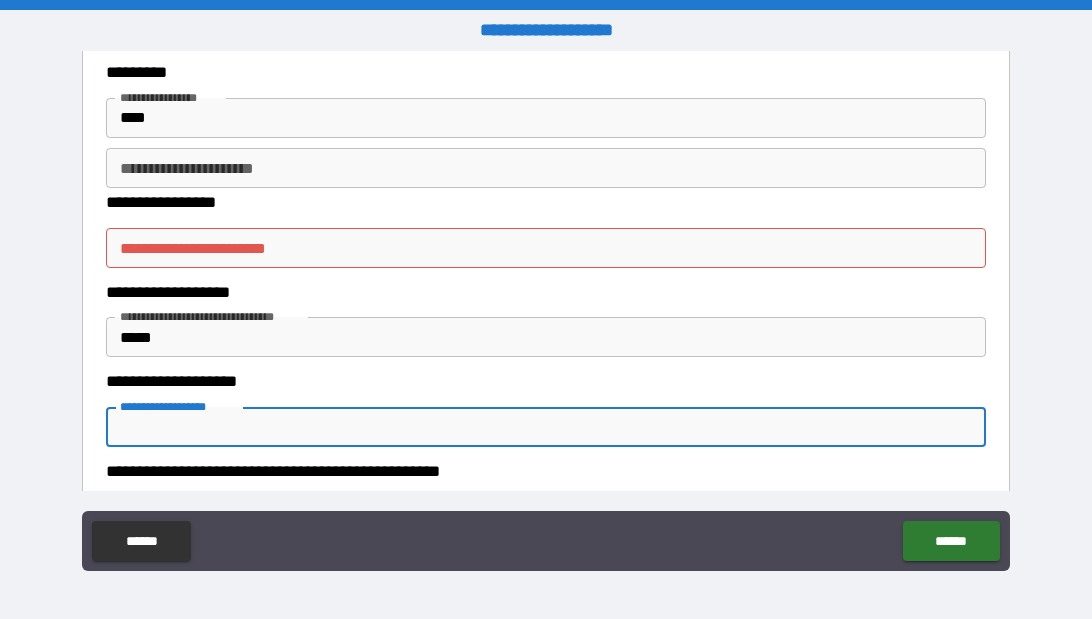 click on "**********" at bounding box center (546, 427) 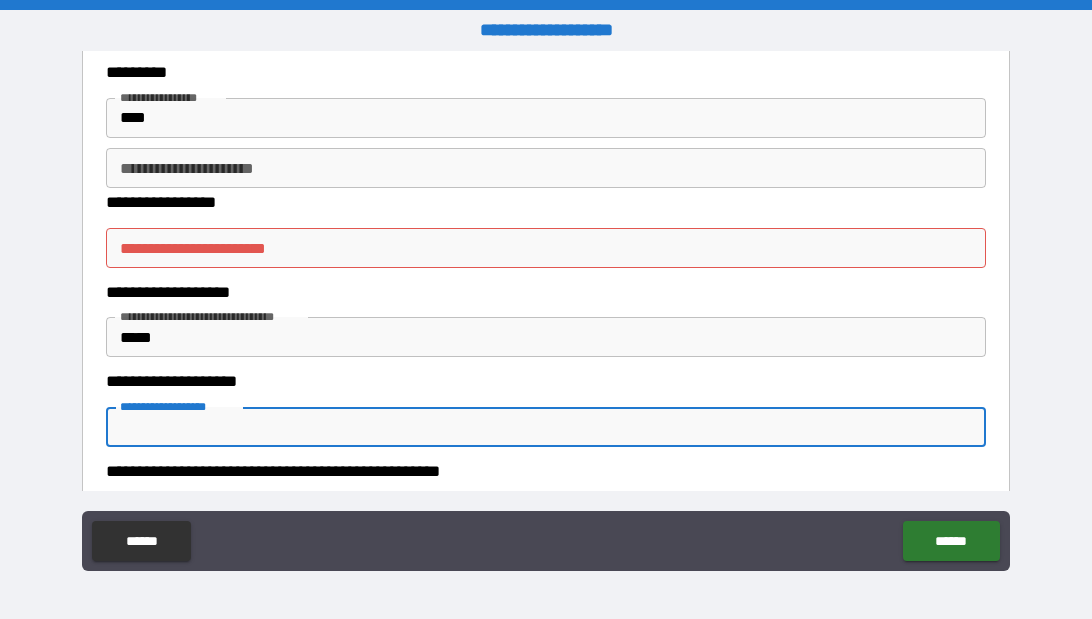 type on "*" 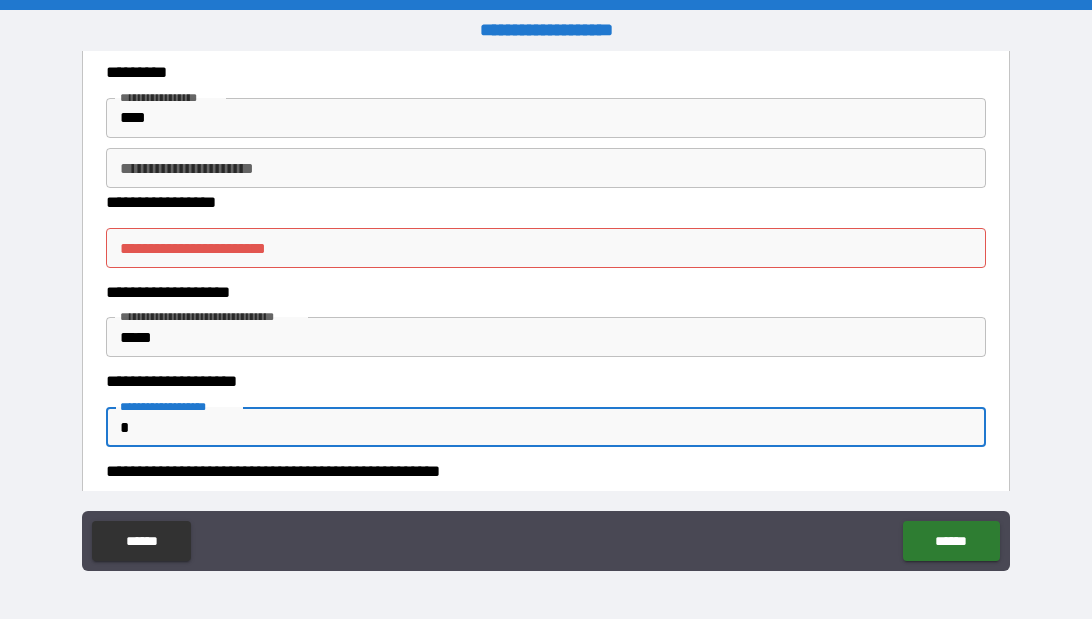 type on "*" 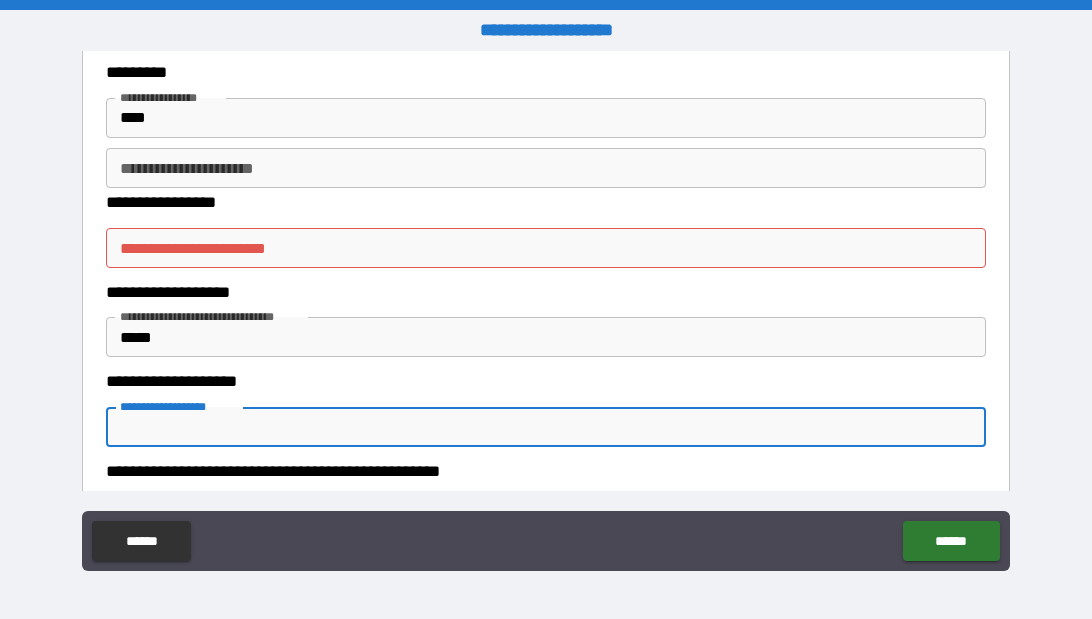 type on "*" 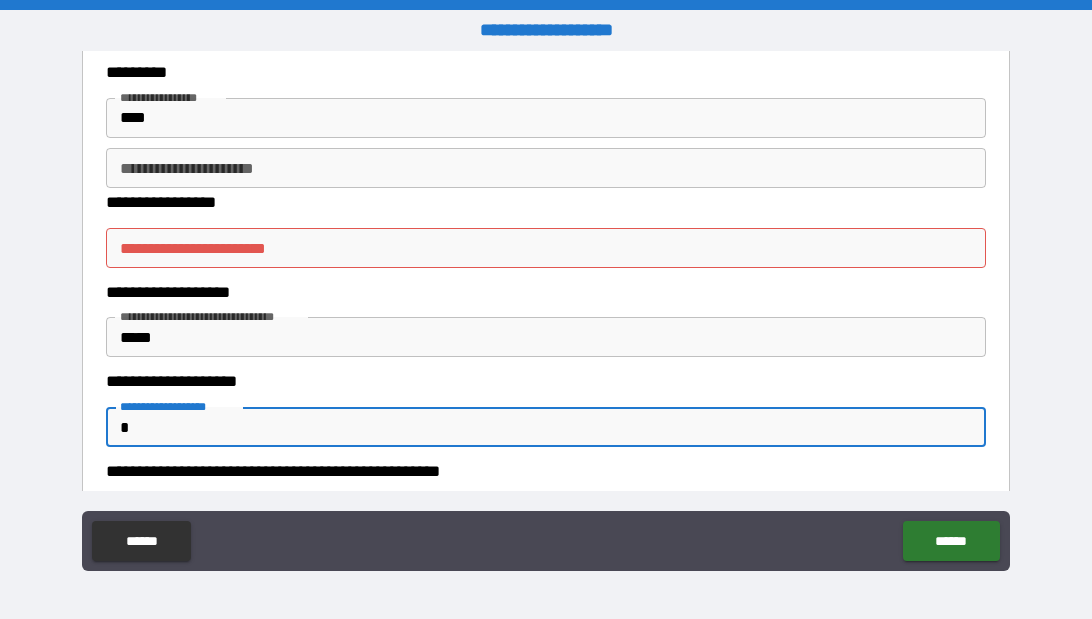 type on "*" 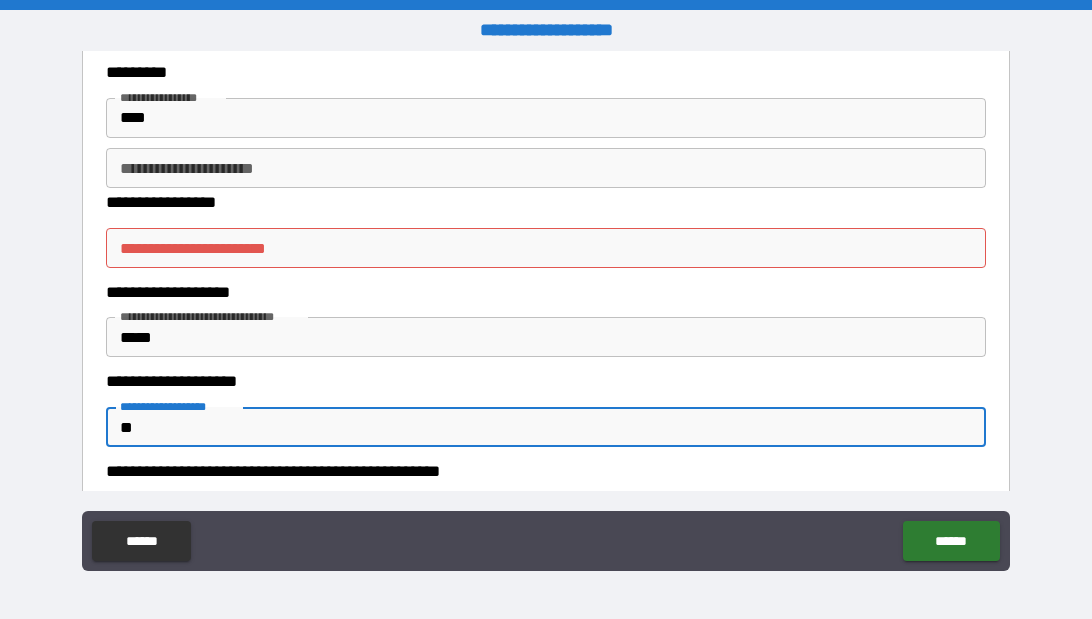 type on "*" 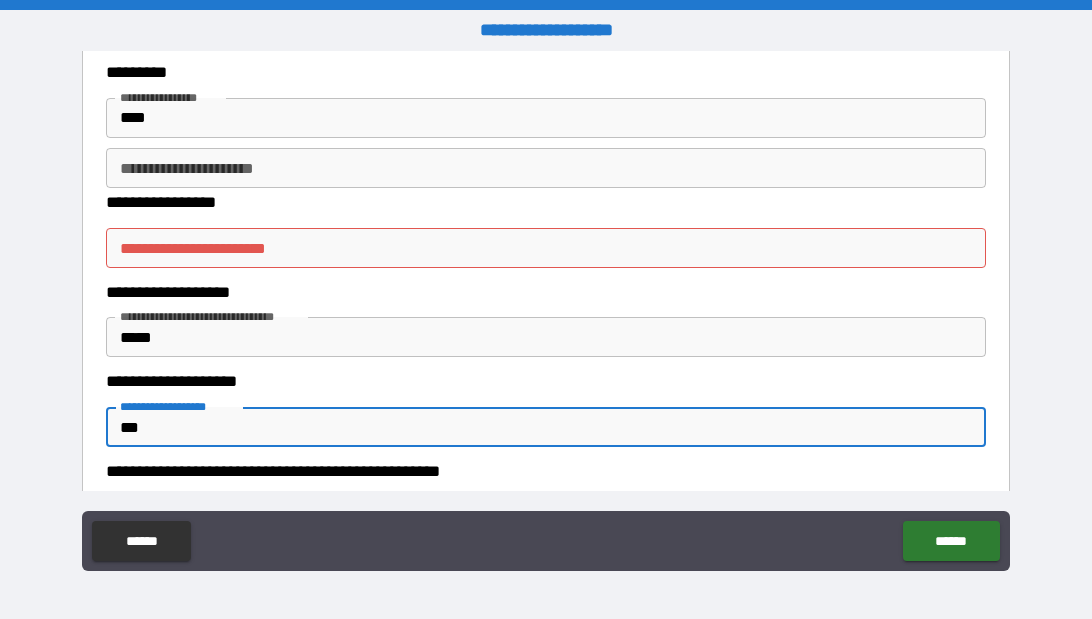 type on "*" 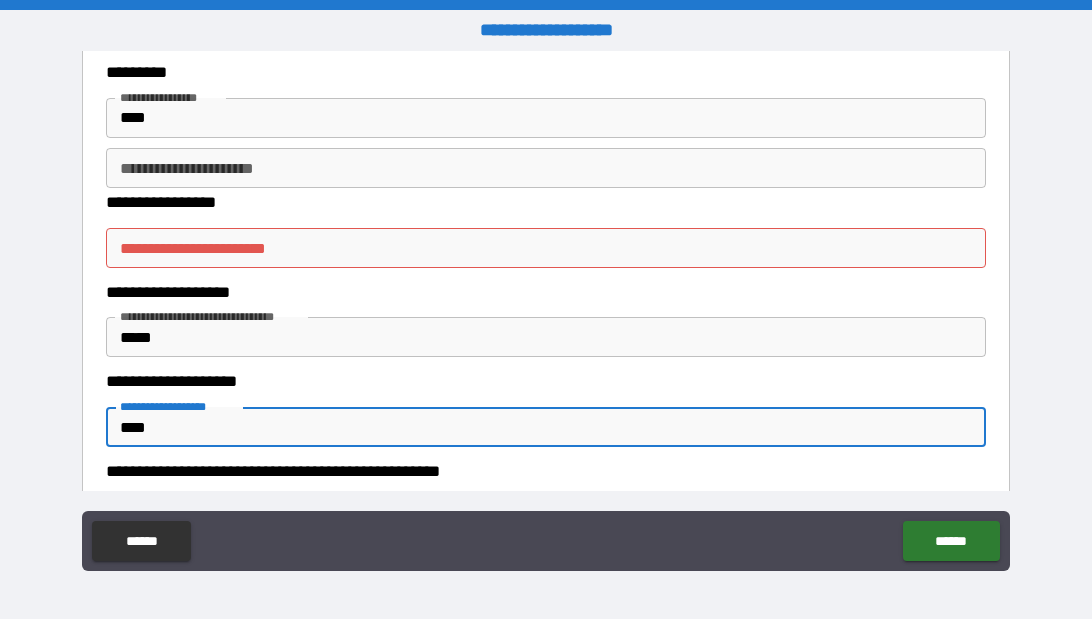 type on "*" 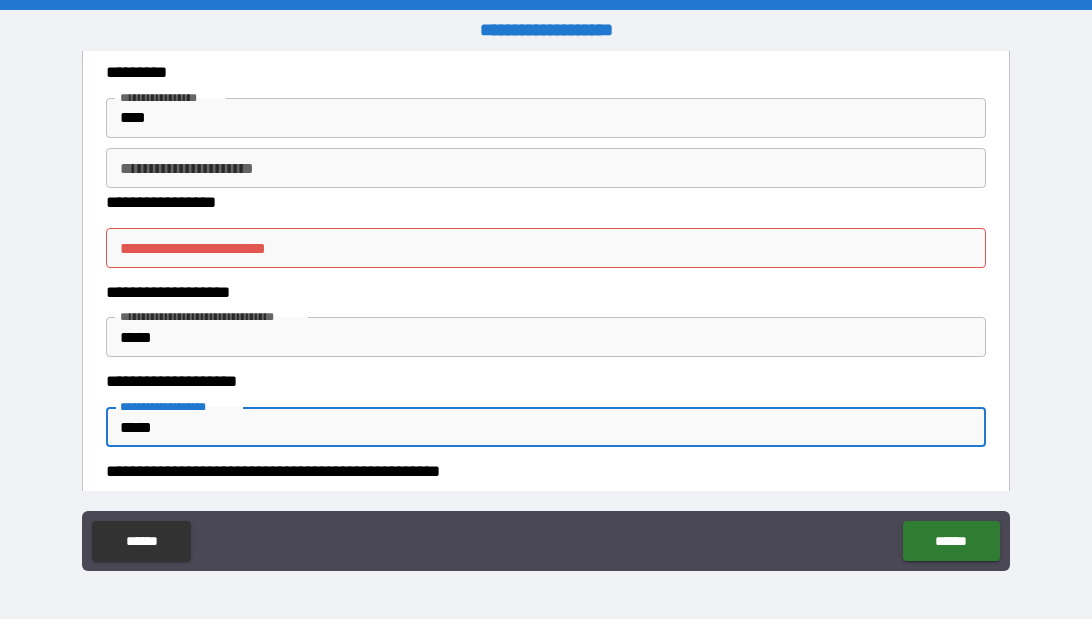 type on "*" 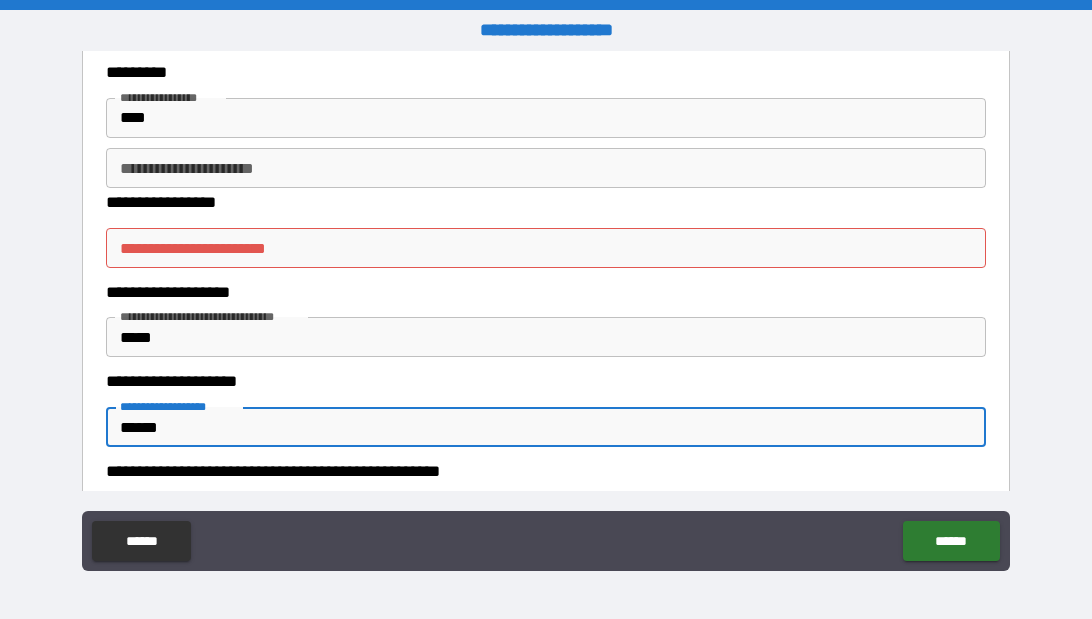 type on "*" 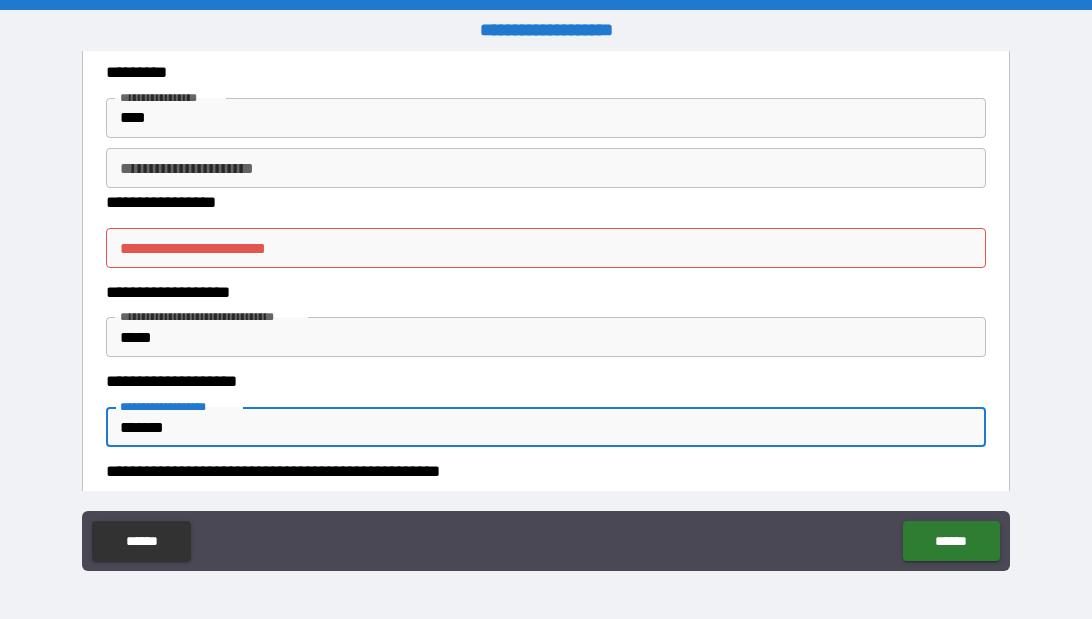 type on "********" 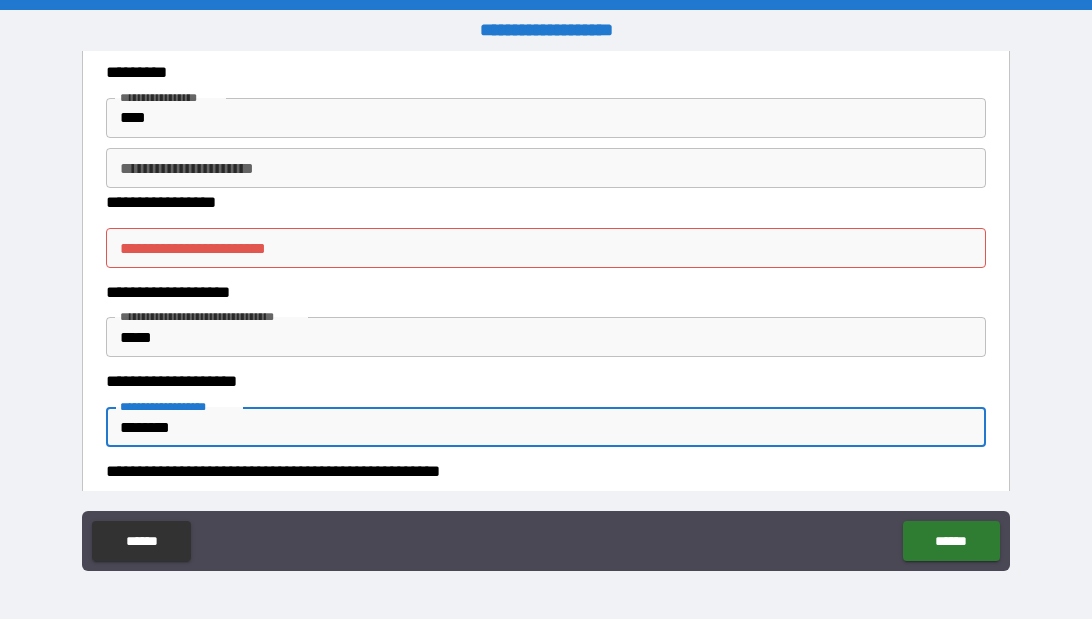 type on "*" 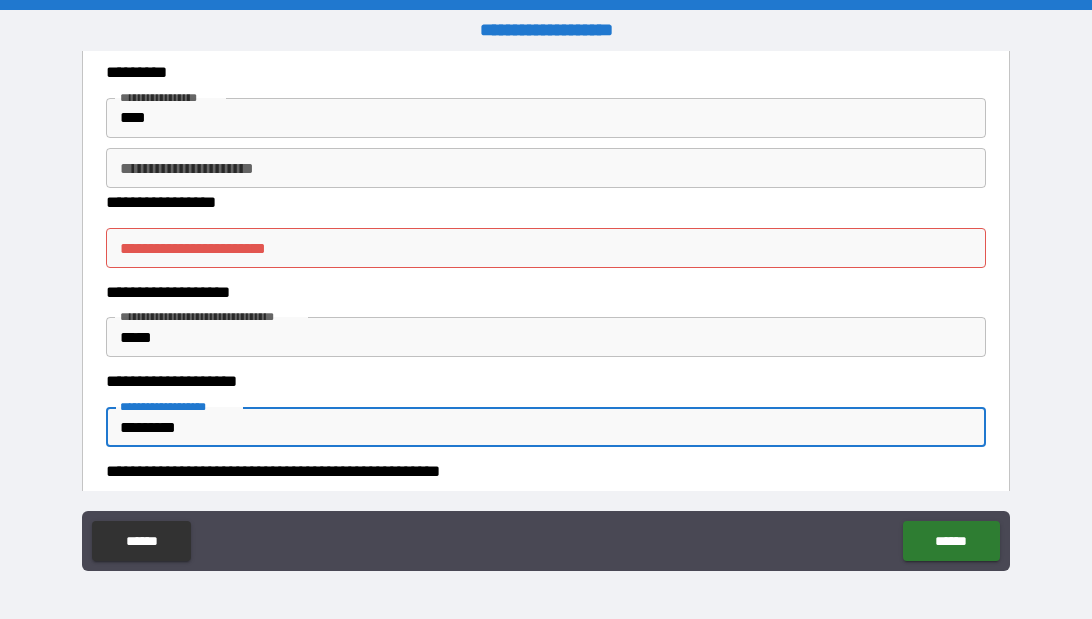 type on "*" 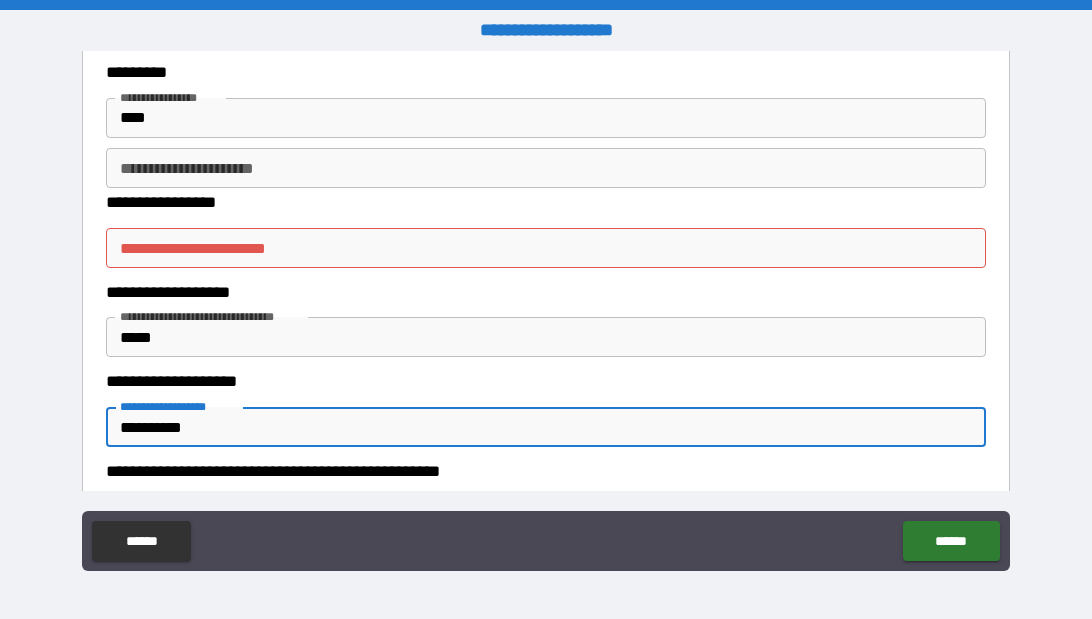 type on "**********" 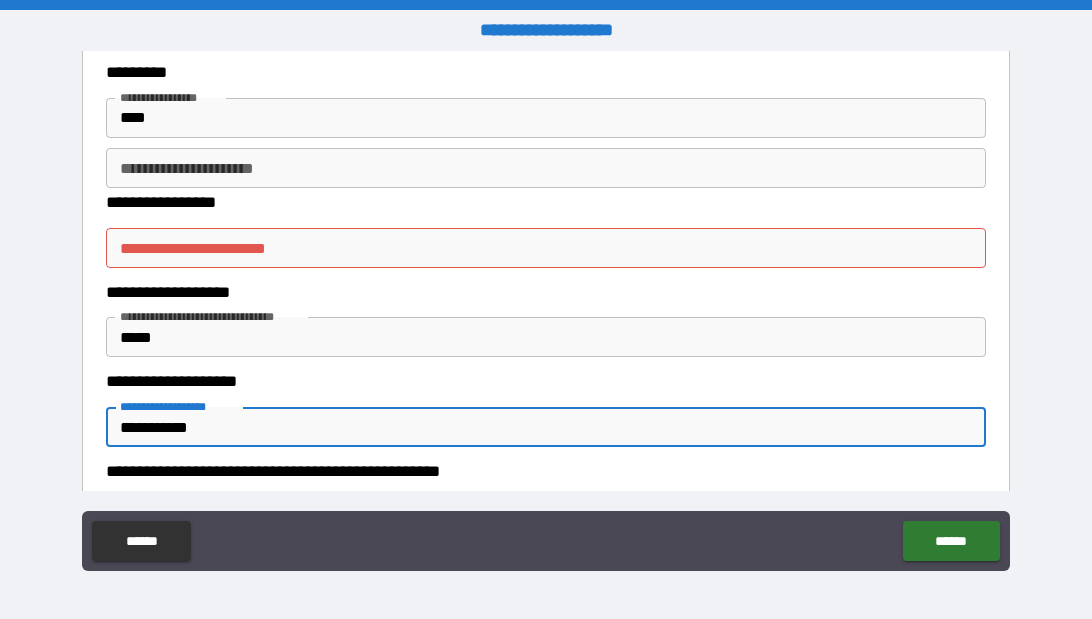 type on "*" 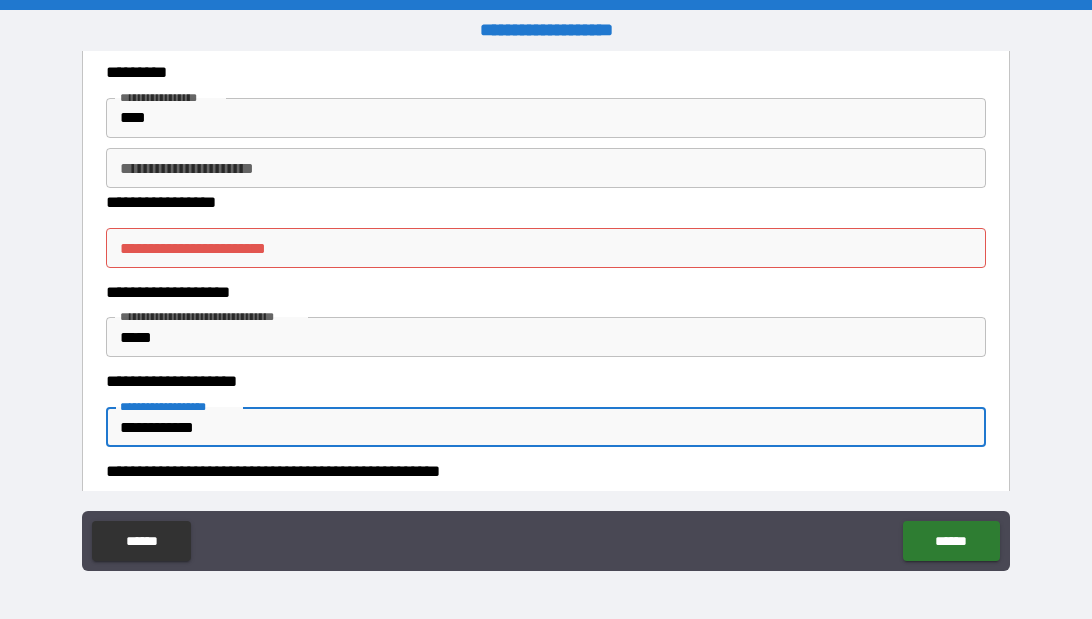 type on "*" 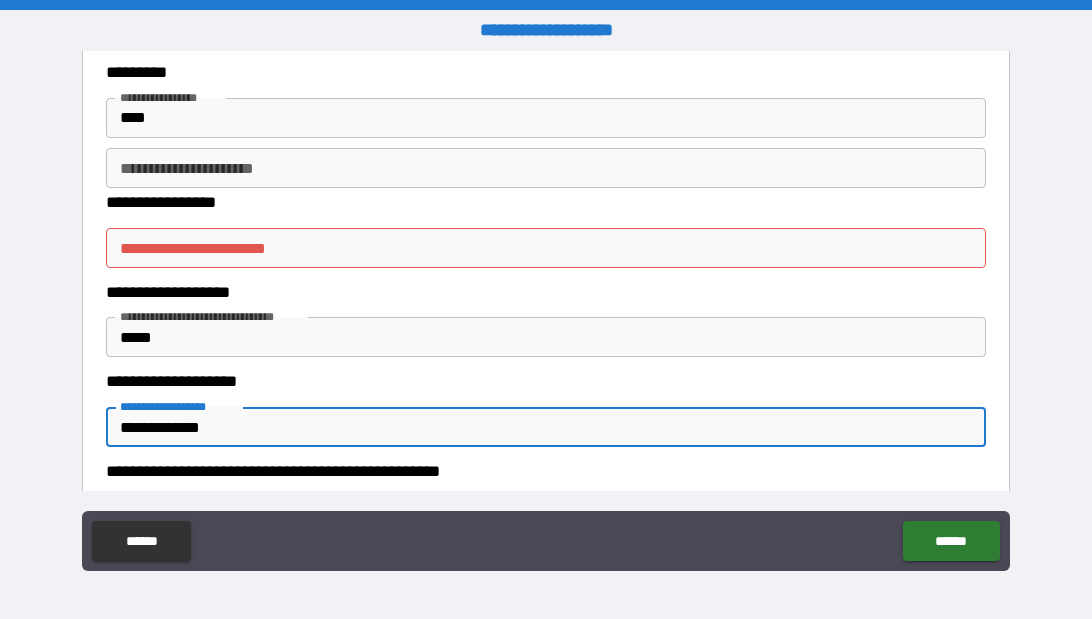 type on "*" 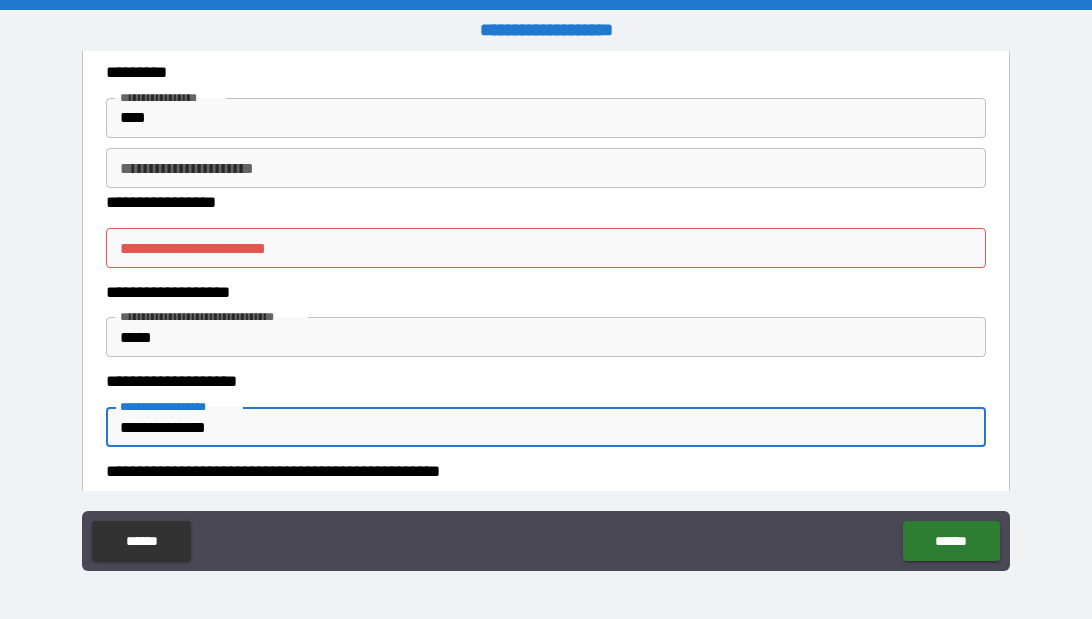 type on "**********" 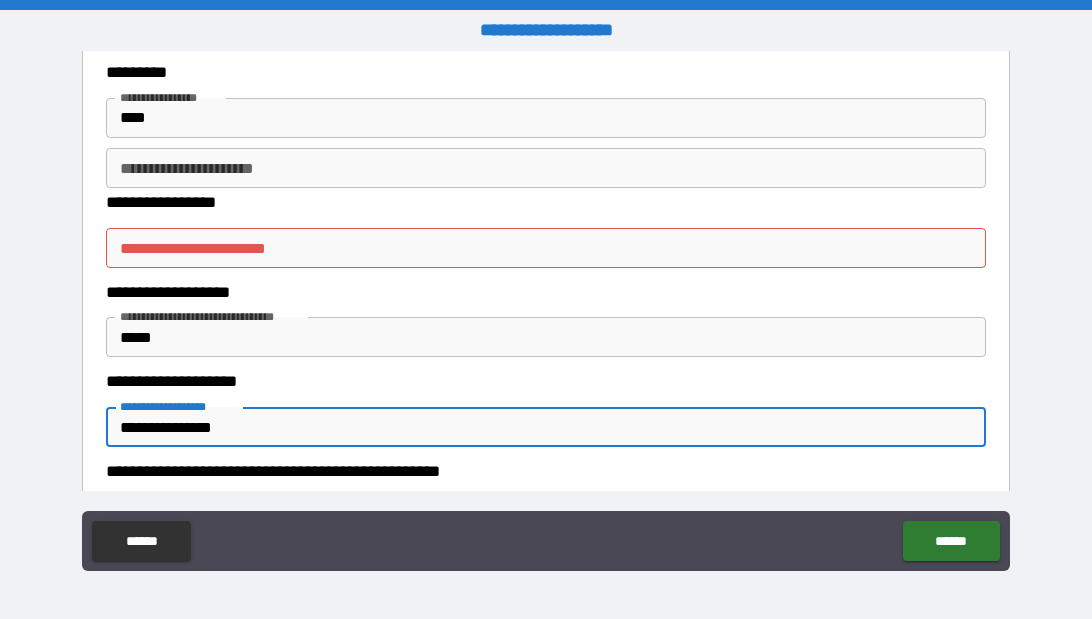 type on "*" 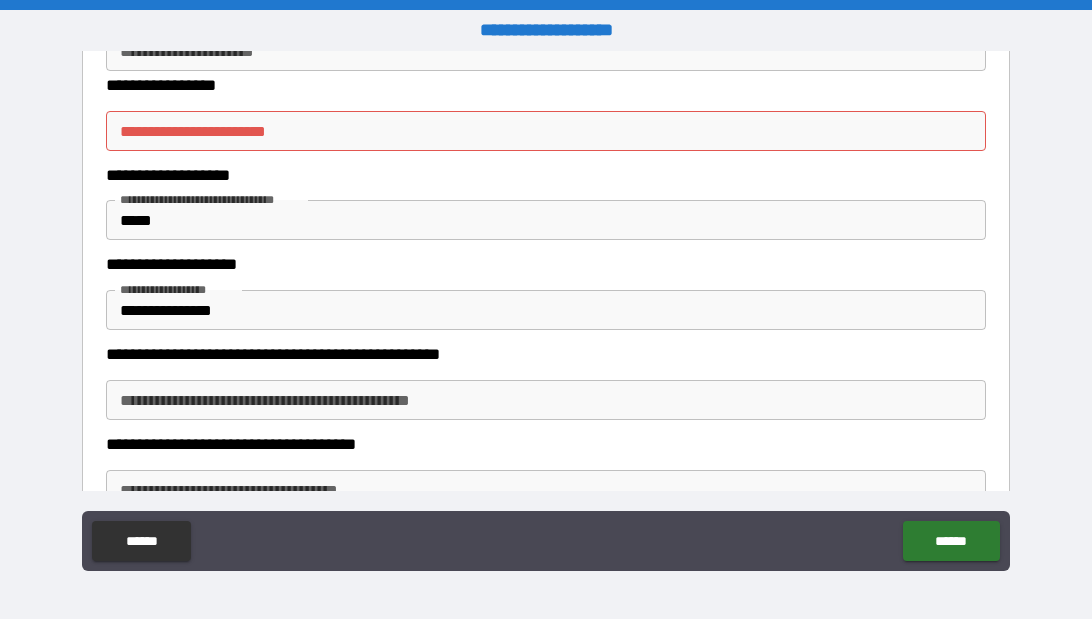 scroll, scrollTop: 273, scrollLeft: 0, axis: vertical 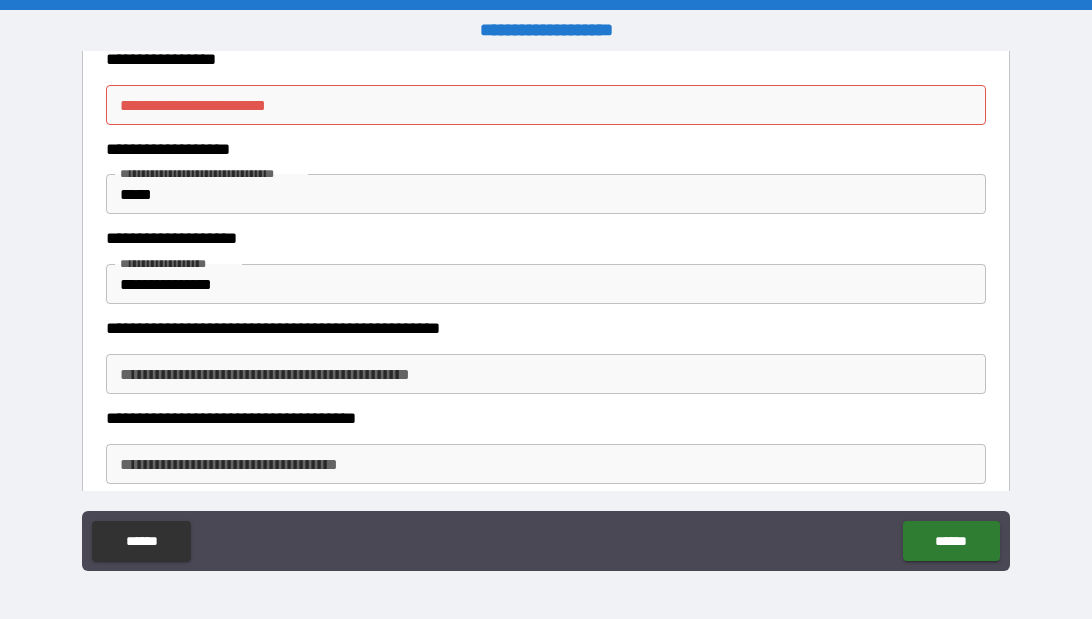 click on "**********" at bounding box center [546, 374] 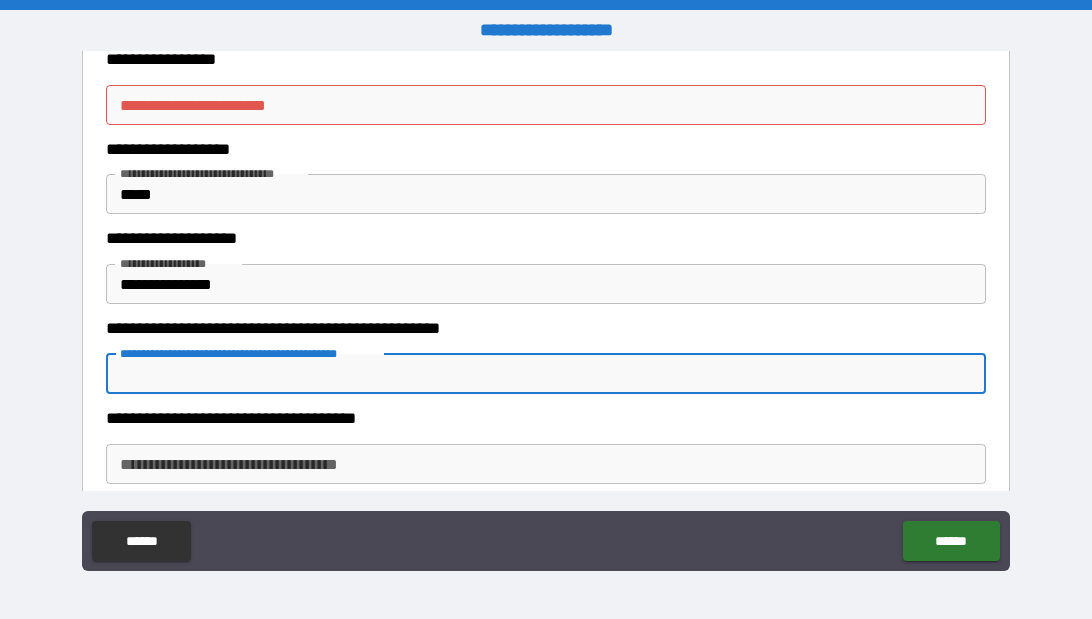 type on "*" 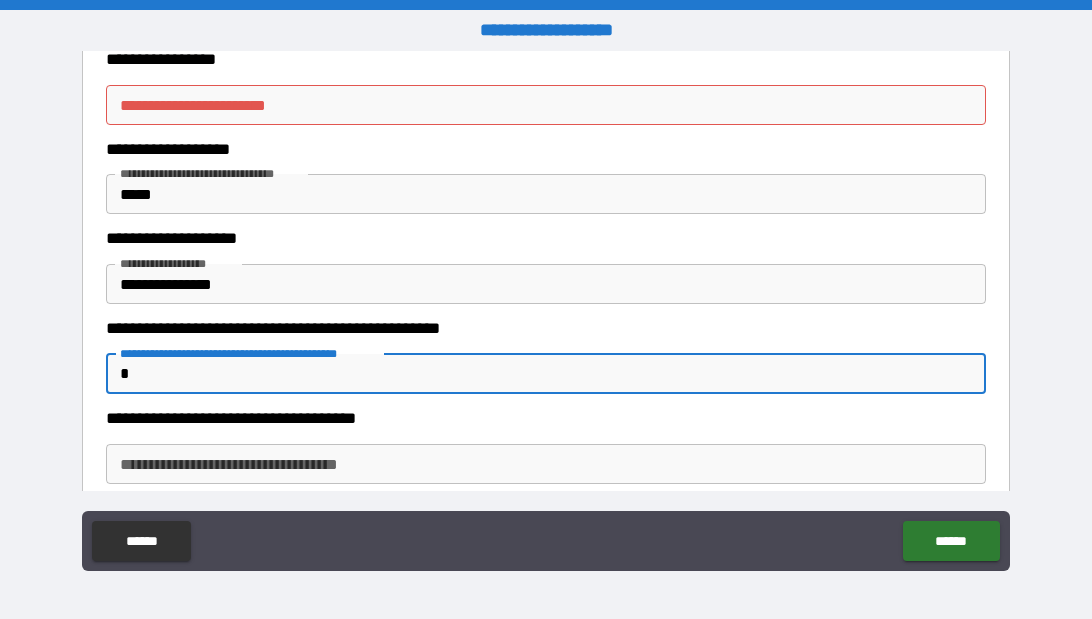 type on "*" 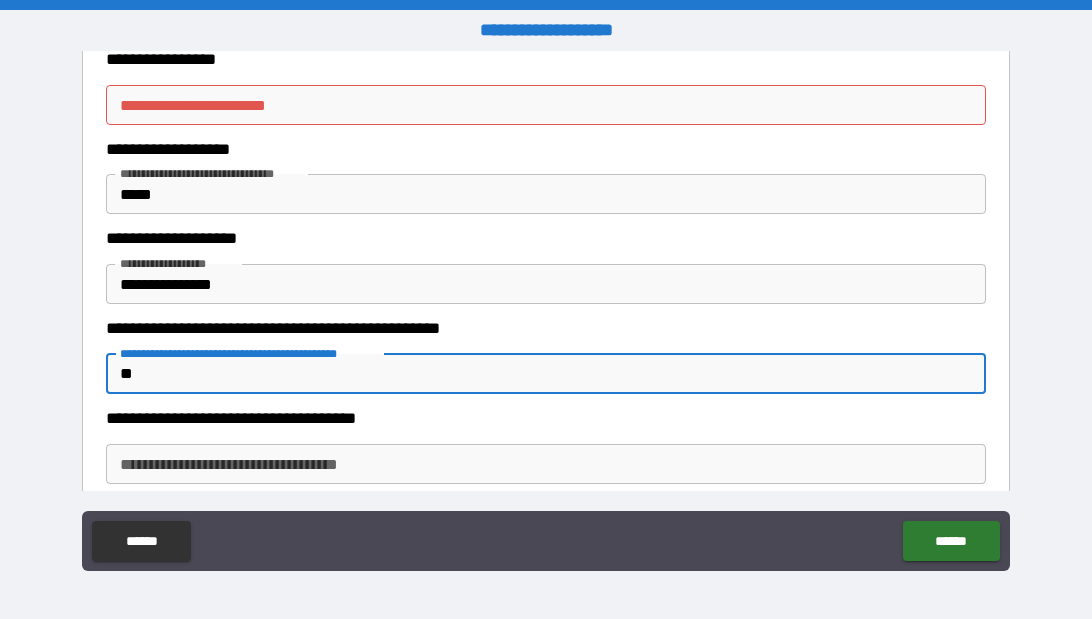 type on "***" 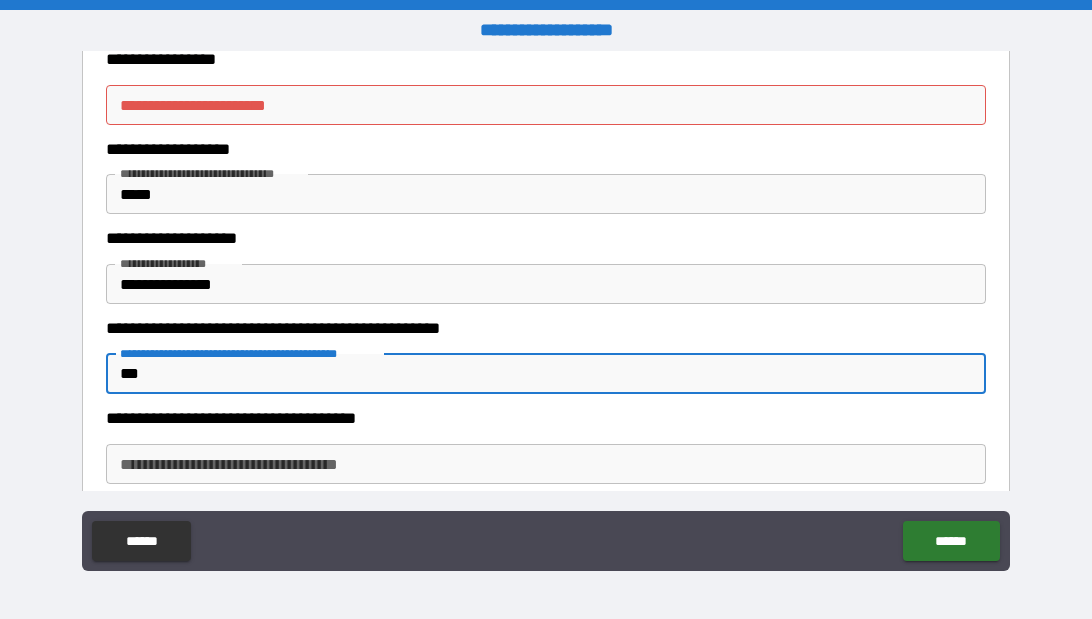 type on "****" 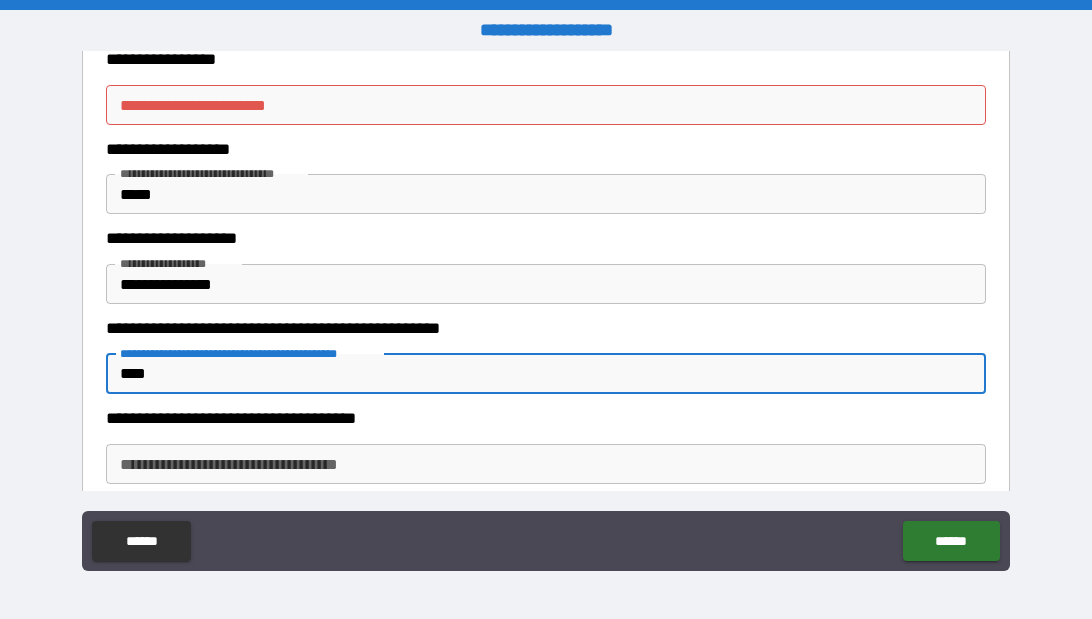 type on "*****" 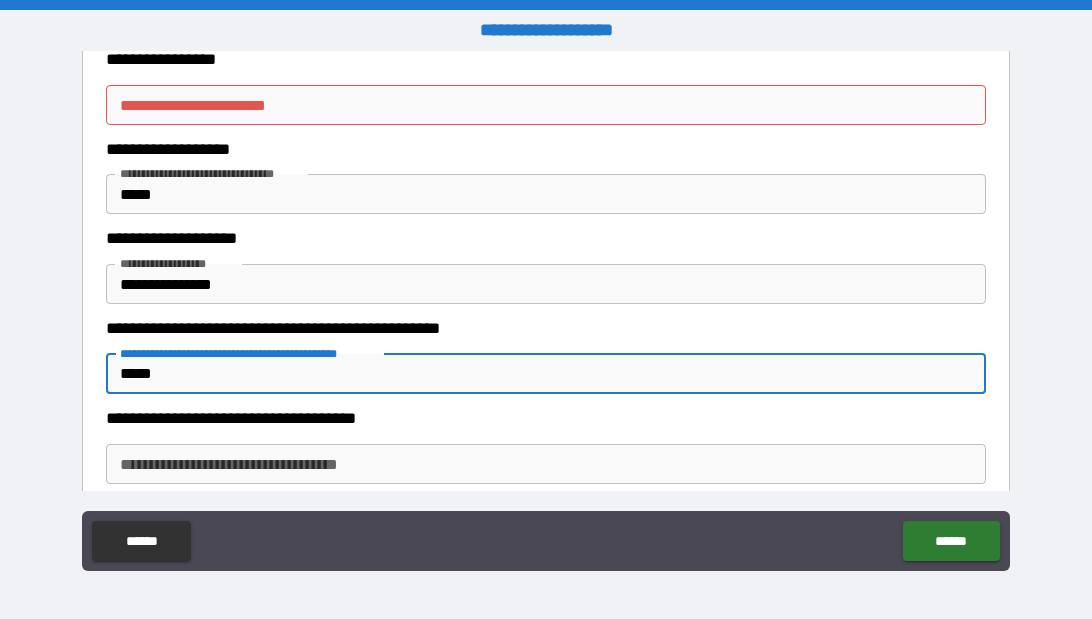type on "*" 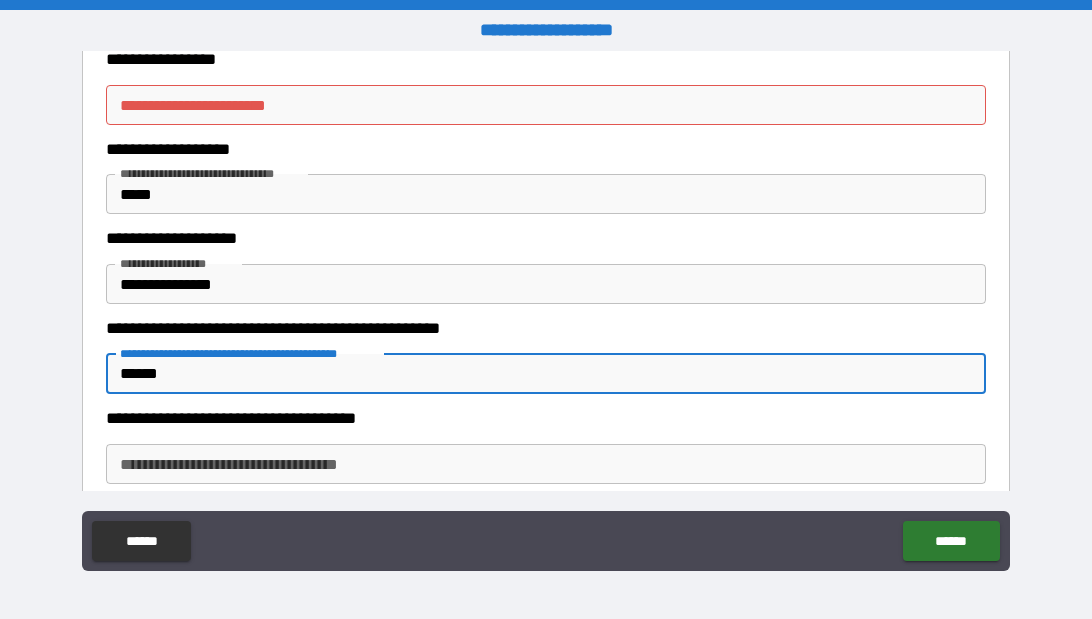 type on "*" 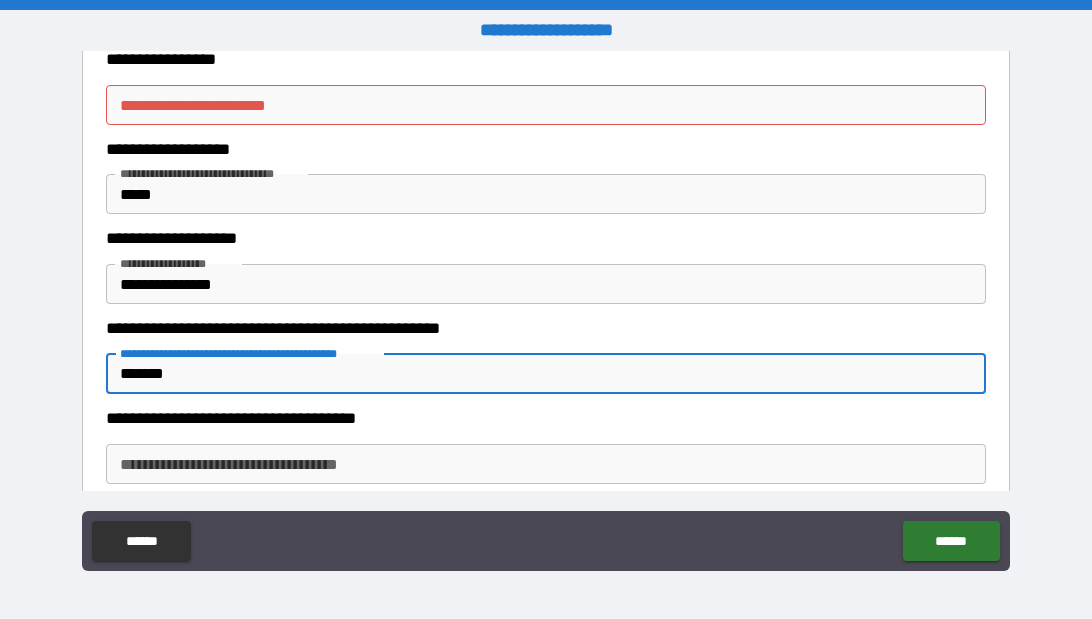 type on "*" 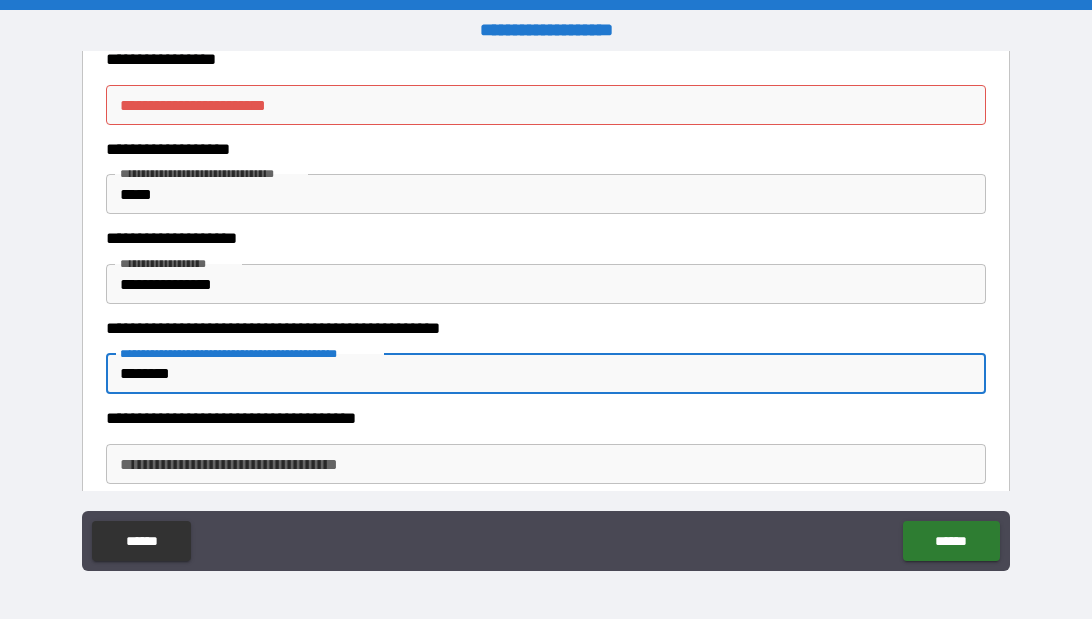 type on "*" 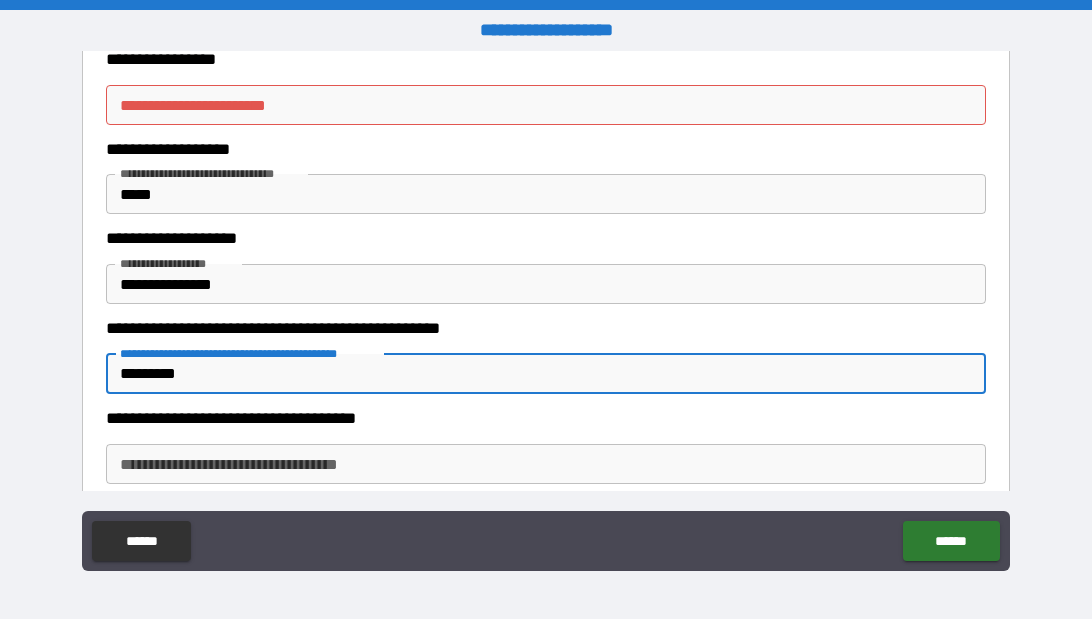 type on "*" 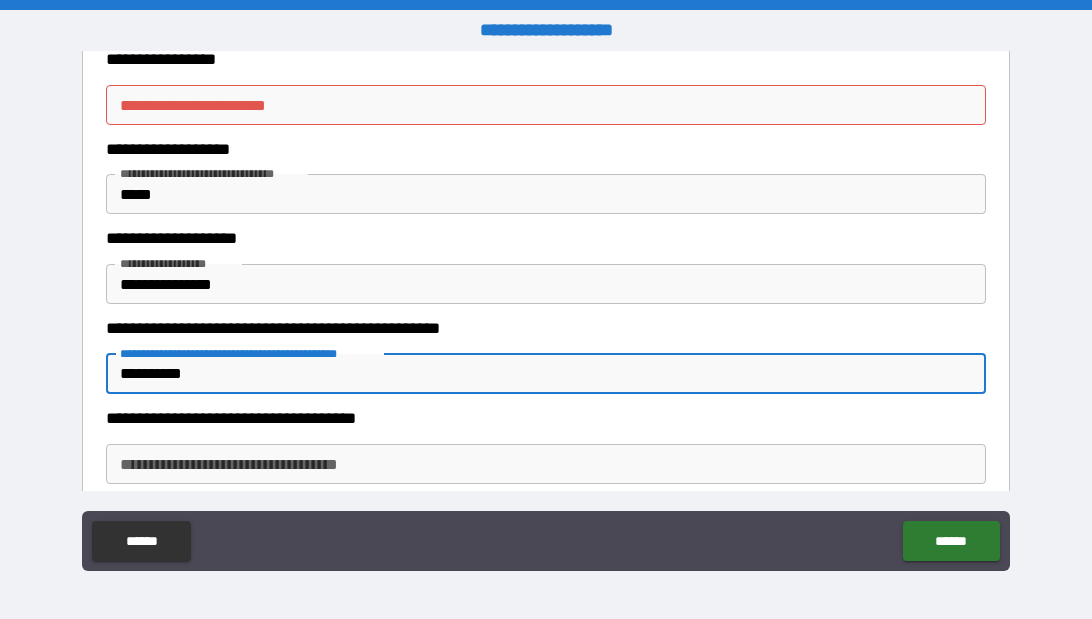 type on "*" 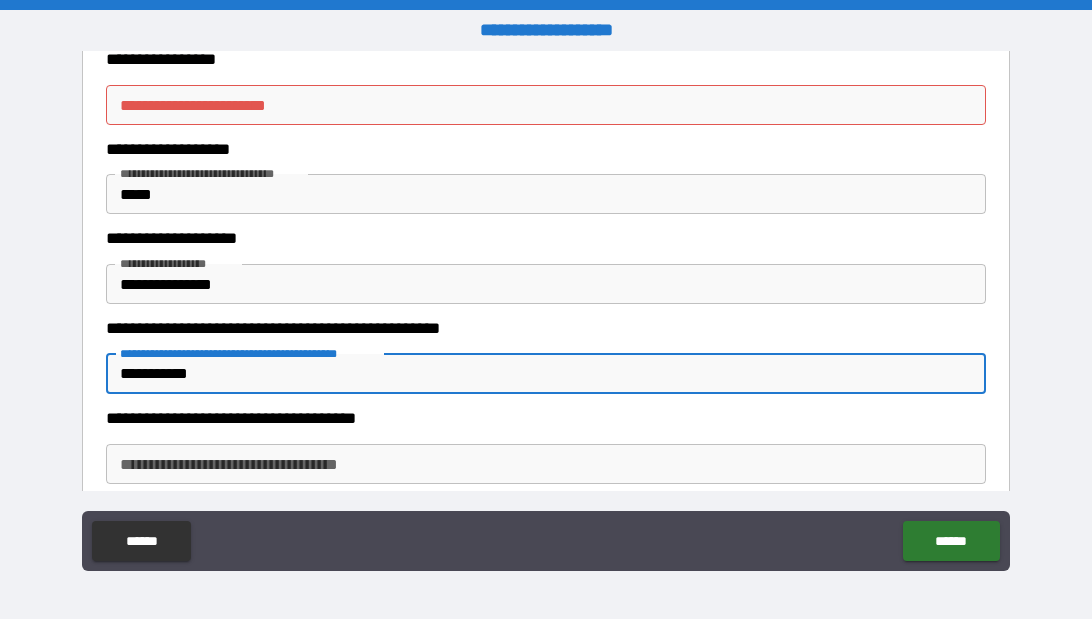 type on "*" 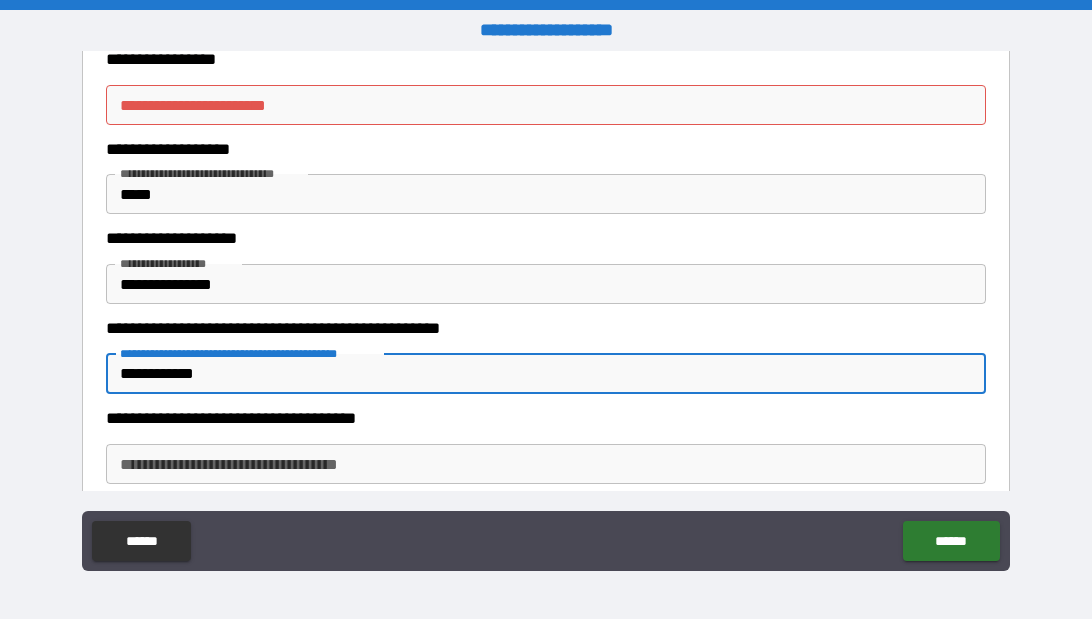 type on "*" 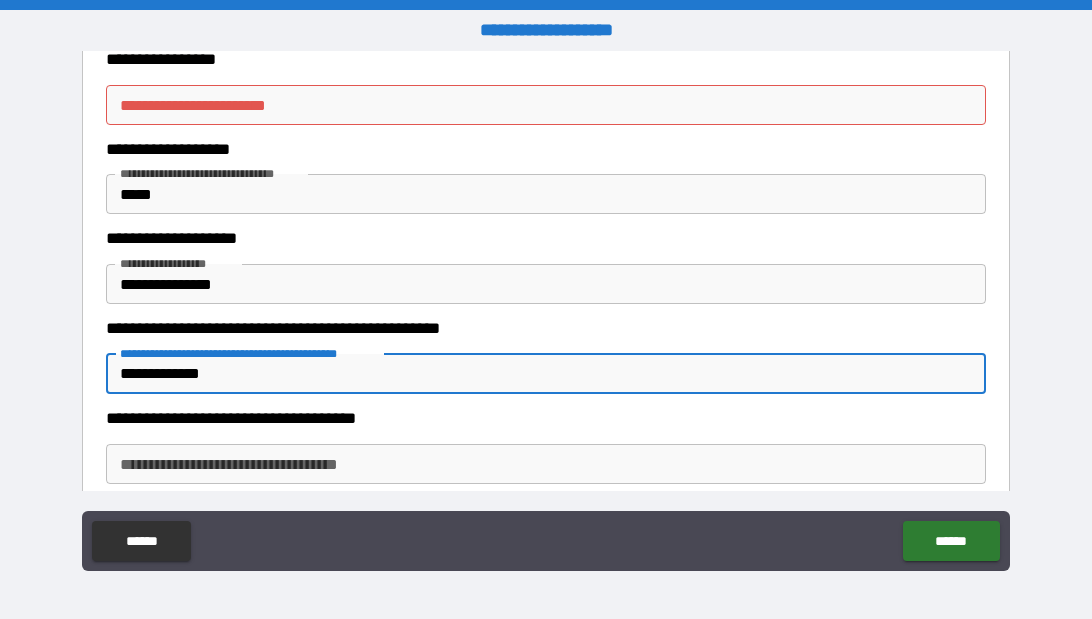 type on "*" 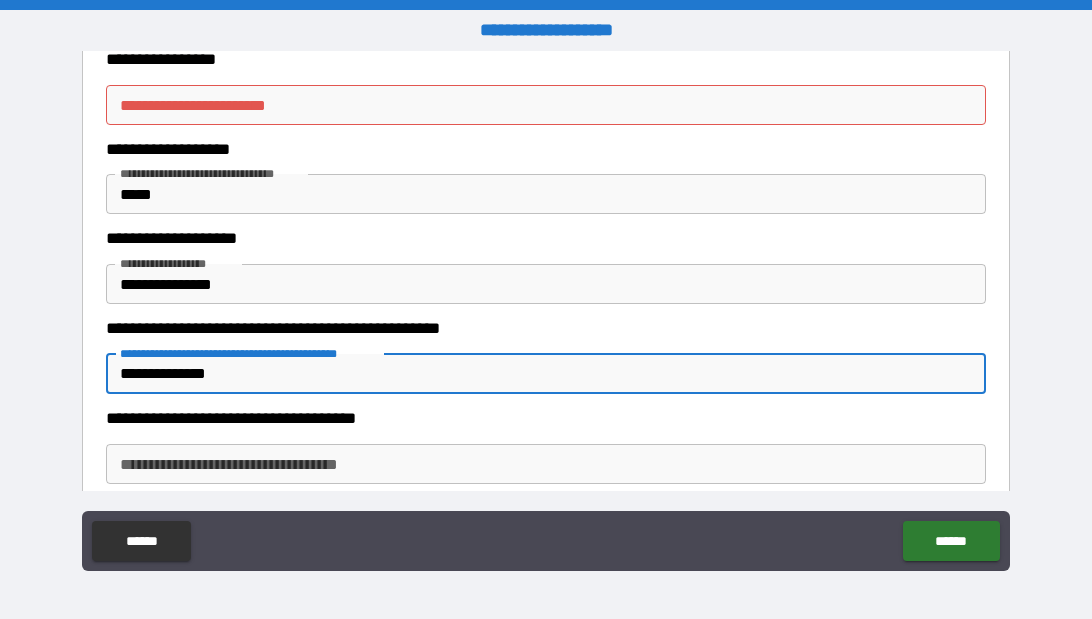 type on "*" 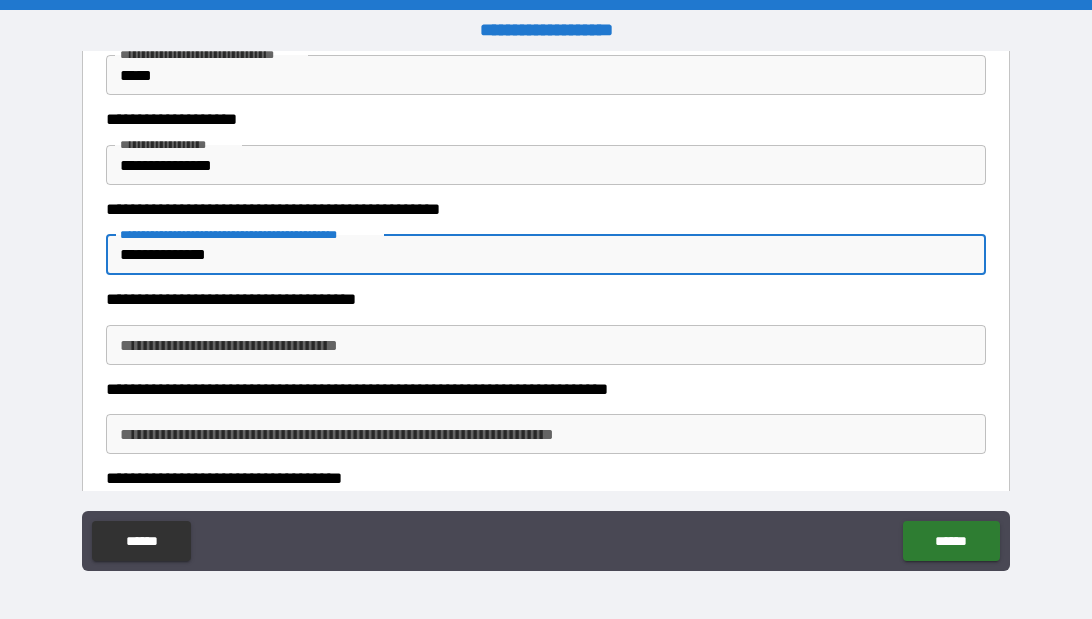 scroll, scrollTop: 425, scrollLeft: 0, axis: vertical 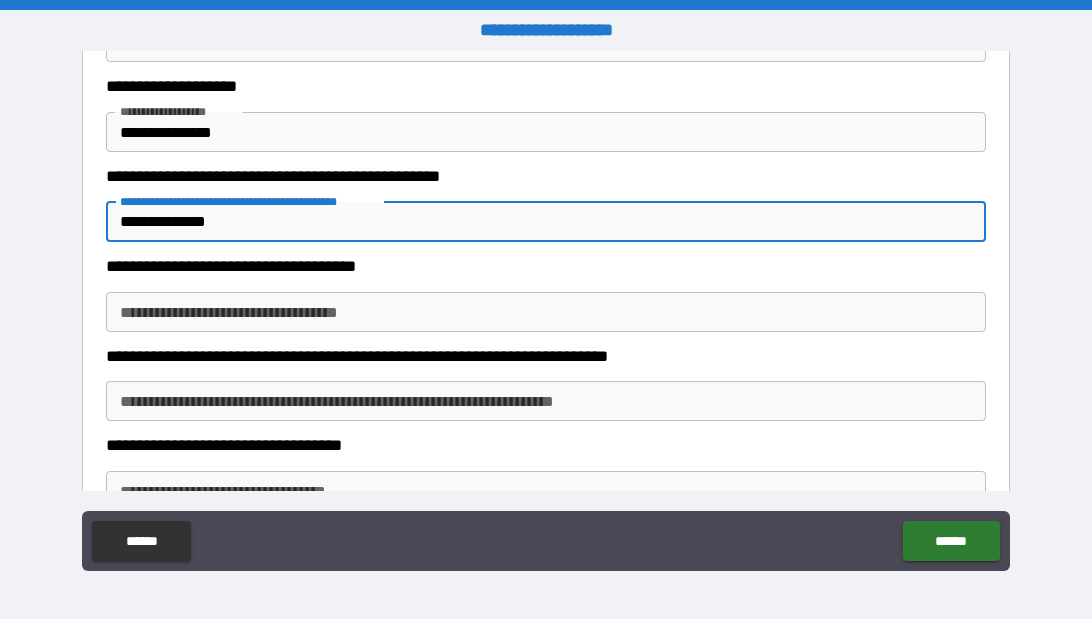 type on "**********" 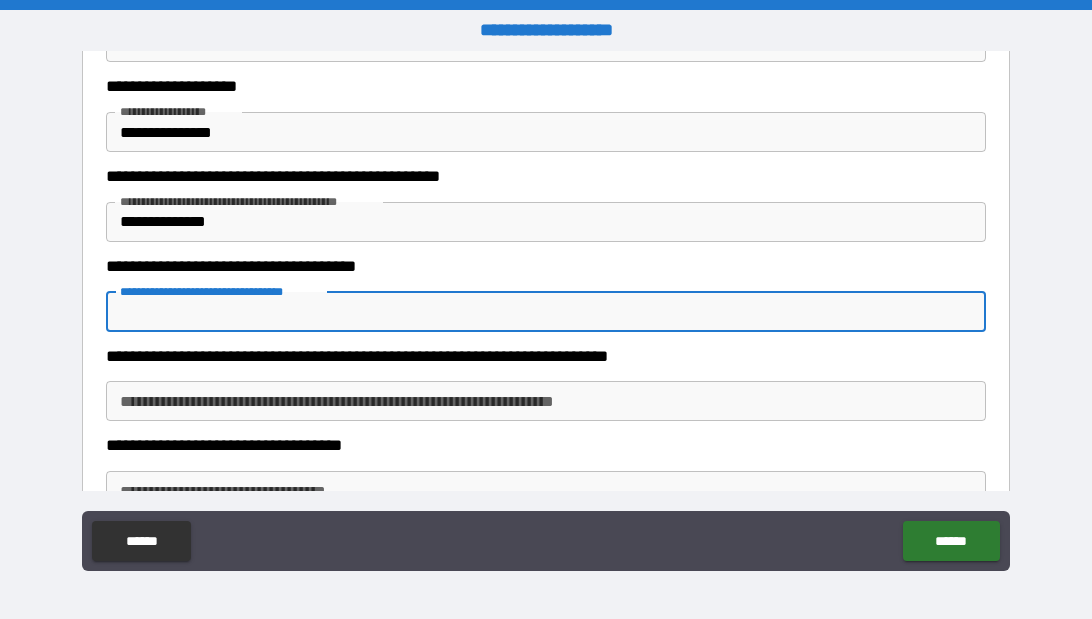 click on "**********" at bounding box center [546, 312] 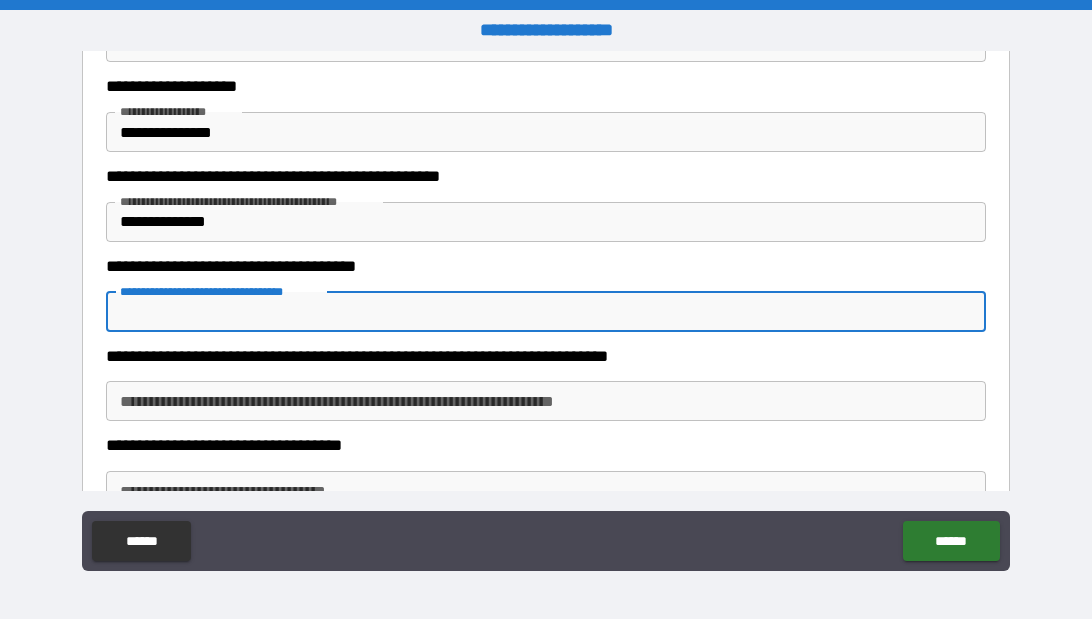 type on "*" 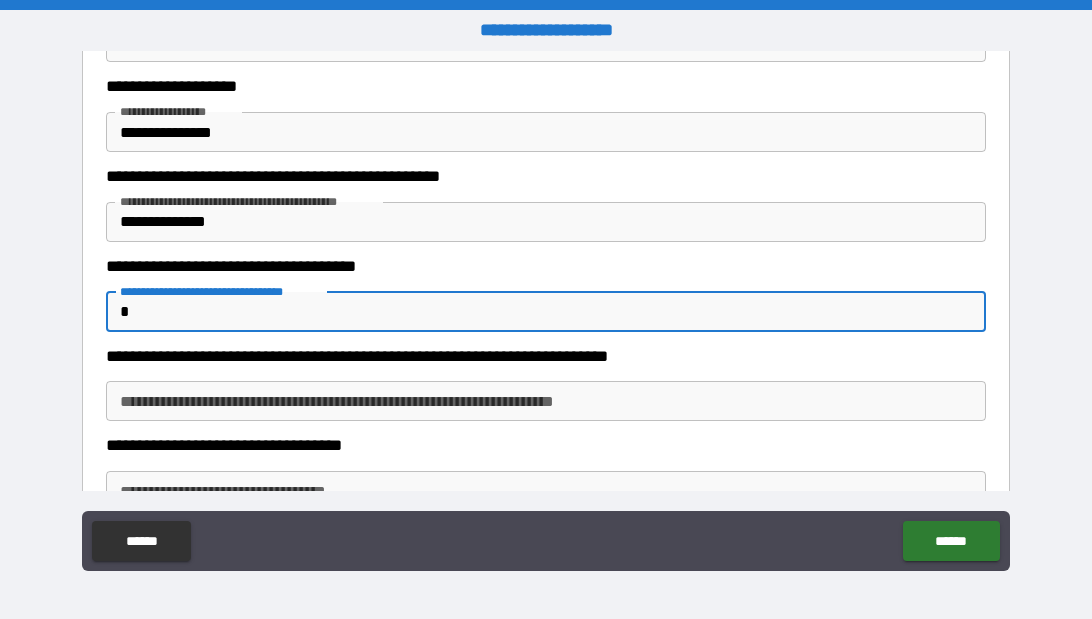 type on "*" 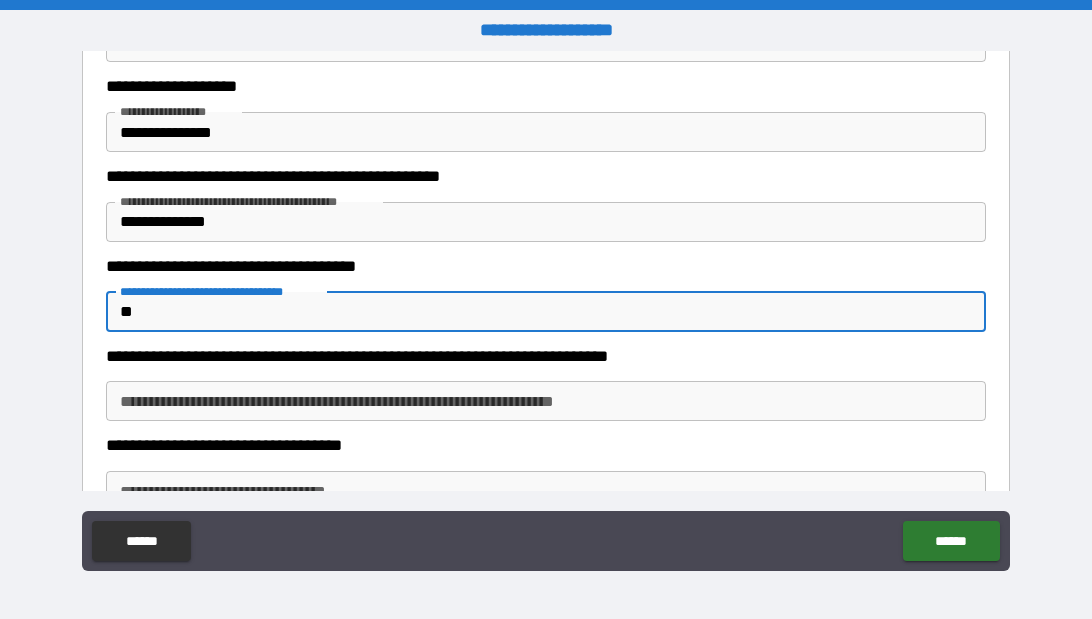 type on "*" 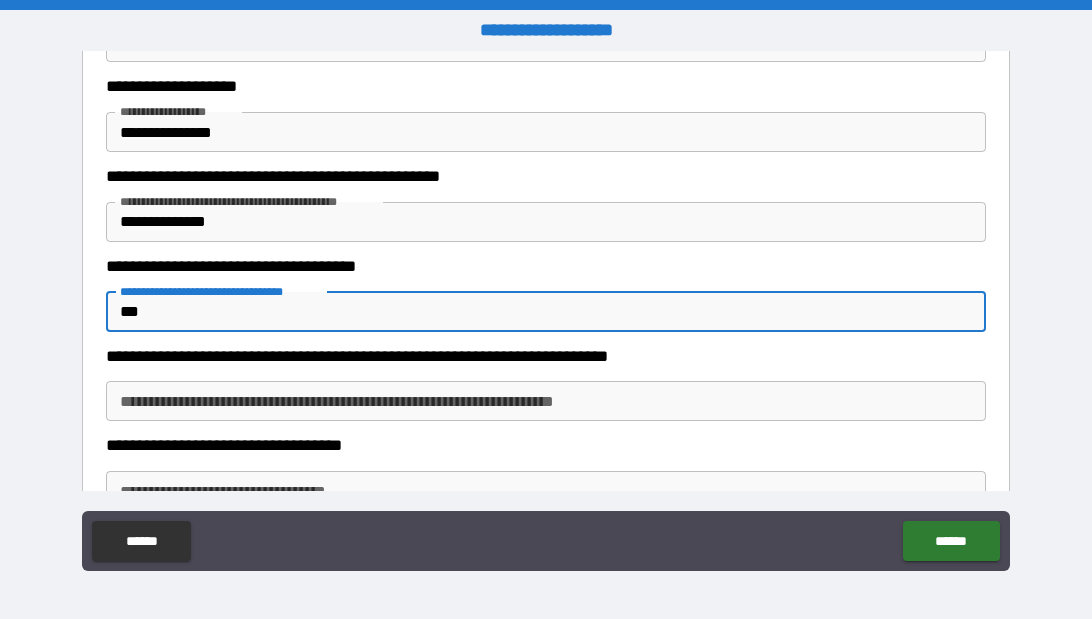 type on "*" 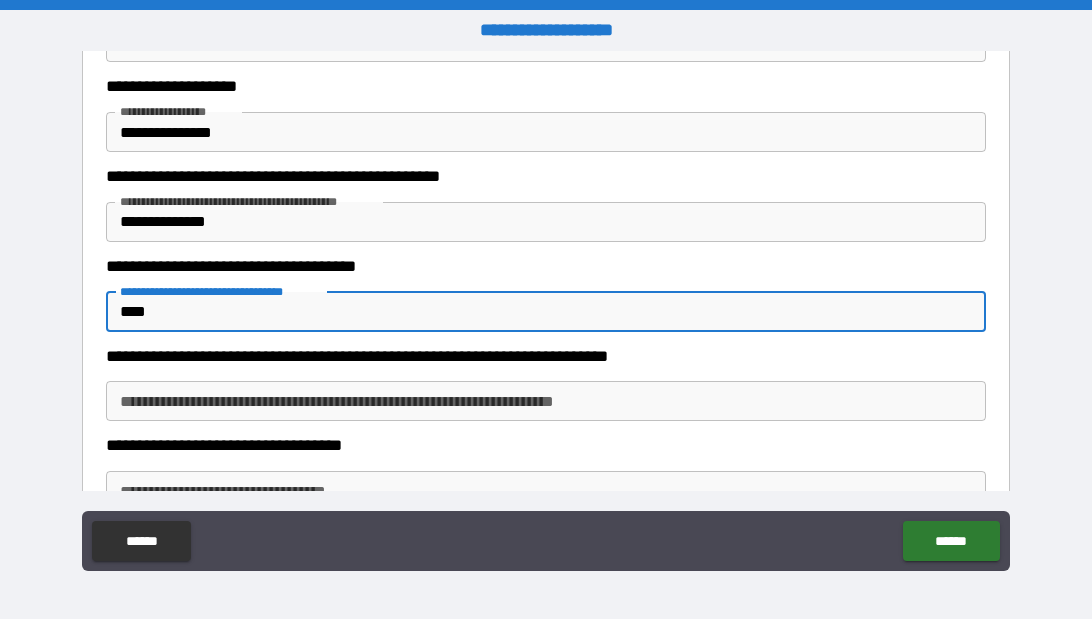type on "*" 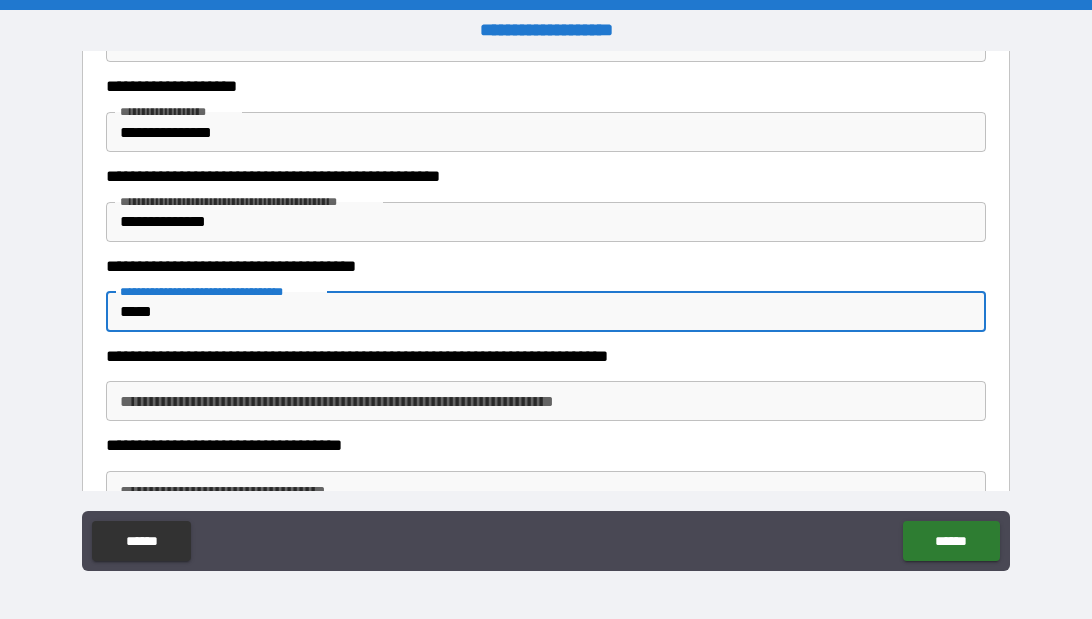 type on "*" 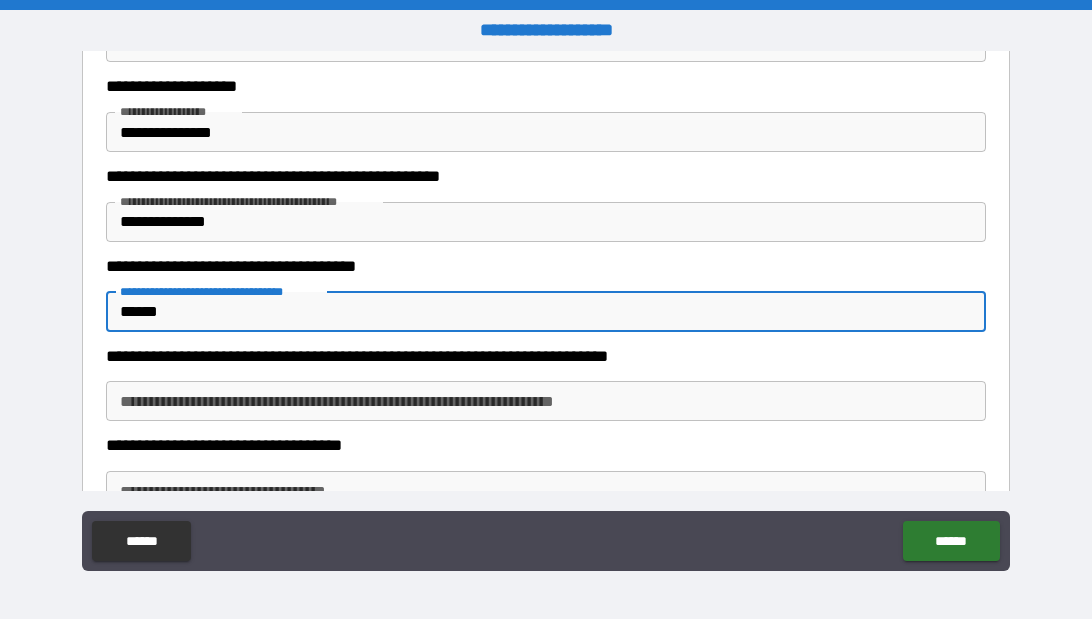 type on "*" 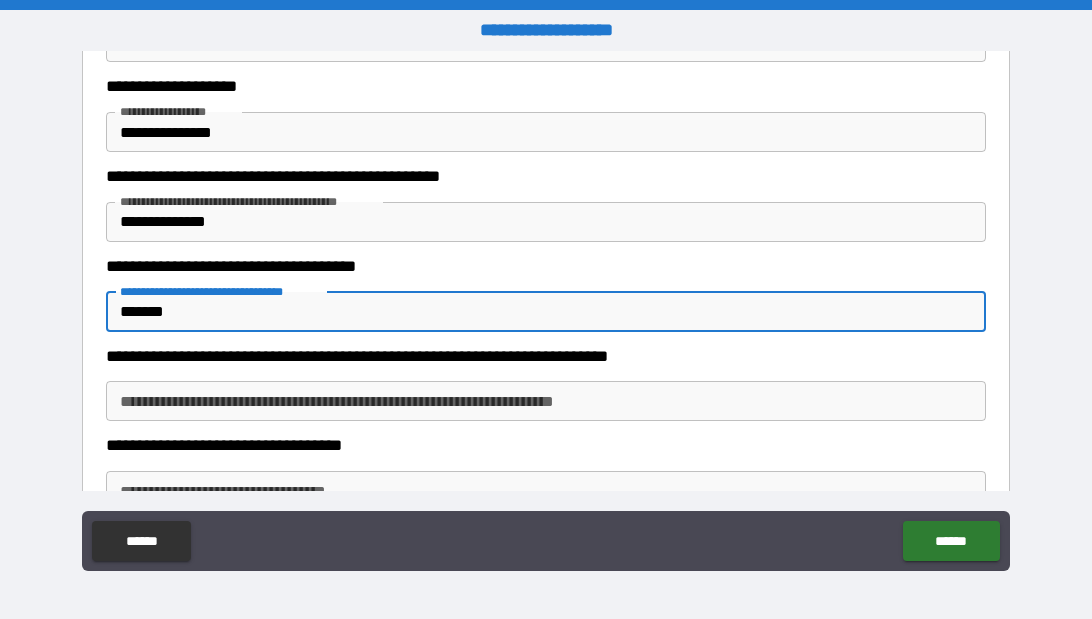 type on "*" 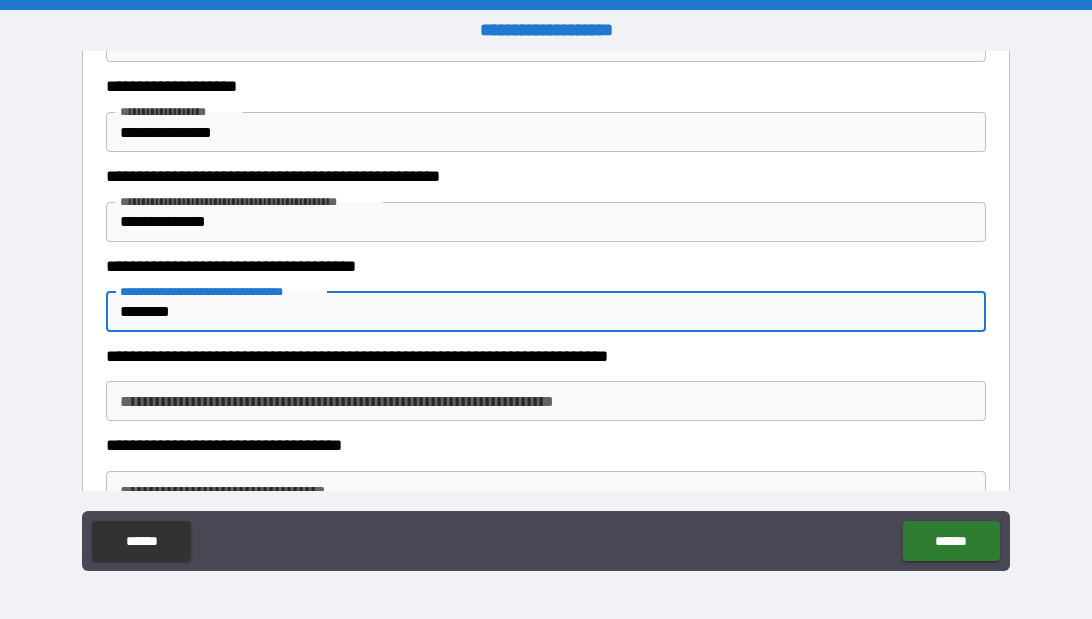 type on "*********" 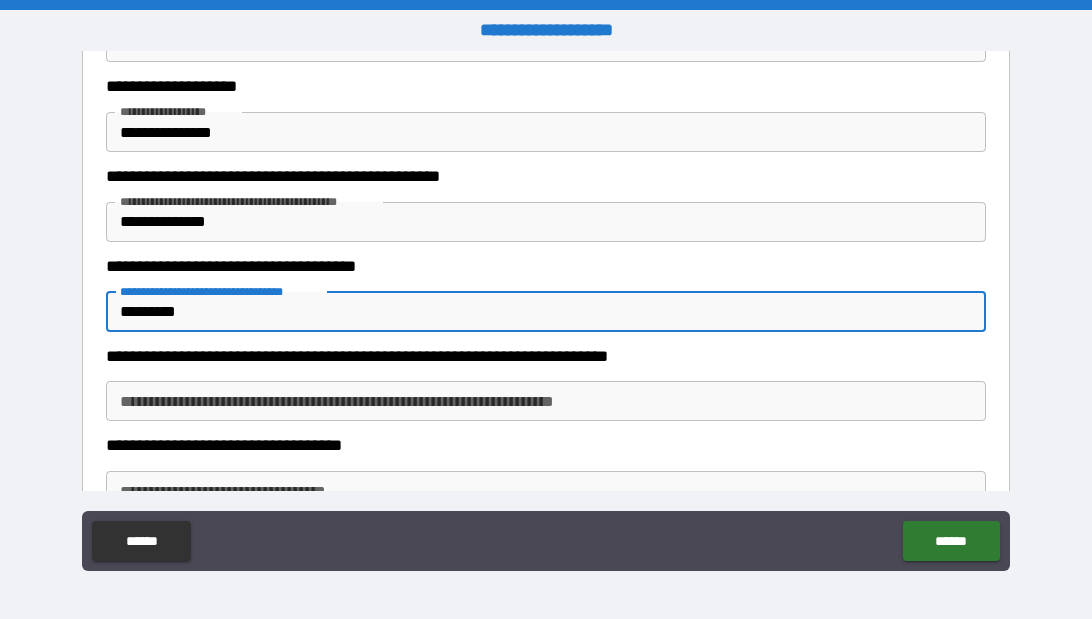 type on "**********" 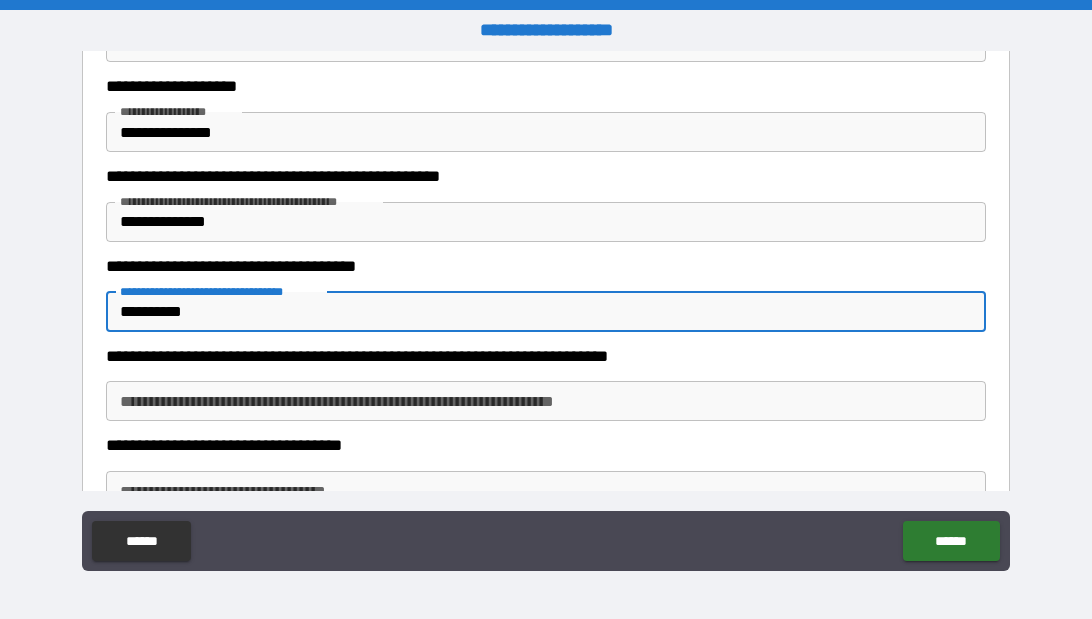 type on "*" 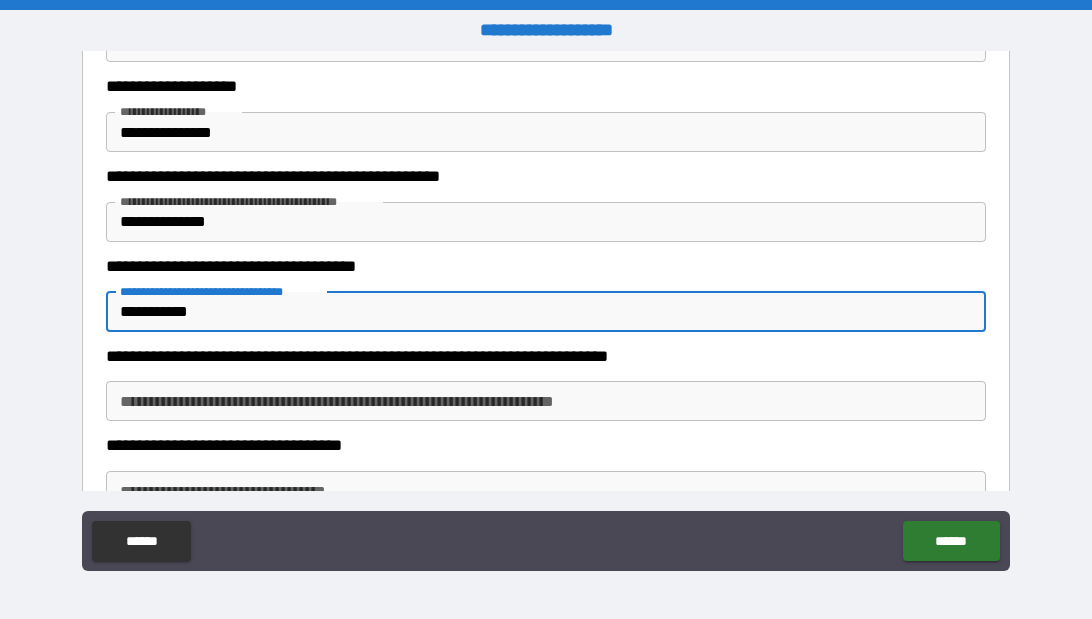 type on "**********" 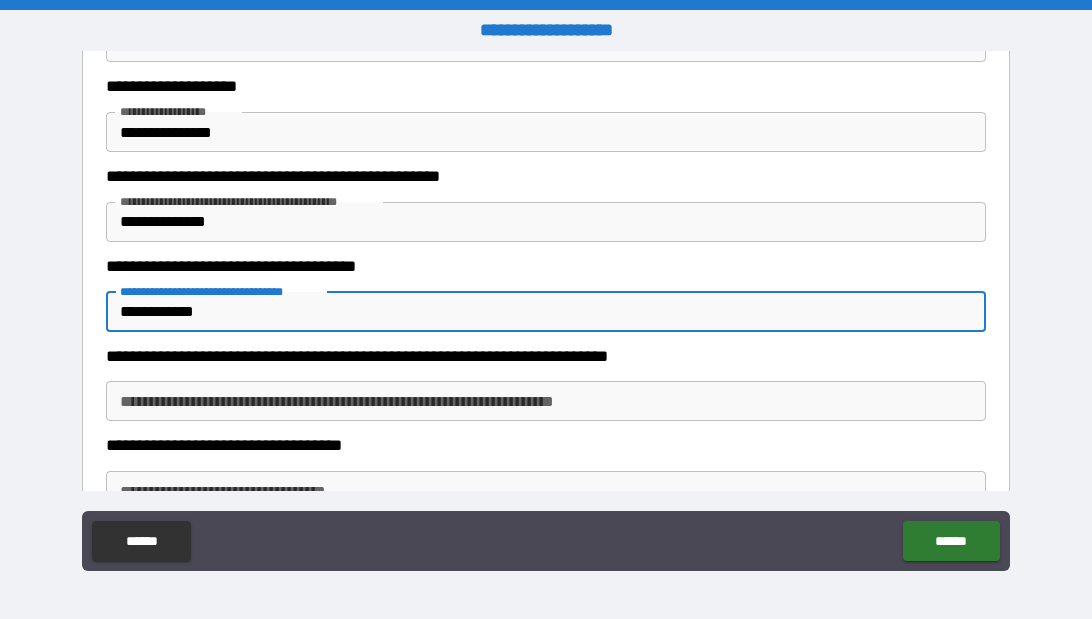 type on "*" 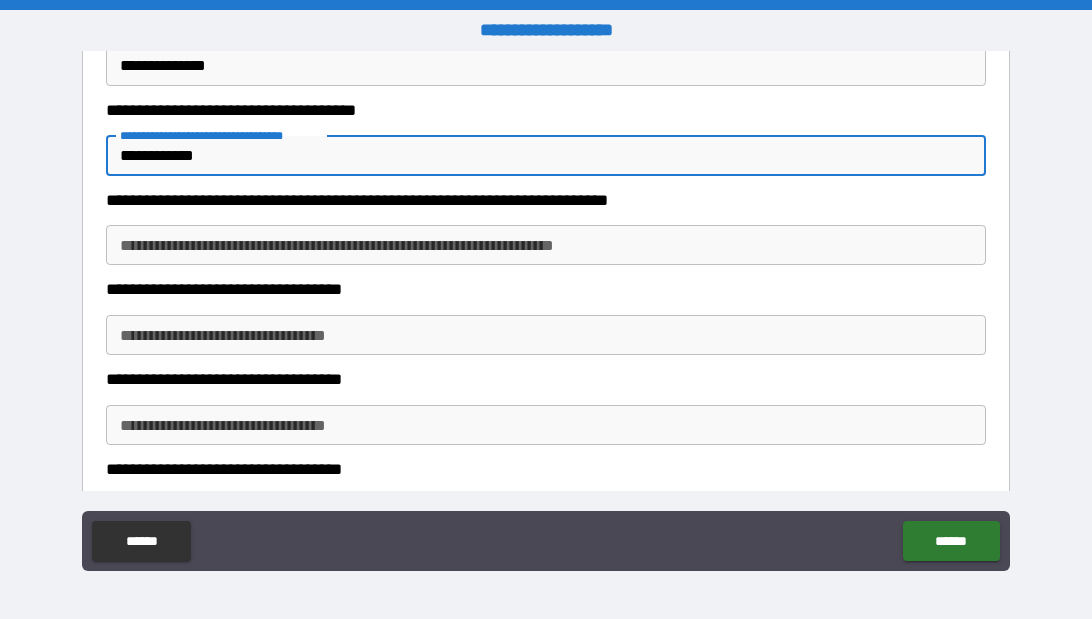 scroll, scrollTop: 584, scrollLeft: 0, axis: vertical 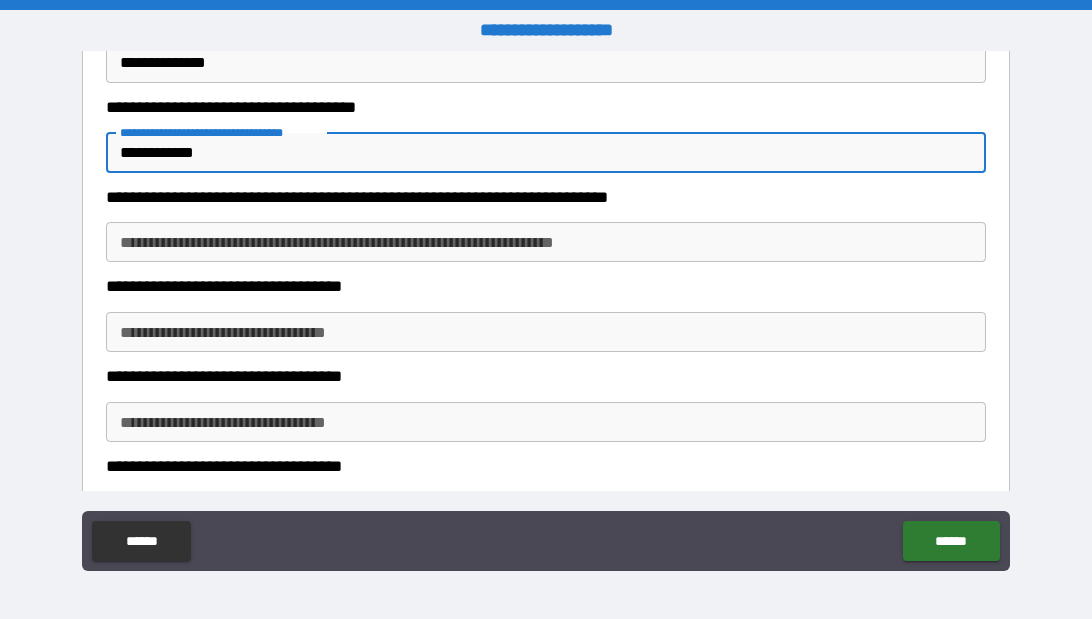 type on "**********" 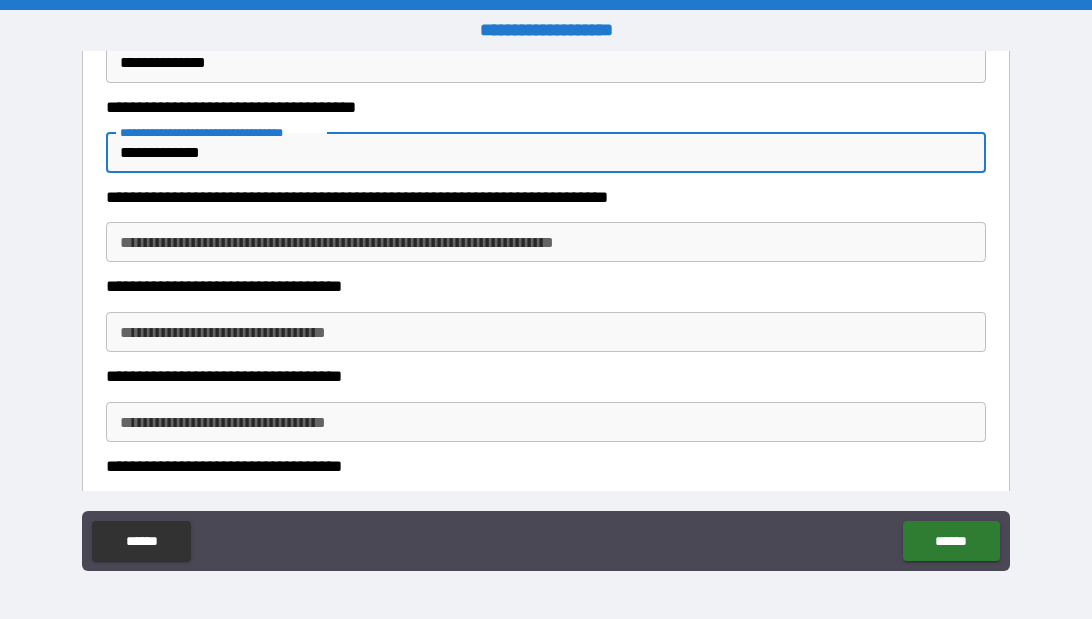 type on "**********" 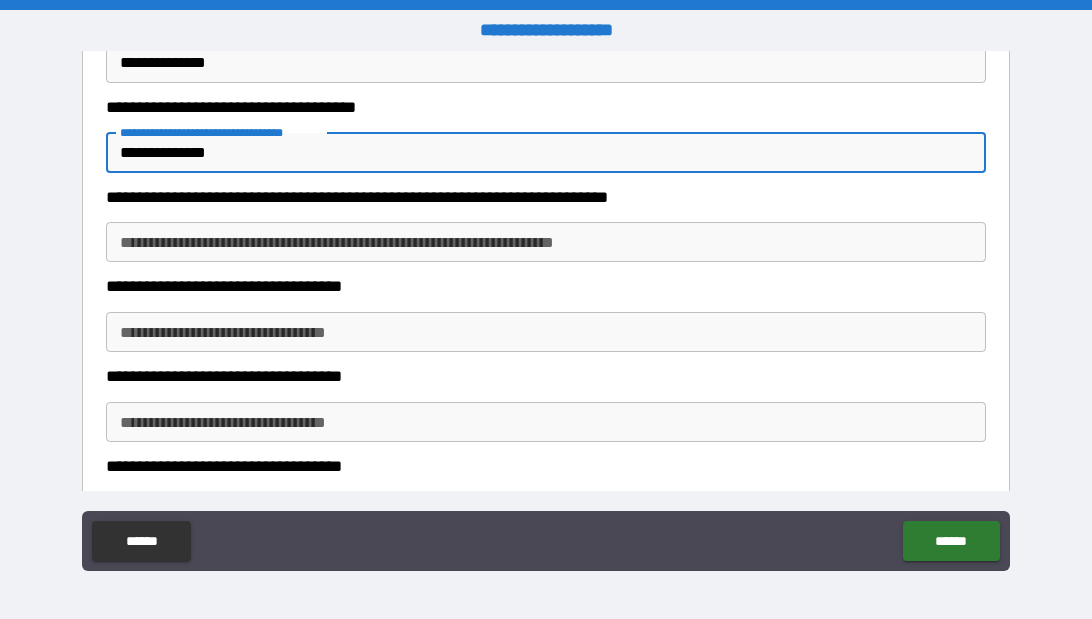 type on "*" 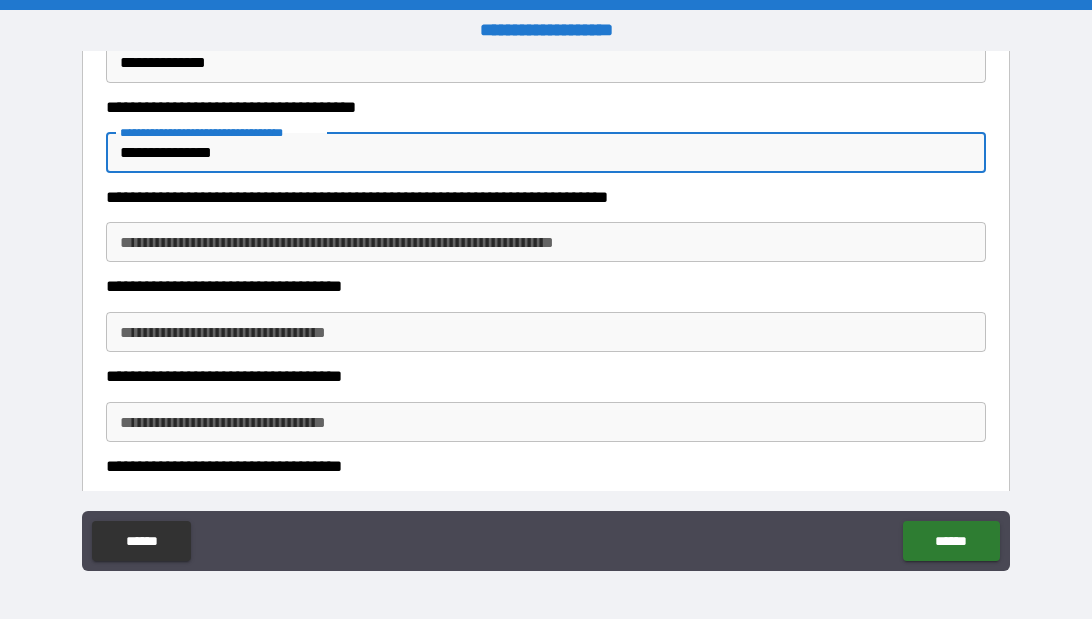 type on "*" 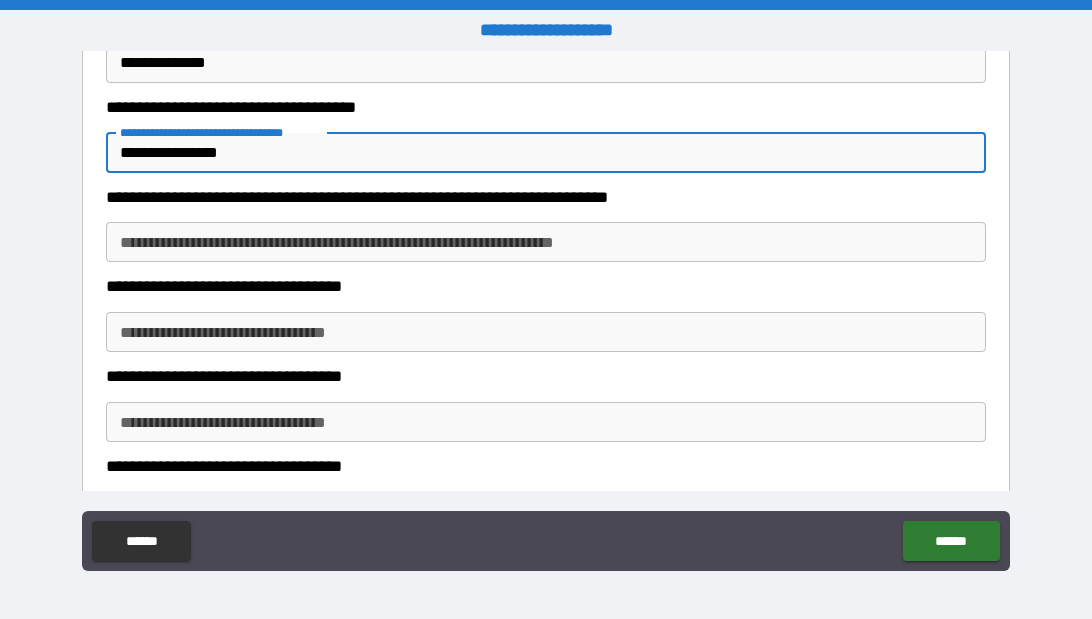 type on "*" 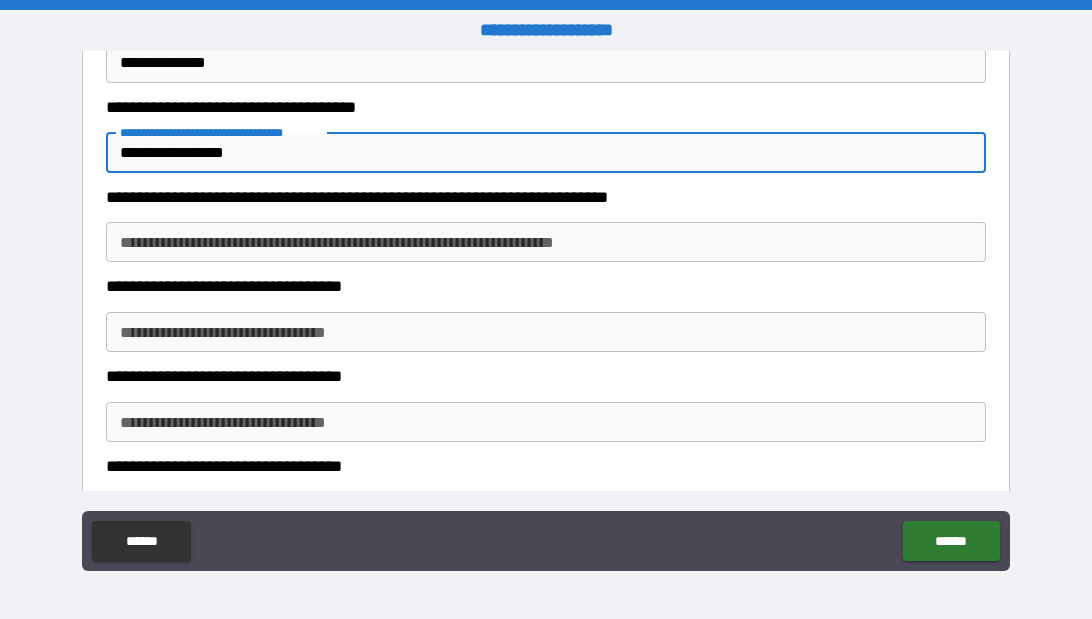 type on "*" 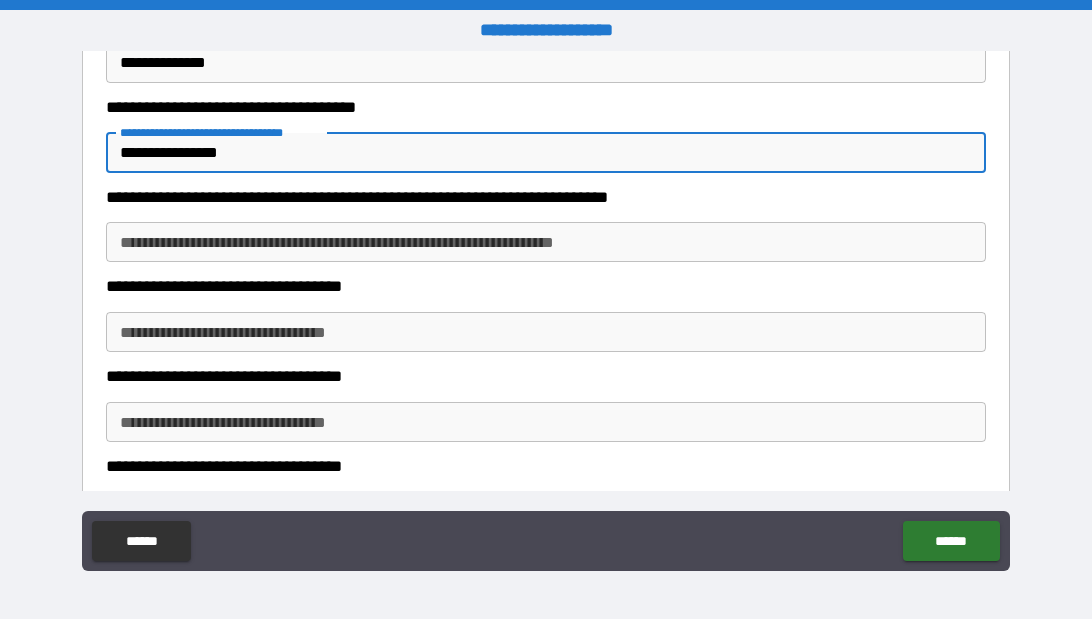 type on "*" 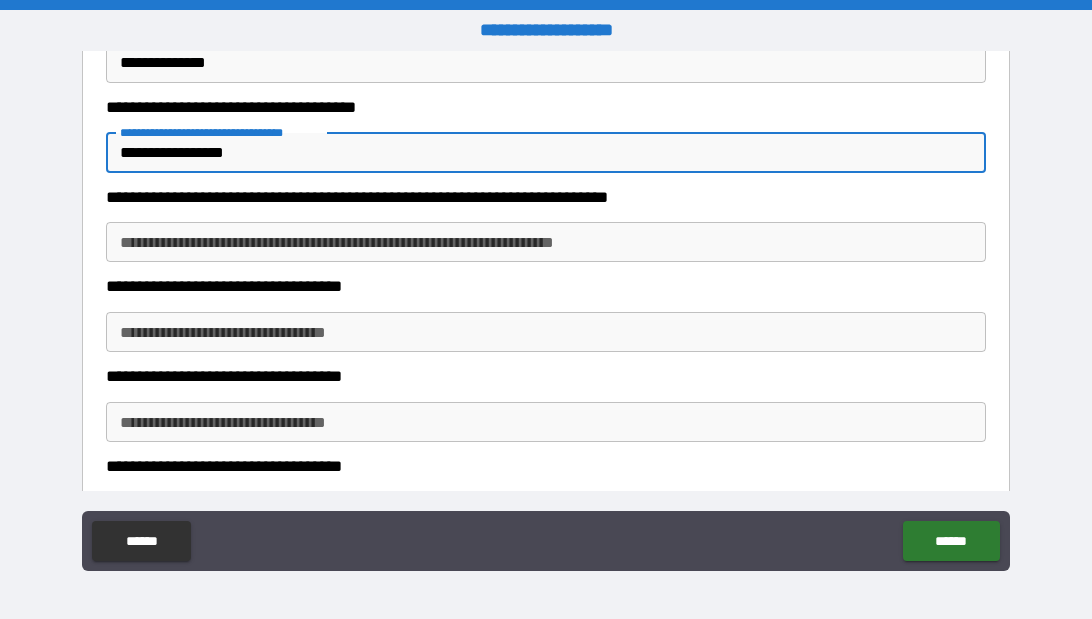 type on "*" 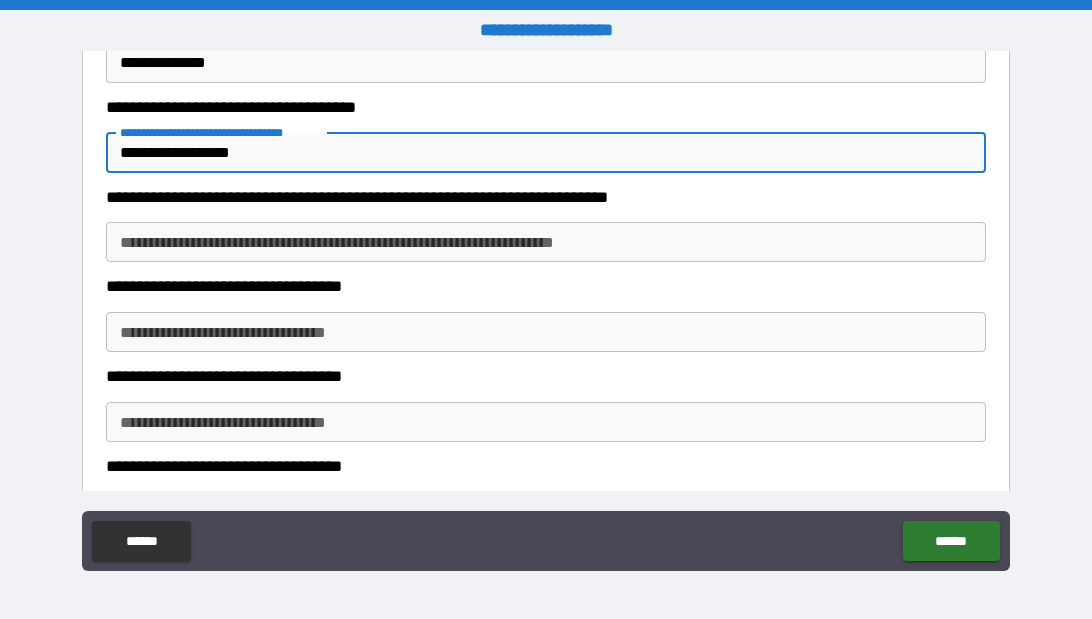 type on "*" 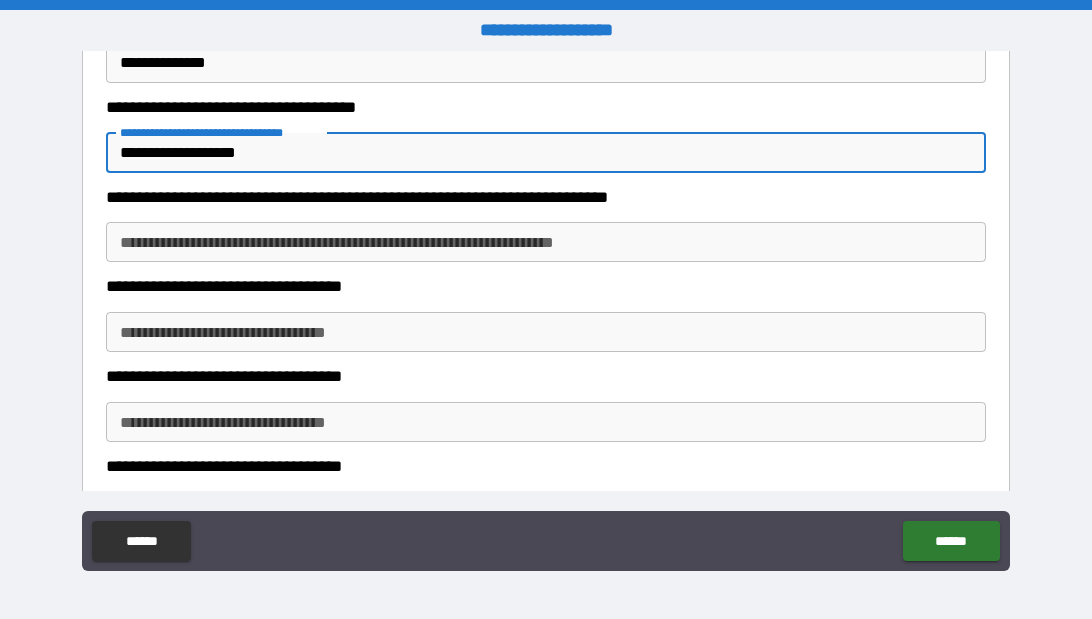 type on "*" 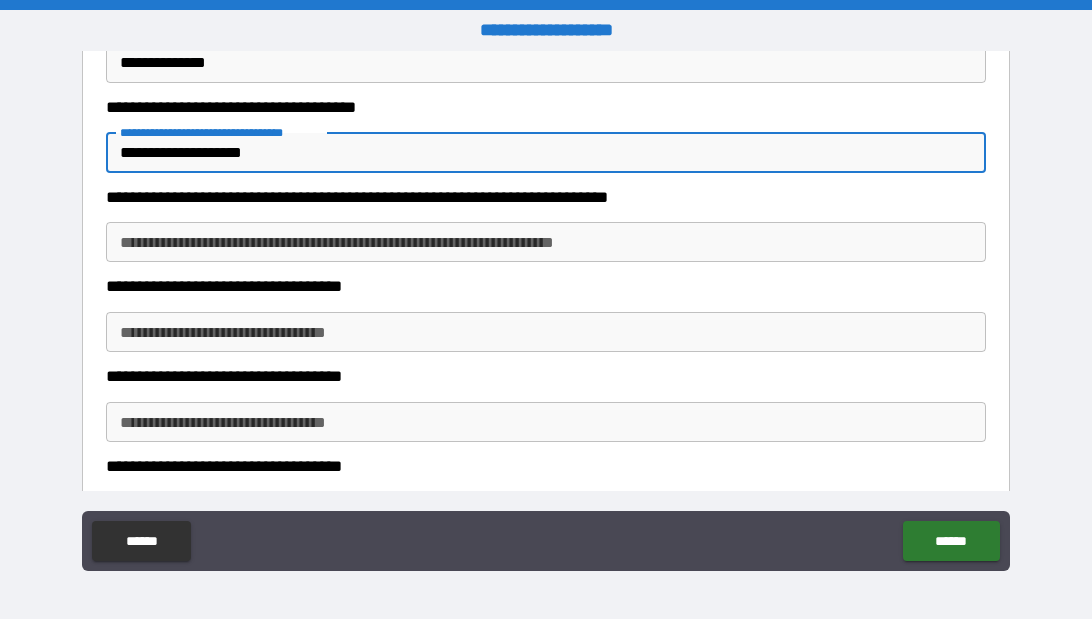 type on "*" 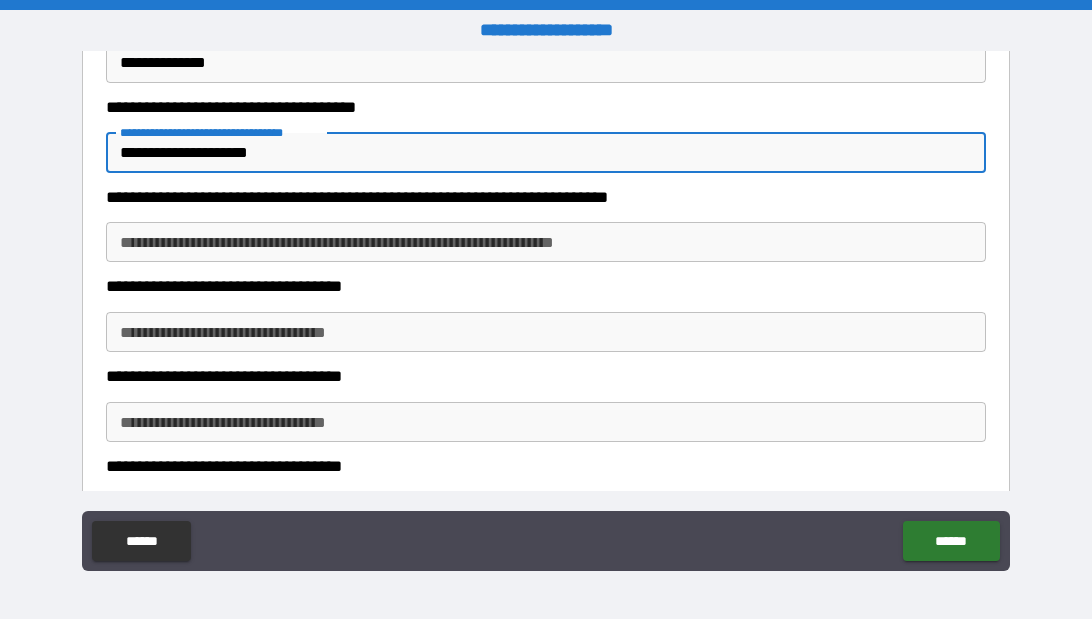 type on "*" 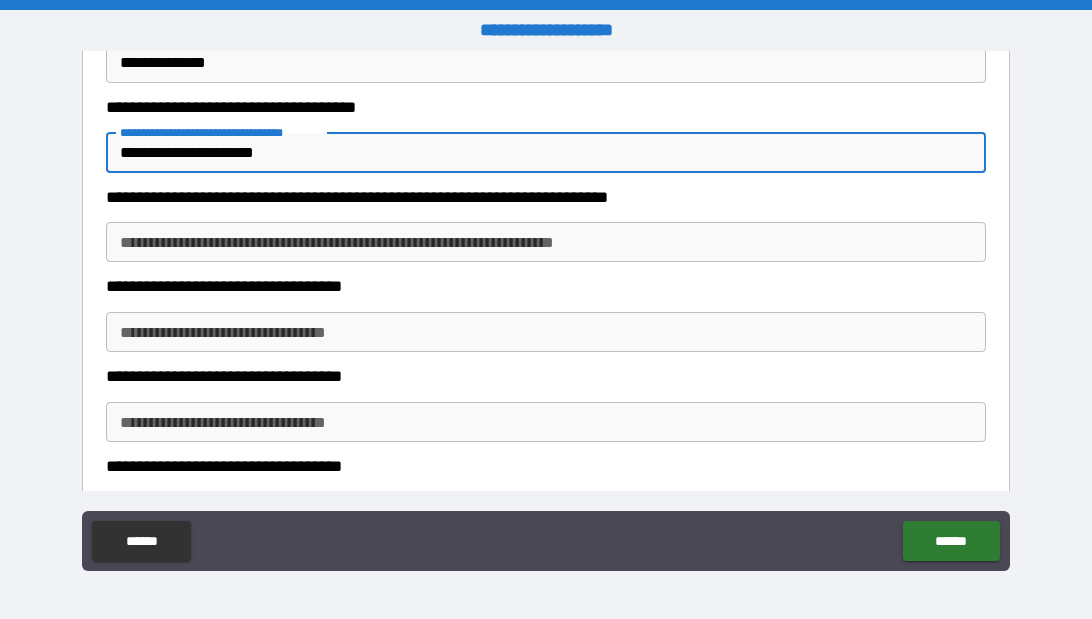 type on "**********" 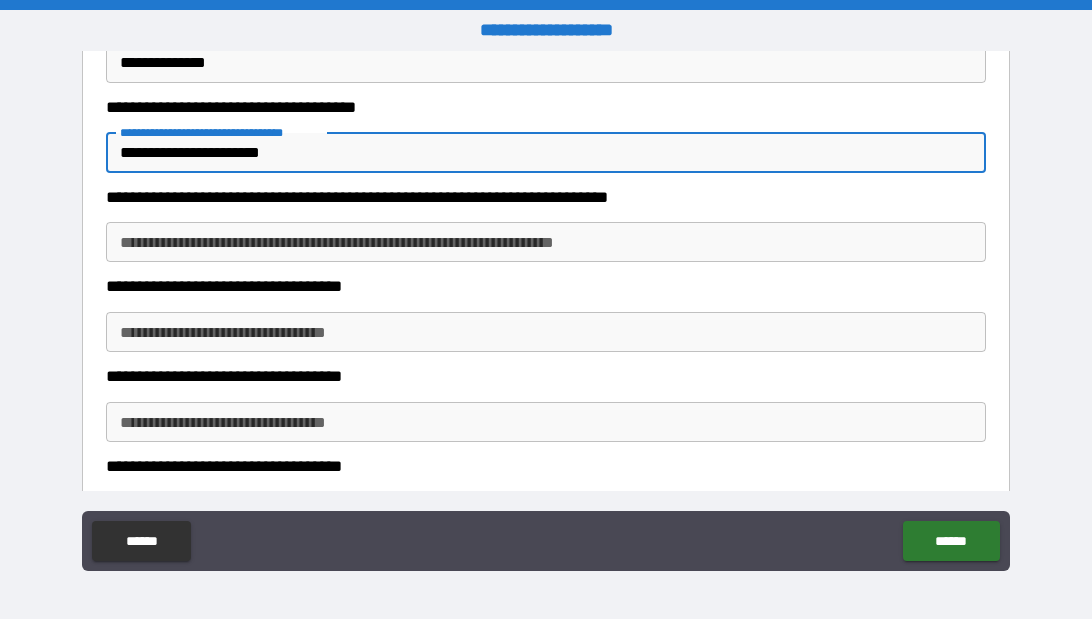 type on "*" 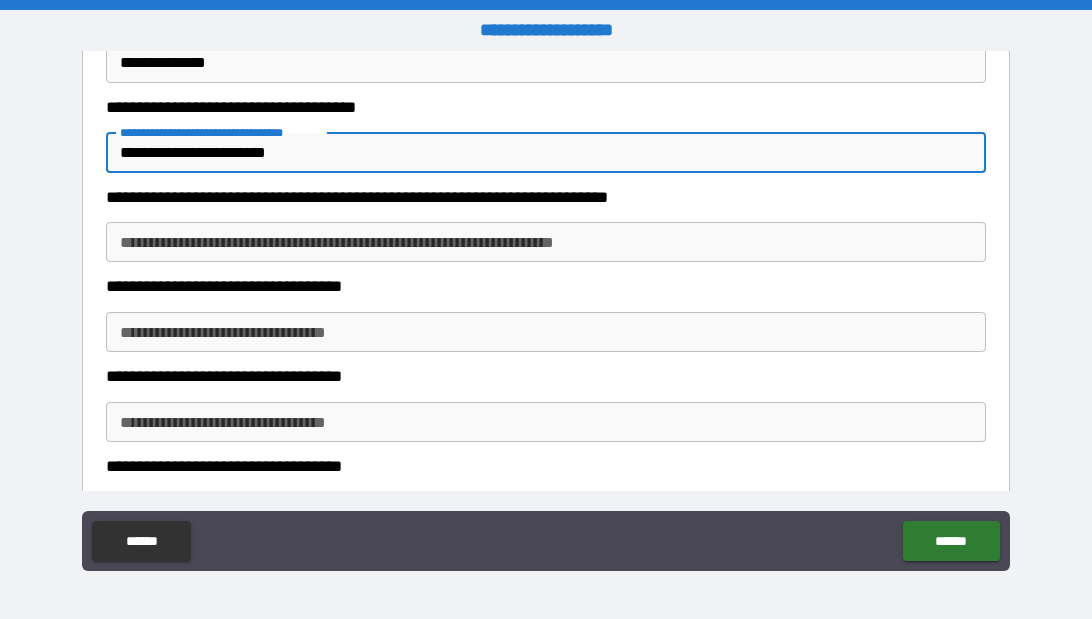 type on "**********" 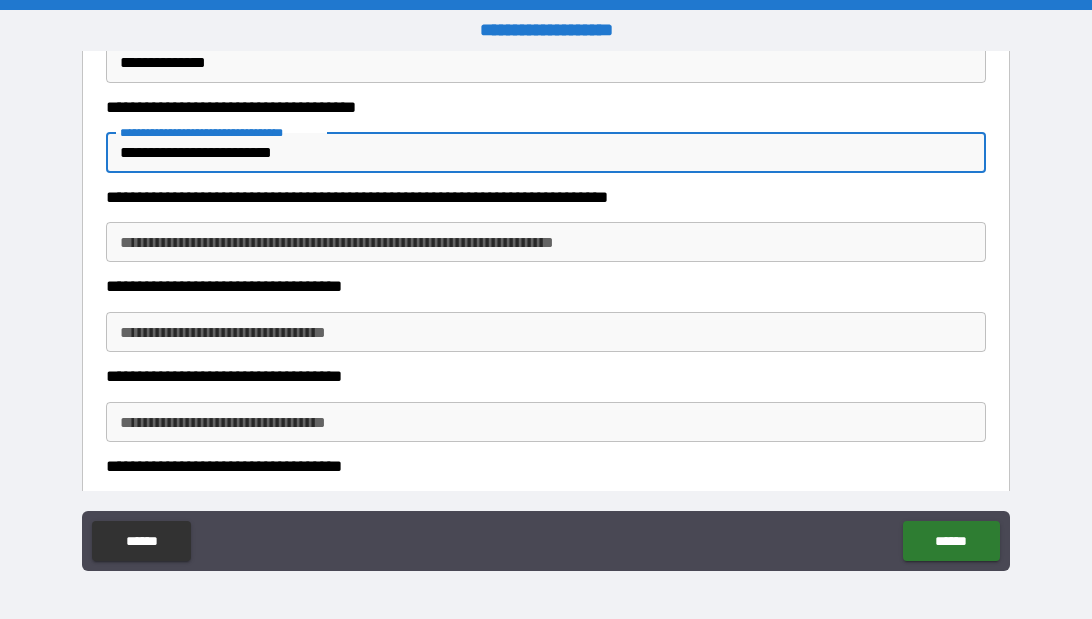 type on "**********" 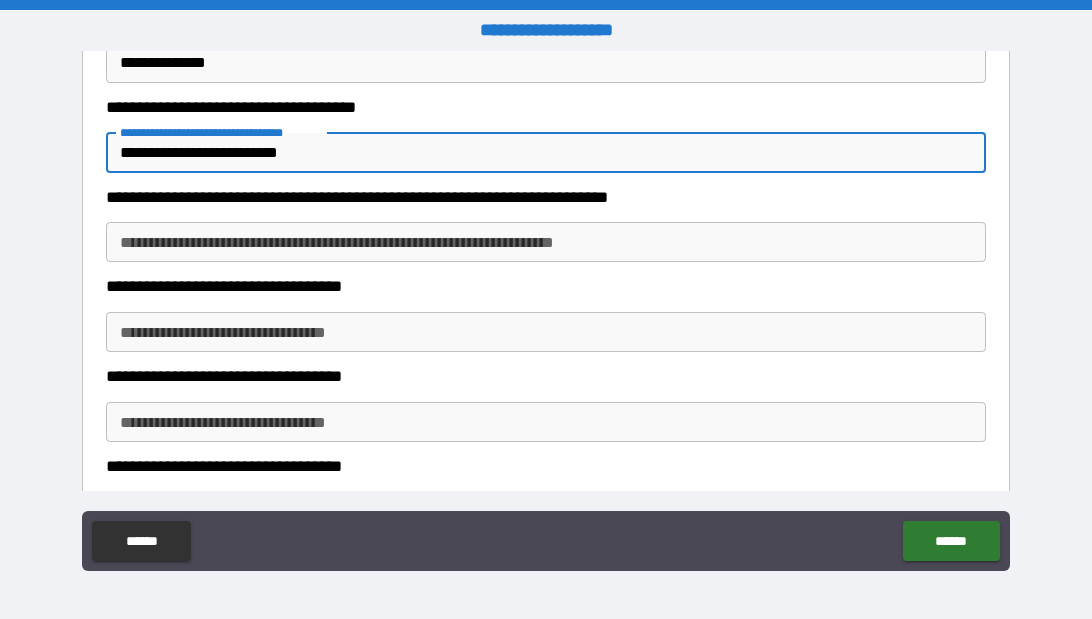 type on "*" 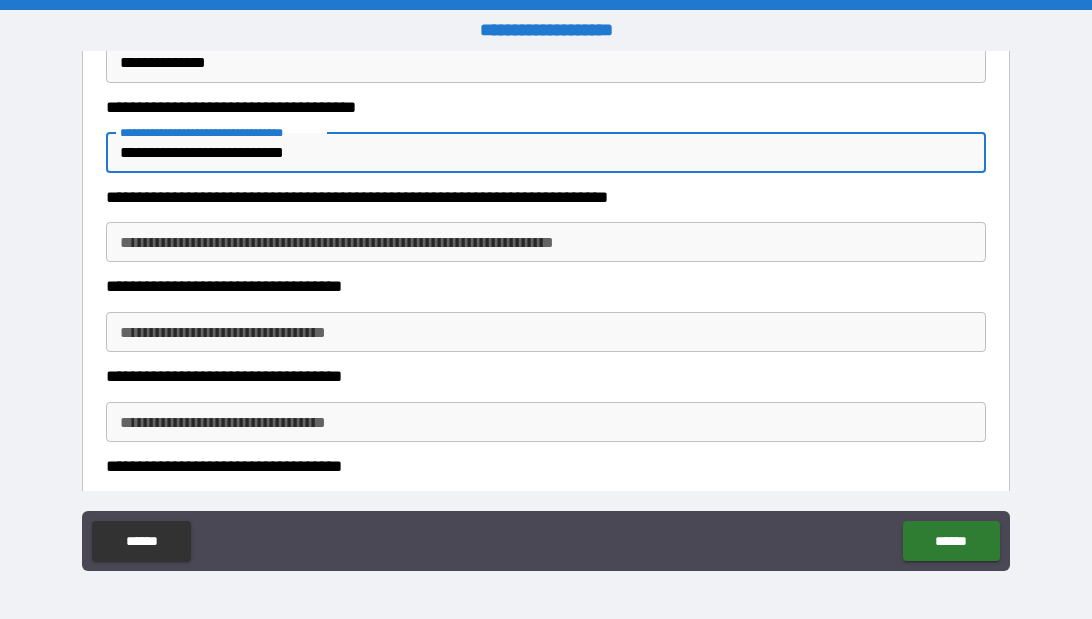 type on "*" 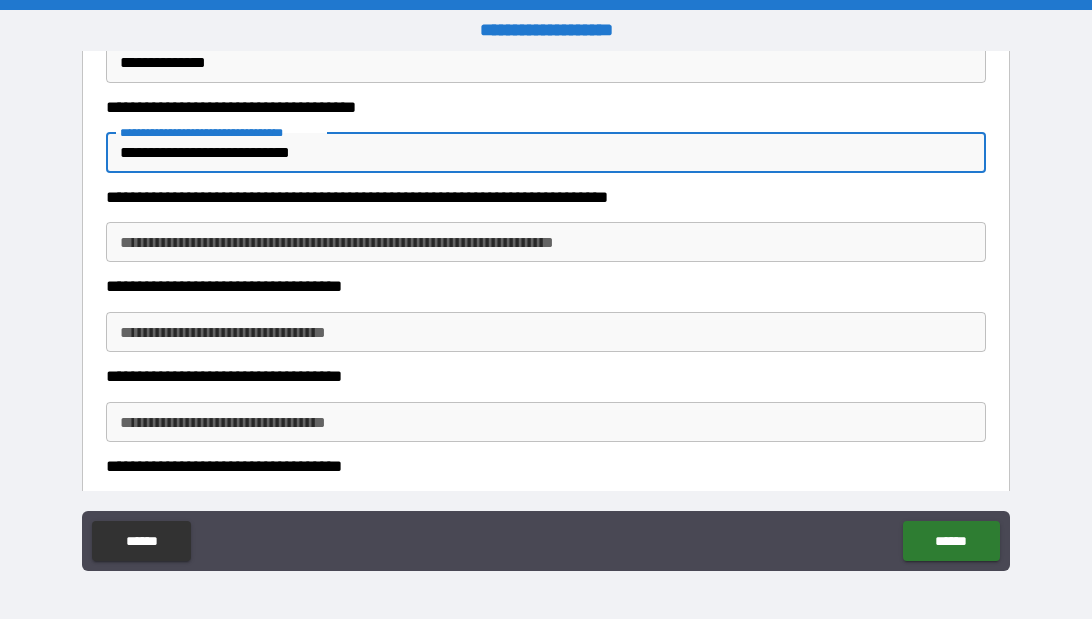 type on "*" 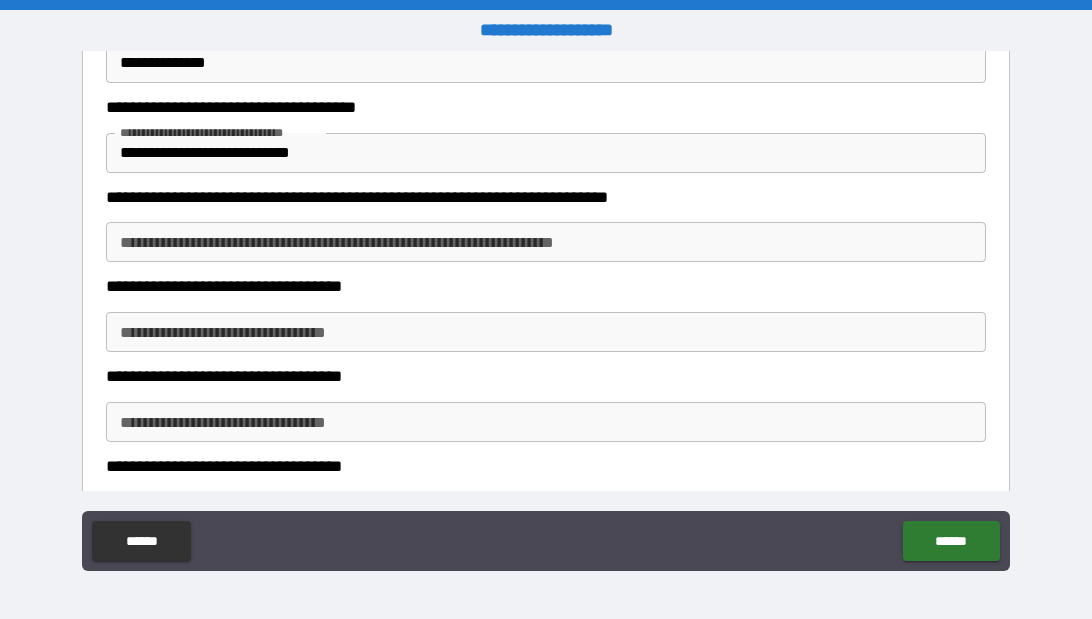 click on "**********" at bounding box center [546, 312] 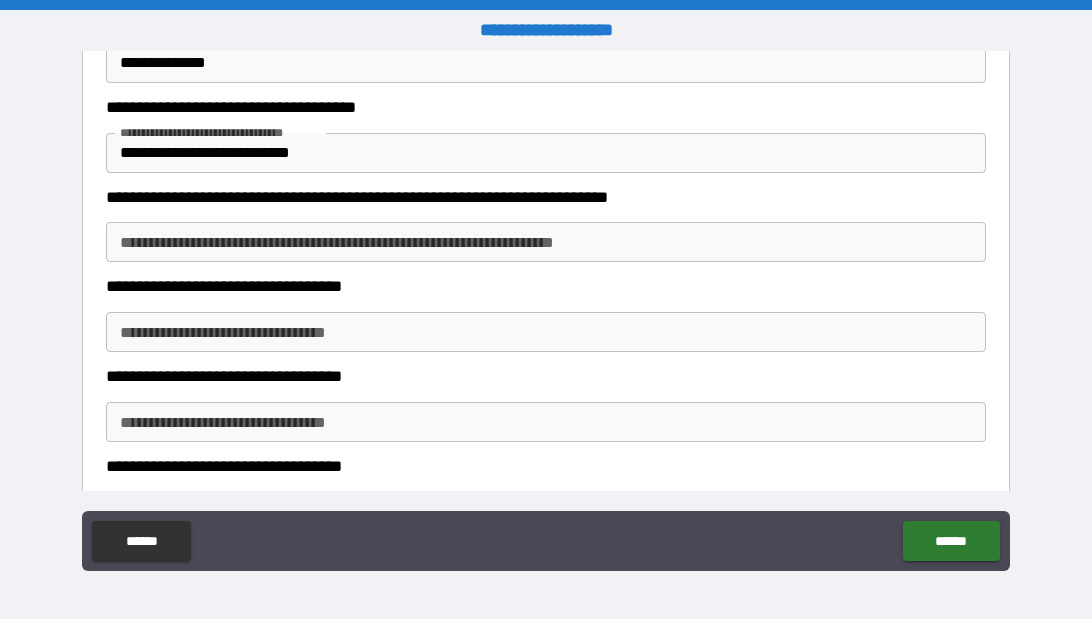 click on "**********" at bounding box center (546, 242) 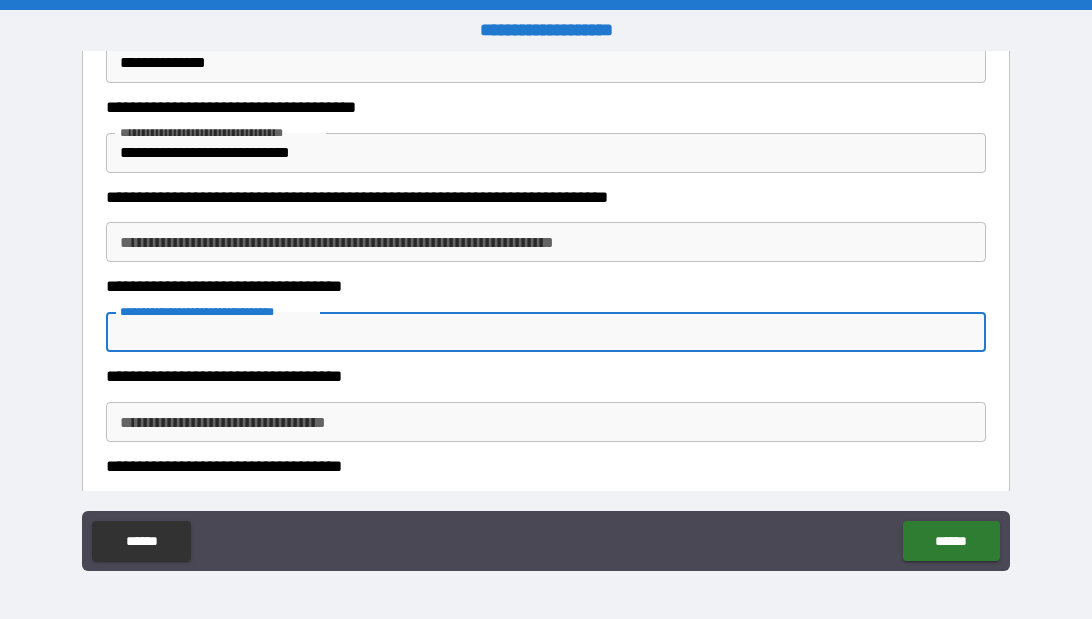 click on "**********" at bounding box center [546, 332] 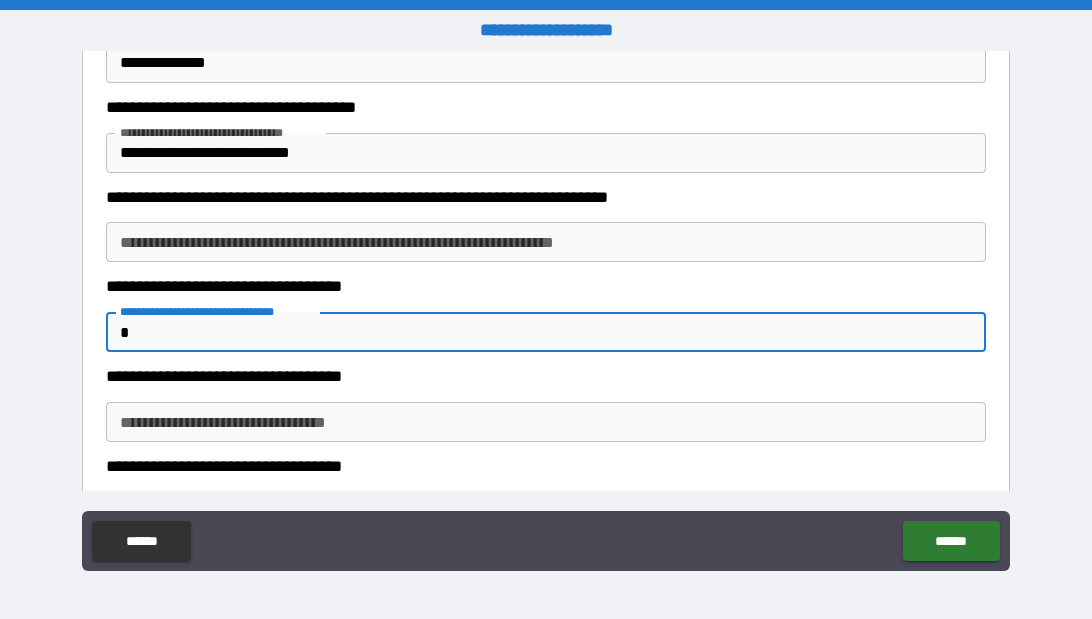 type on "*" 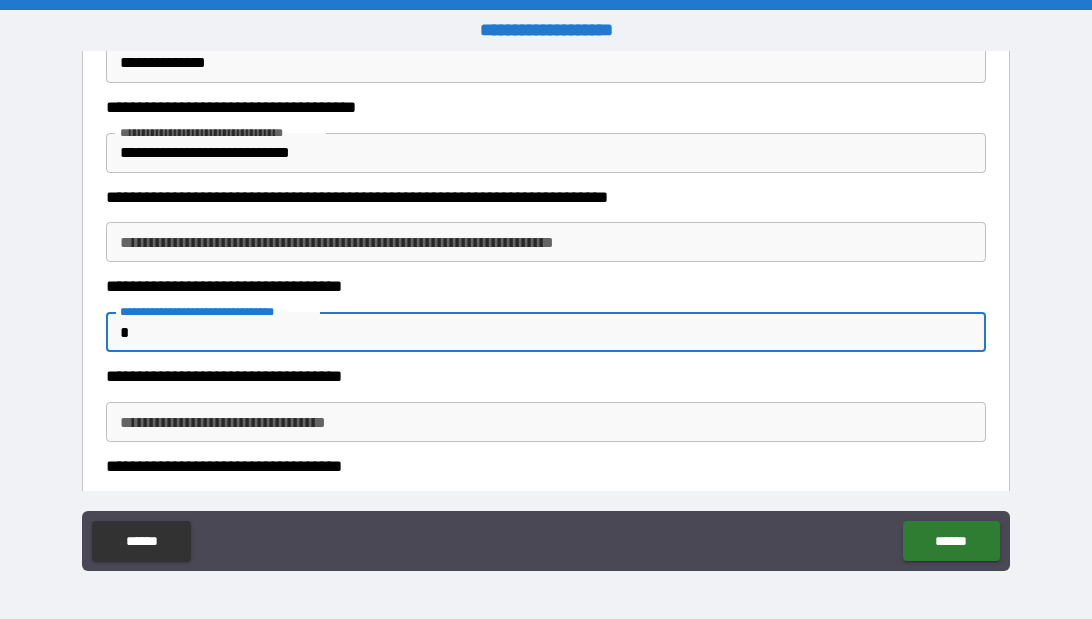 type on "**" 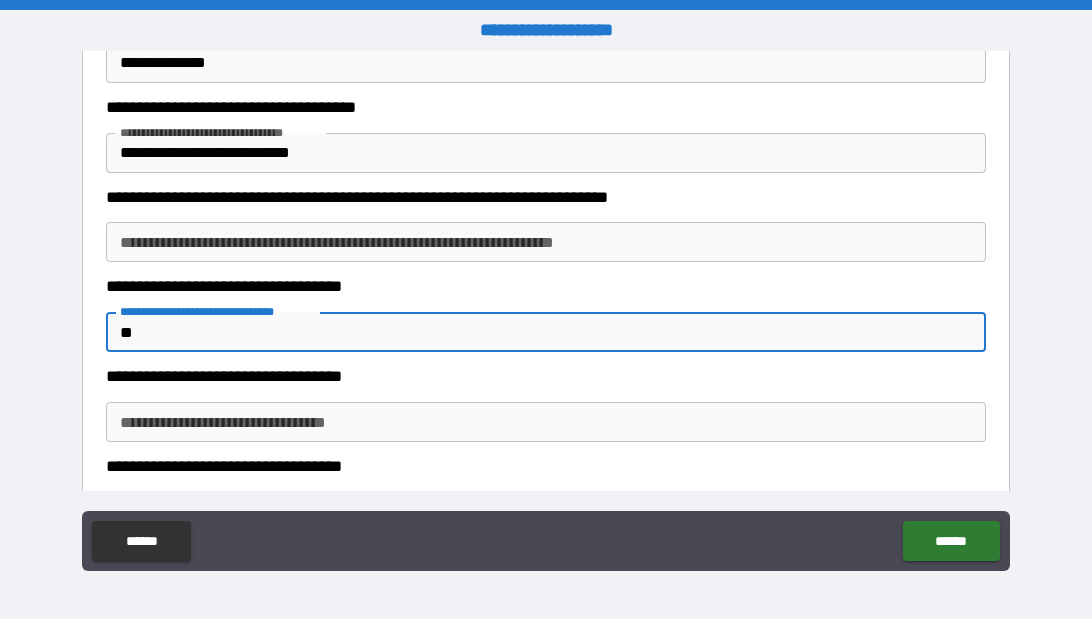 type on "***" 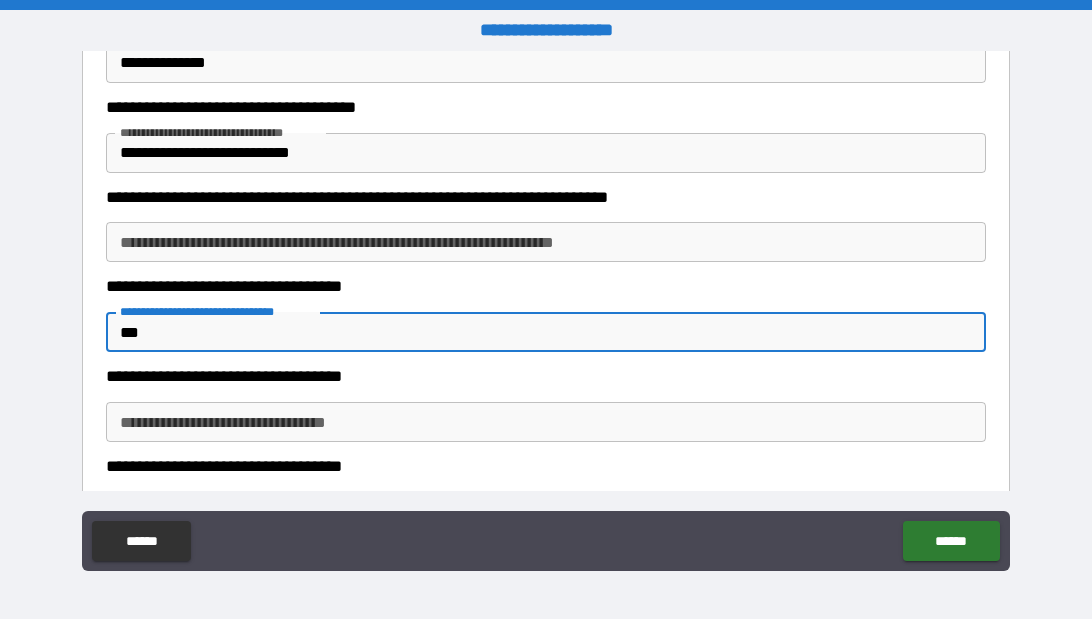 type on "*" 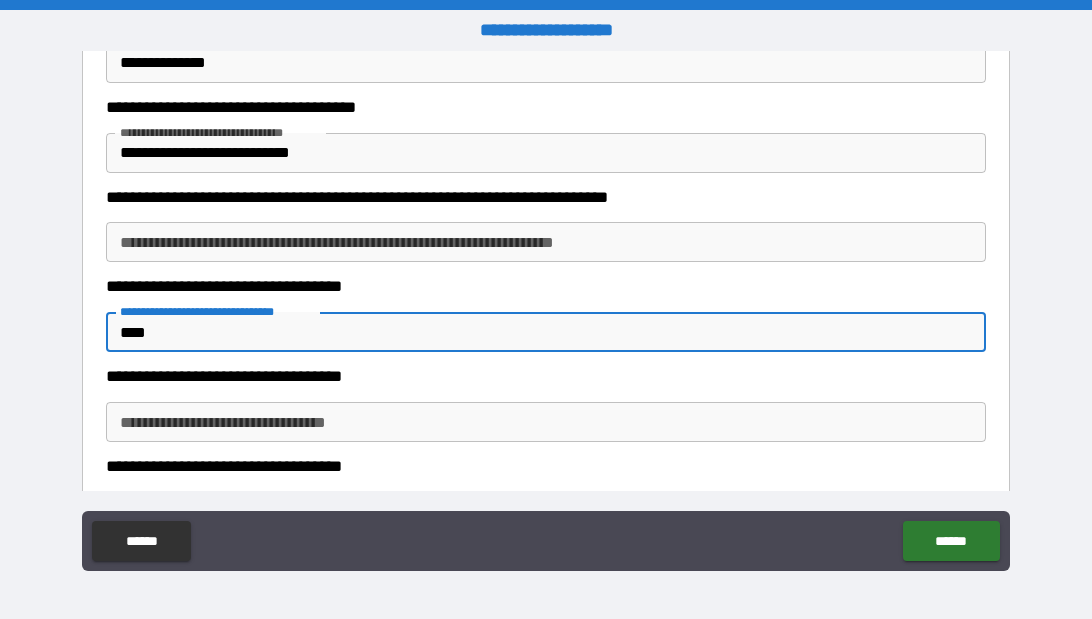 type on "*" 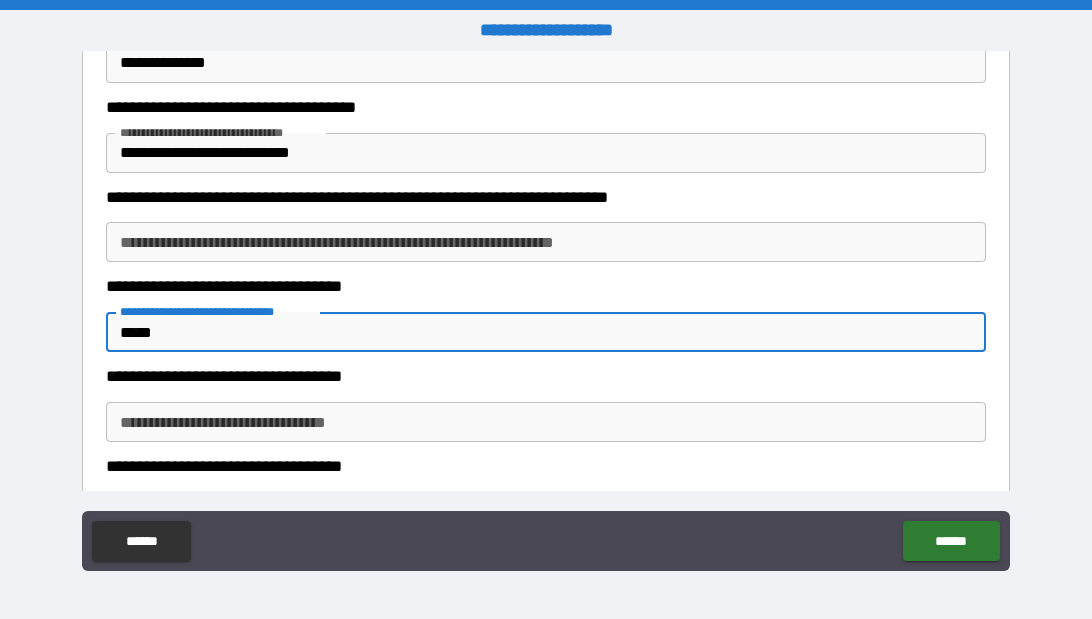 type on "*" 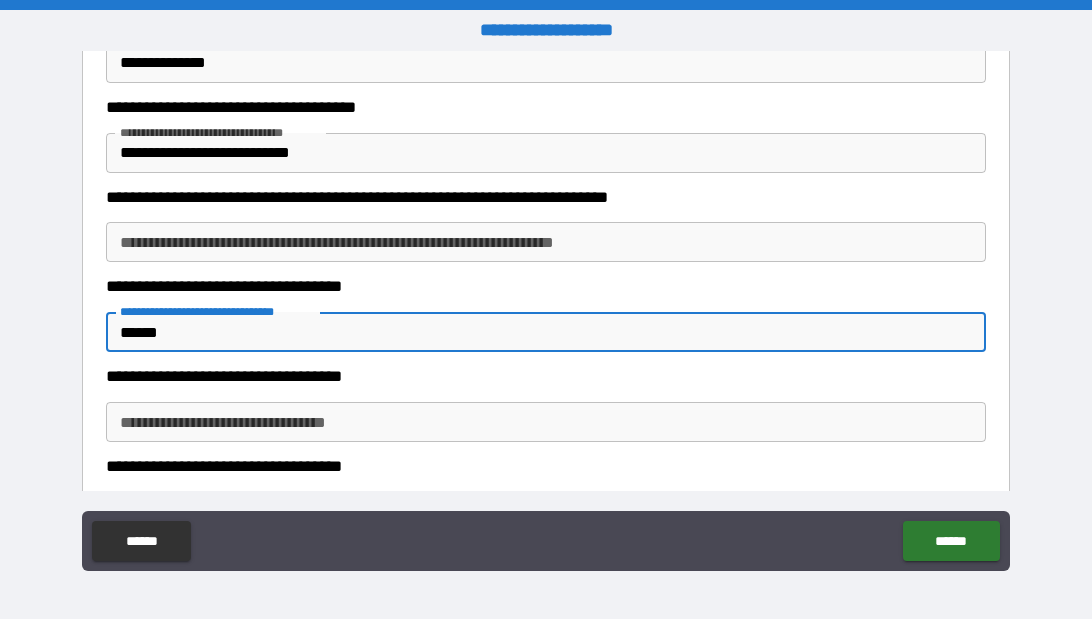 type on "*" 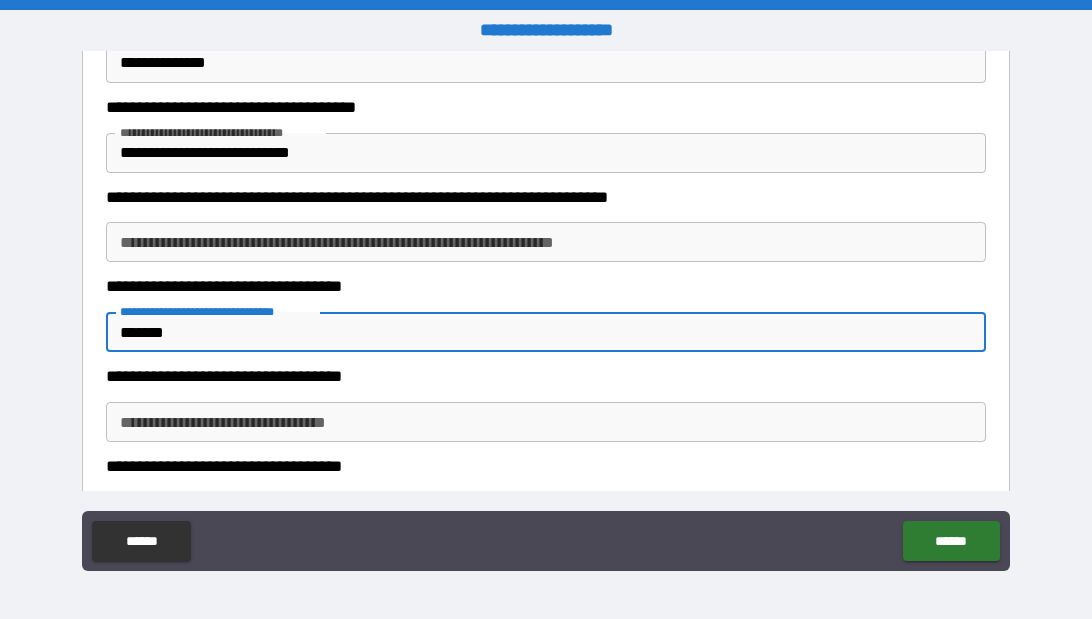 type on "********" 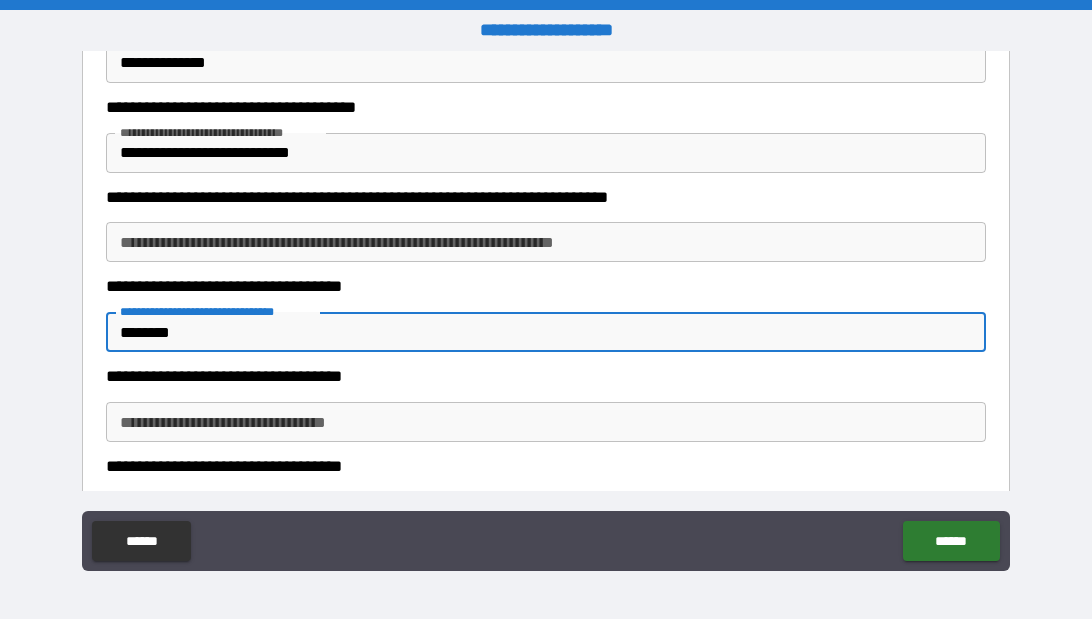 type on "*" 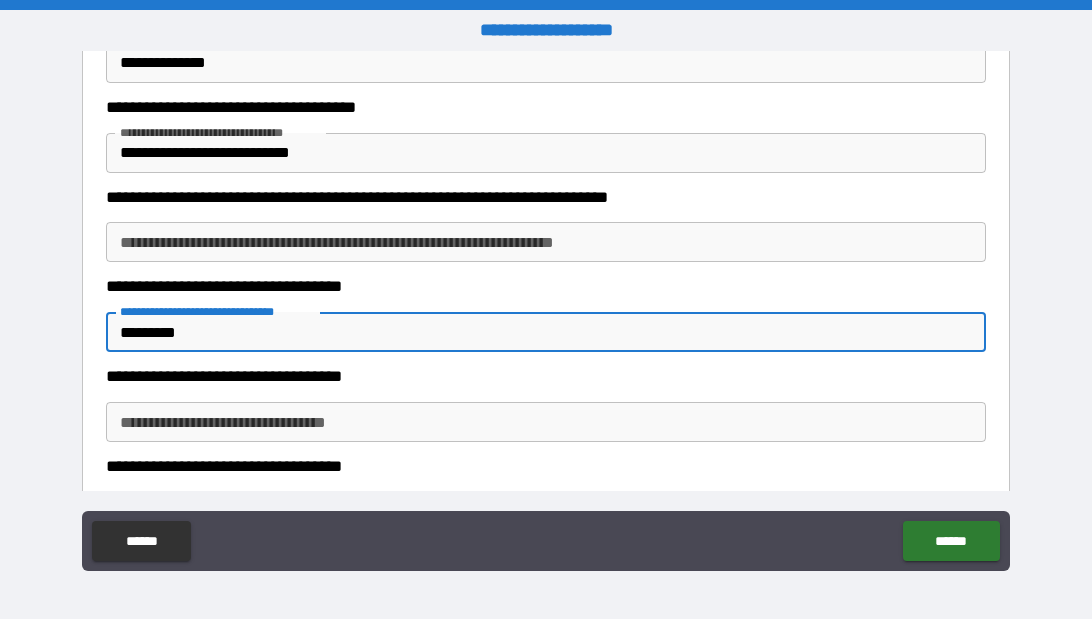 type on "*" 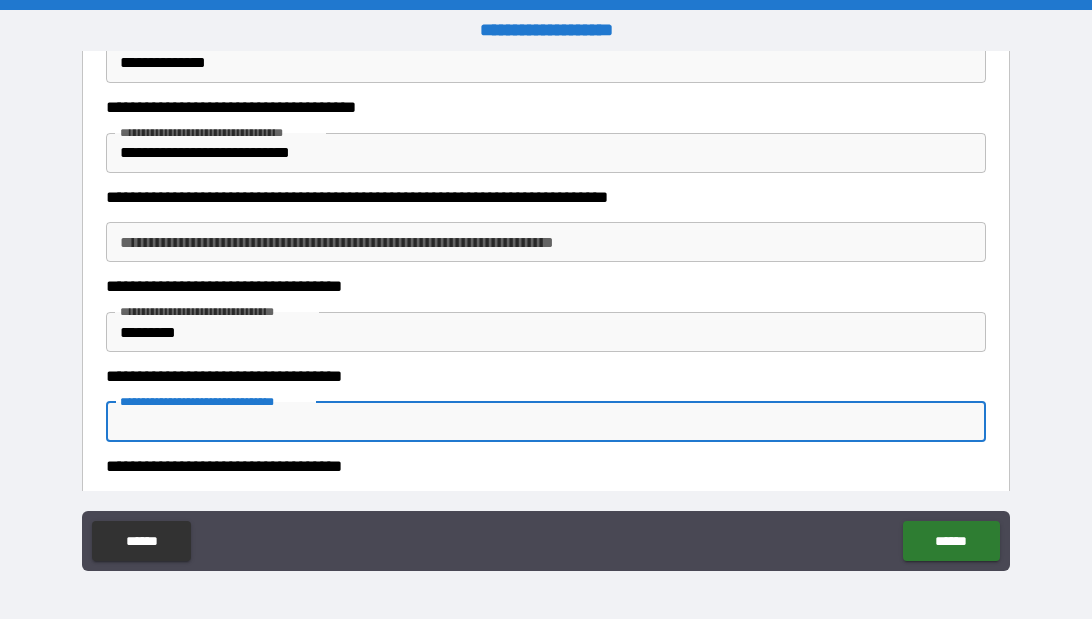 click on "**********" at bounding box center (546, 422) 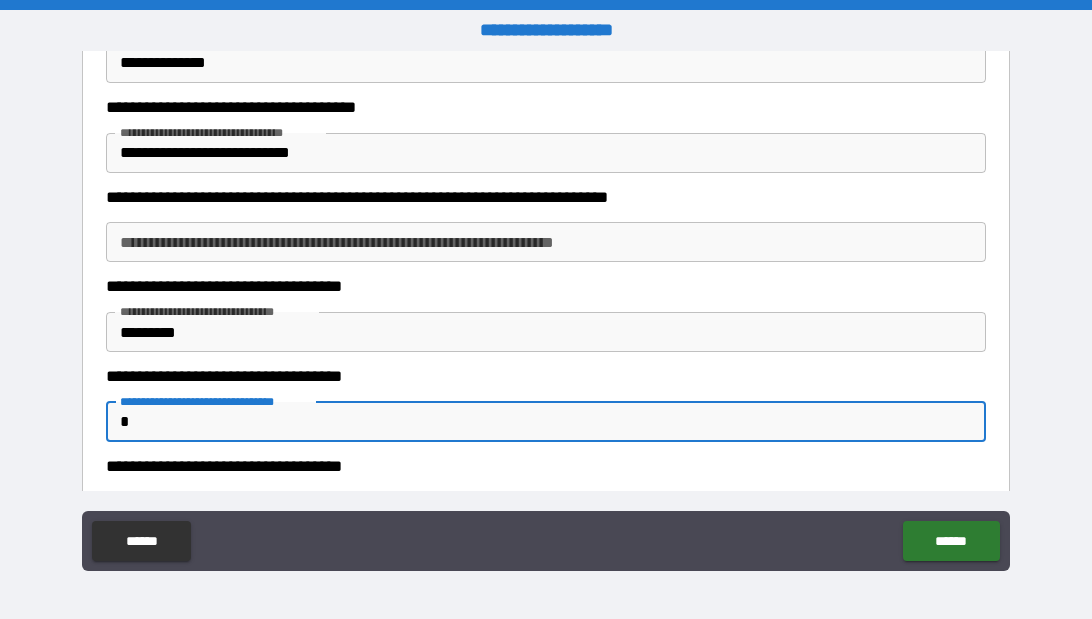 type on "*" 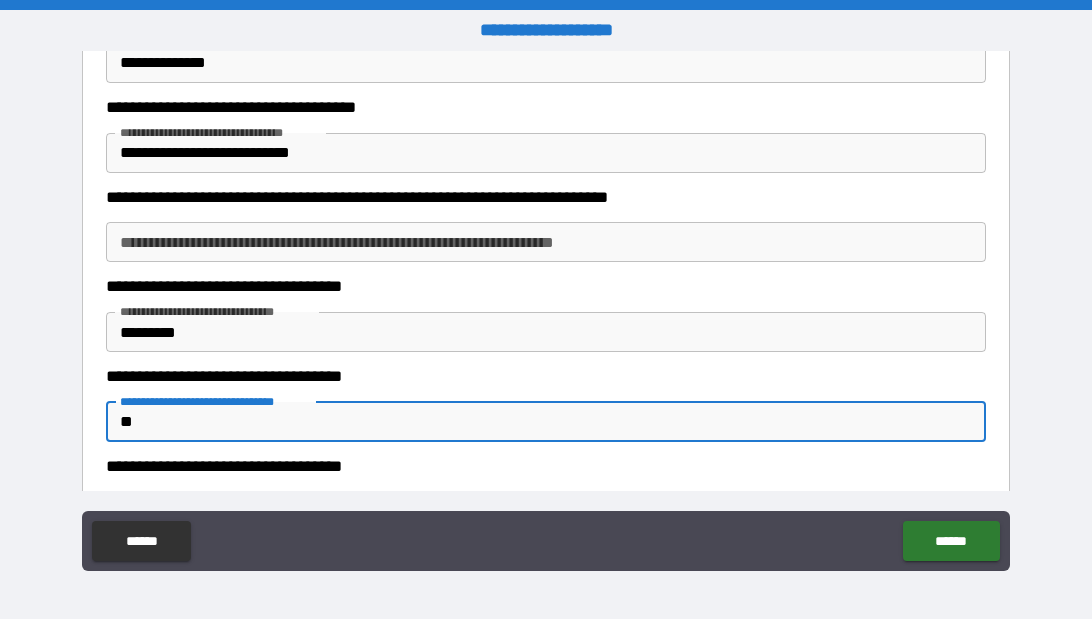 type on "***" 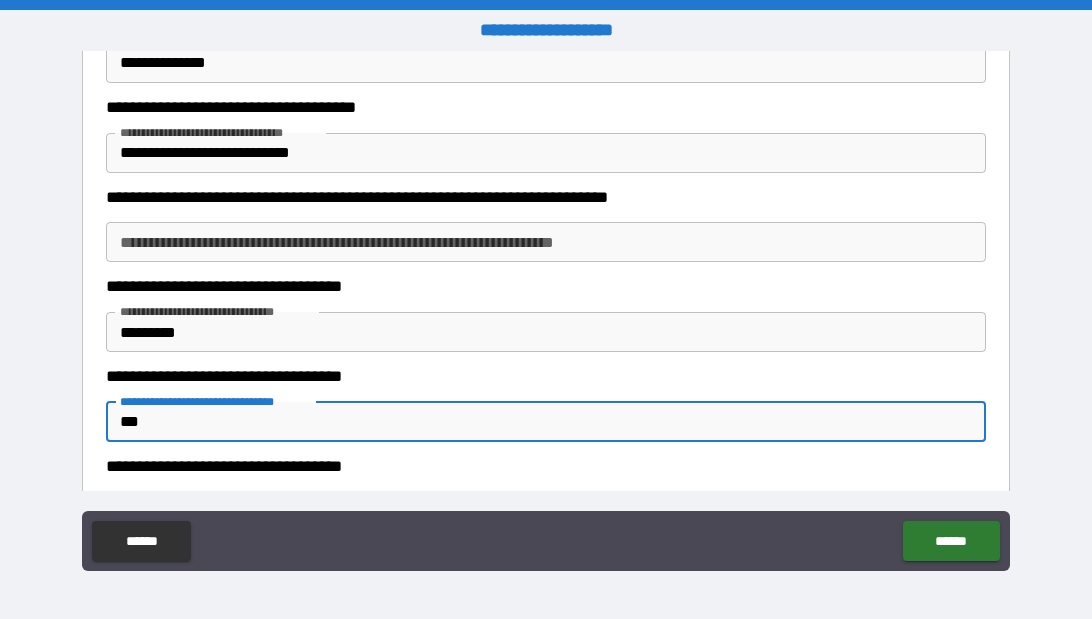 type on "*" 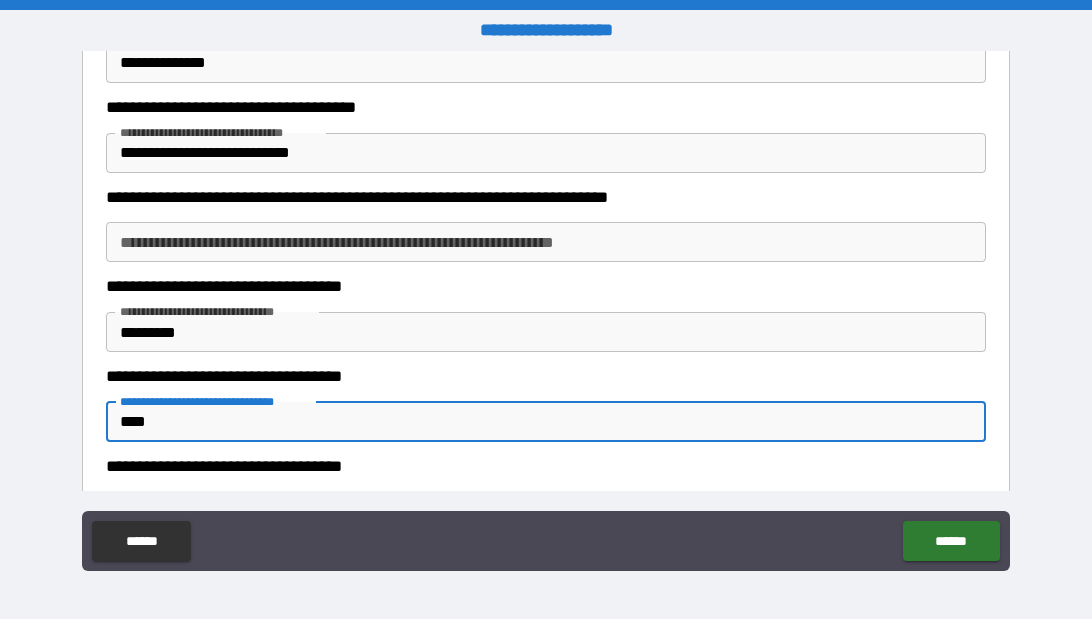 type on "*****" 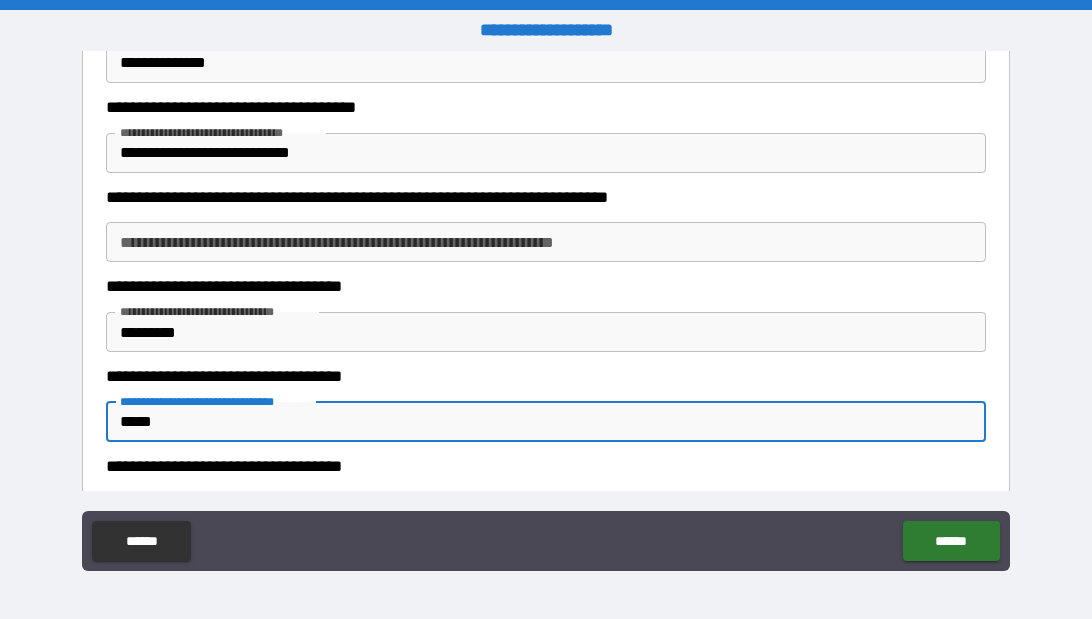 type on "*" 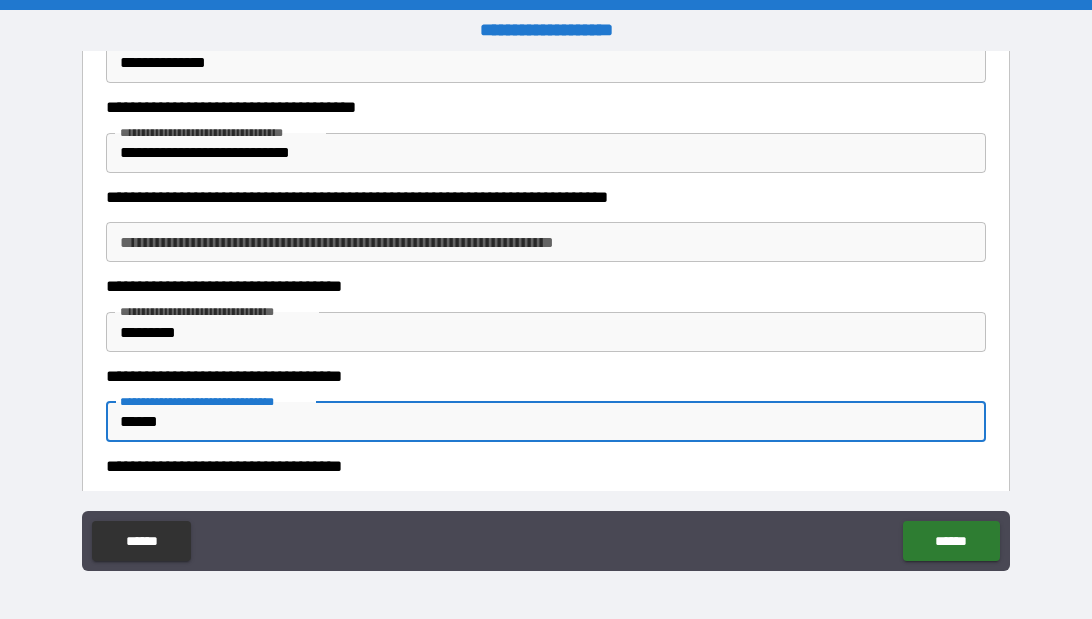 type on "*" 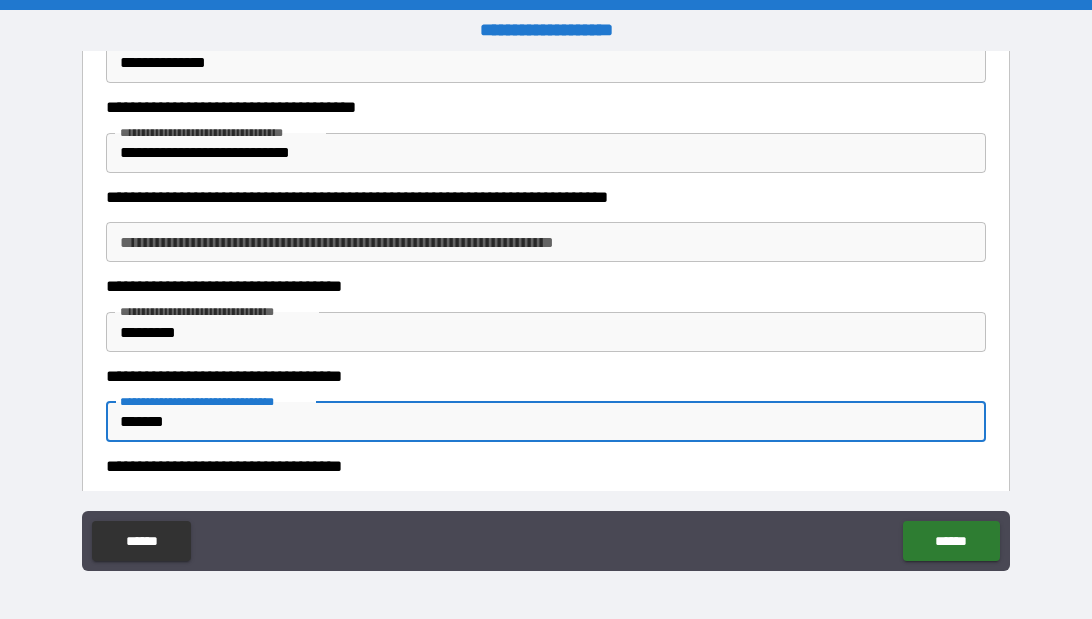 type on "*" 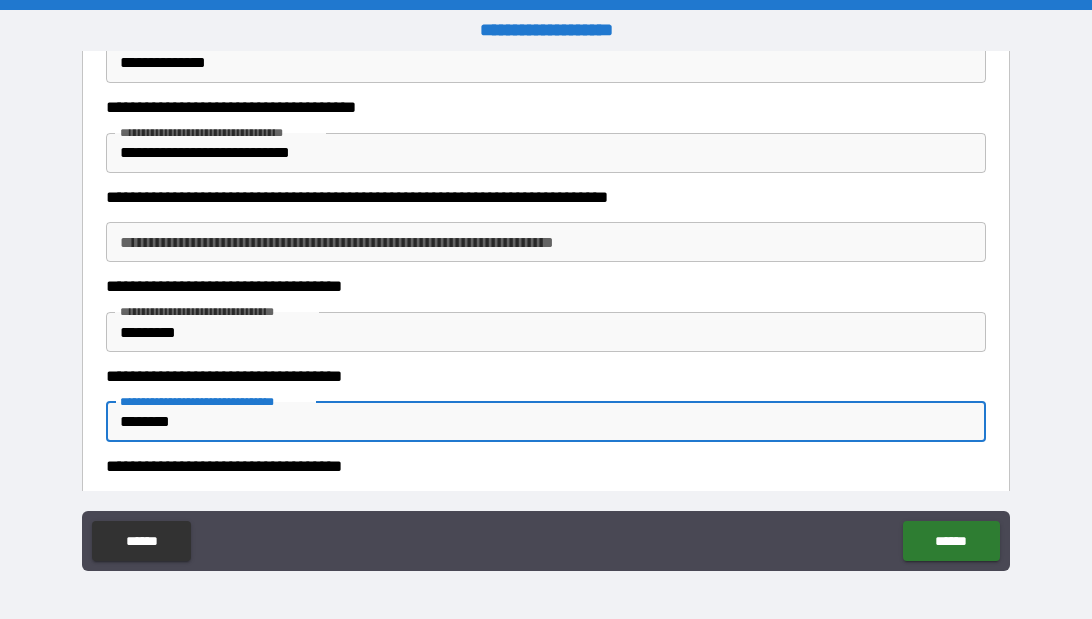 type on "*" 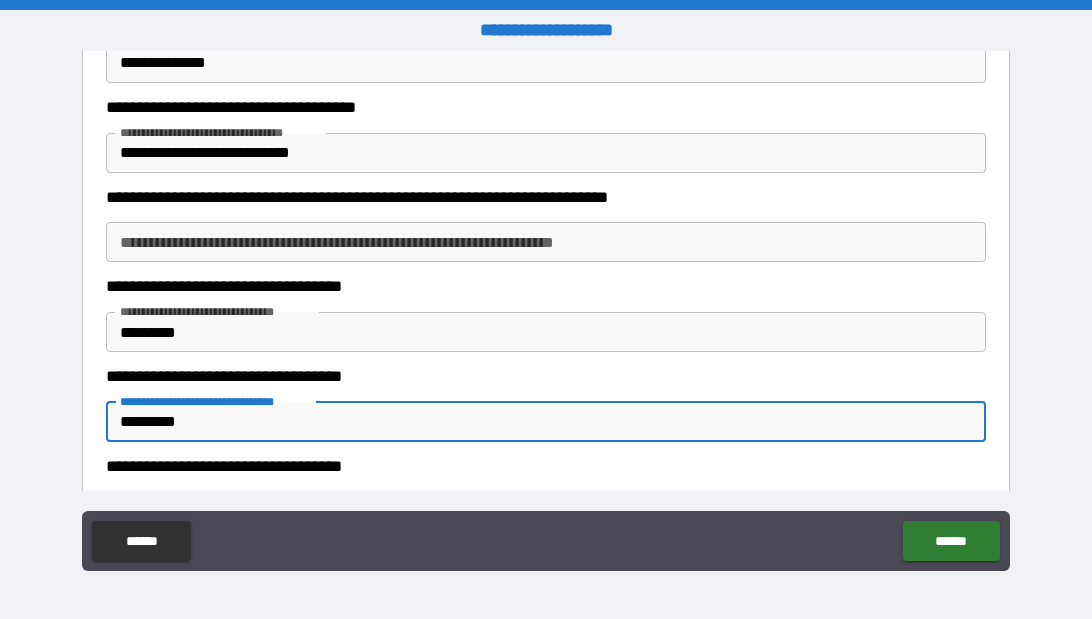 type 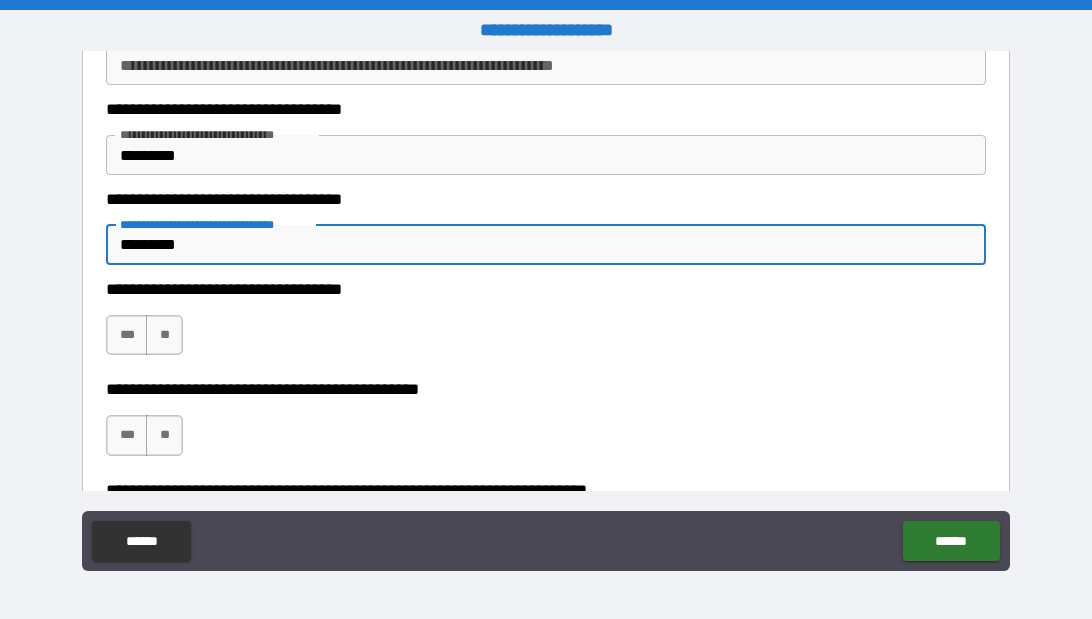 scroll, scrollTop: 774, scrollLeft: 0, axis: vertical 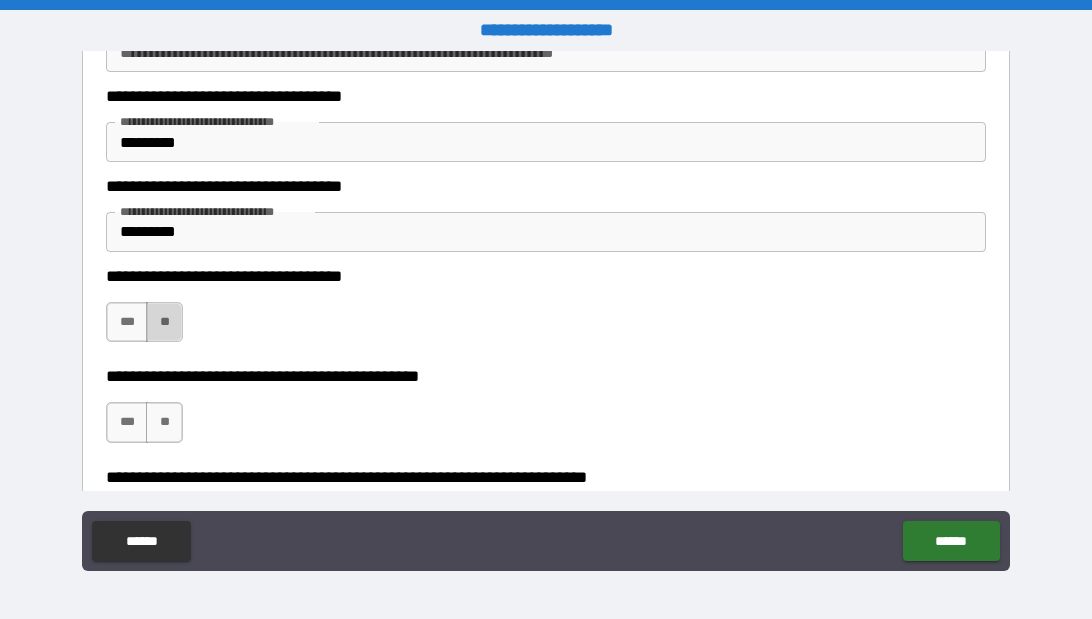 click on "**" at bounding box center (164, 322) 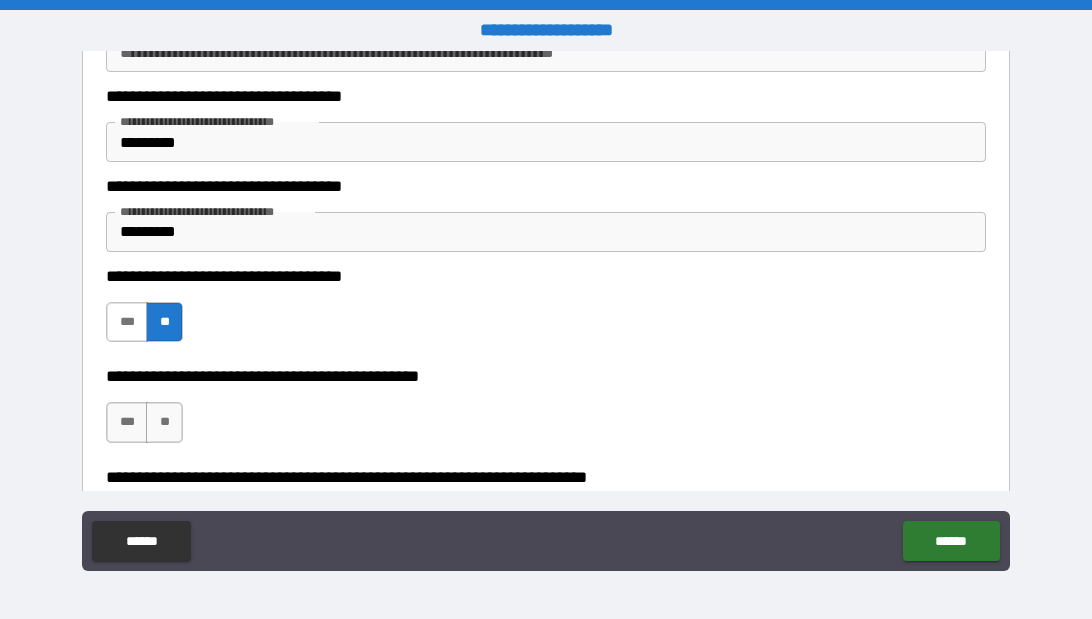 click on "***" at bounding box center (127, 322) 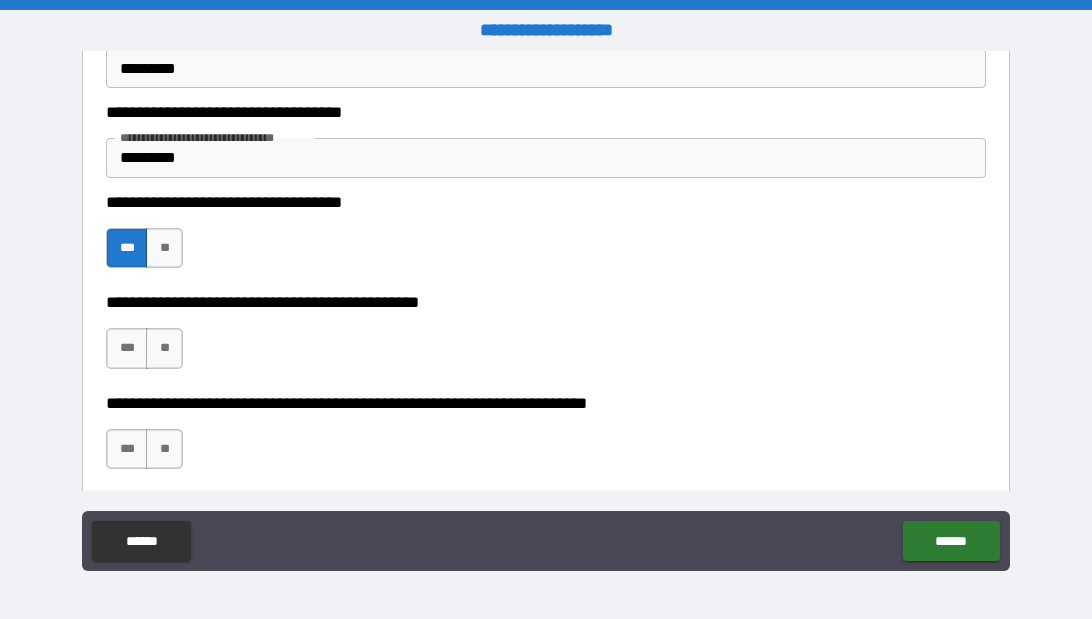 scroll, scrollTop: 859, scrollLeft: 0, axis: vertical 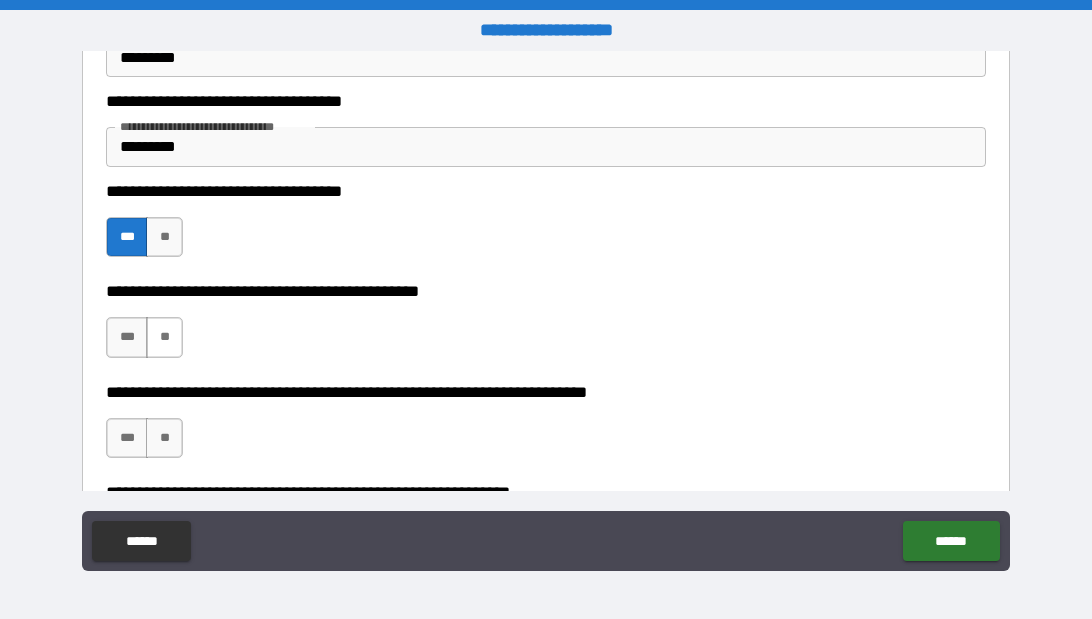 click on "**" at bounding box center [164, 337] 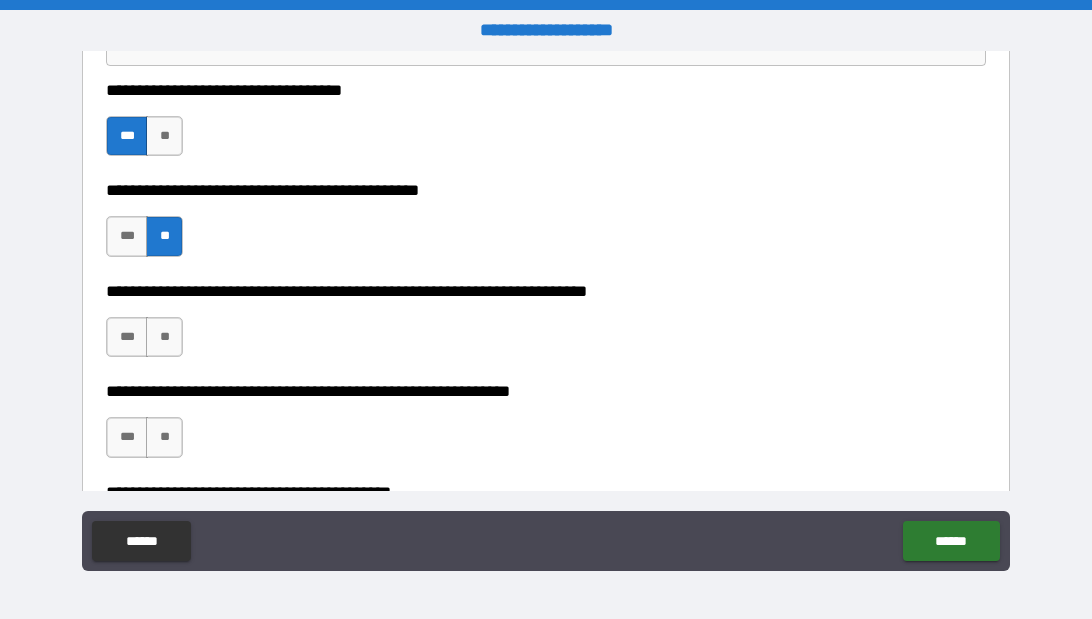 scroll, scrollTop: 963, scrollLeft: 0, axis: vertical 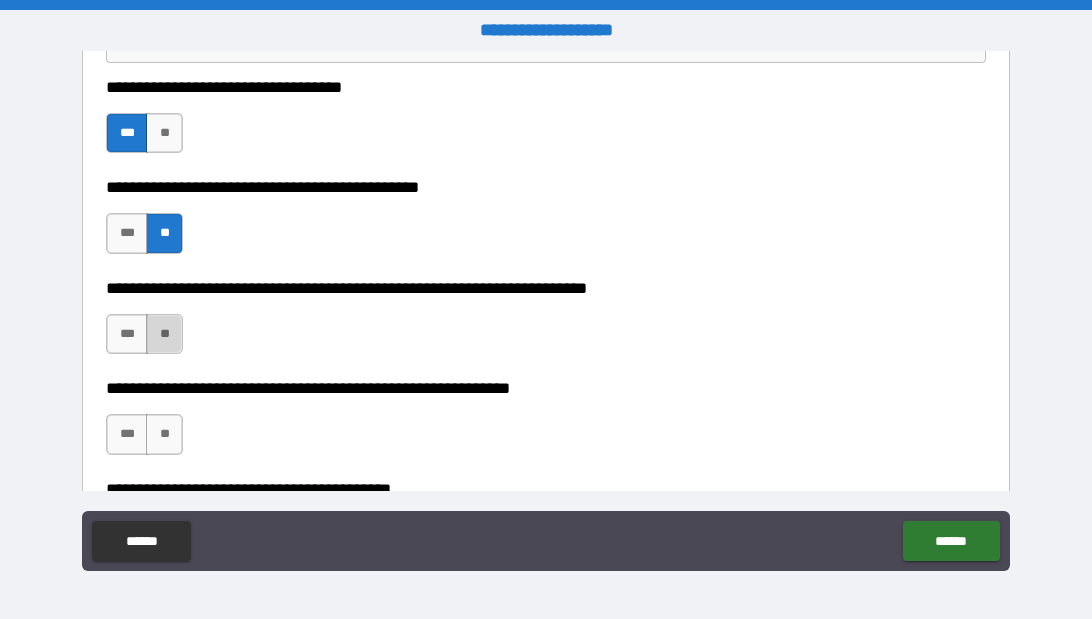 click on "**" at bounding box center (164, 334) 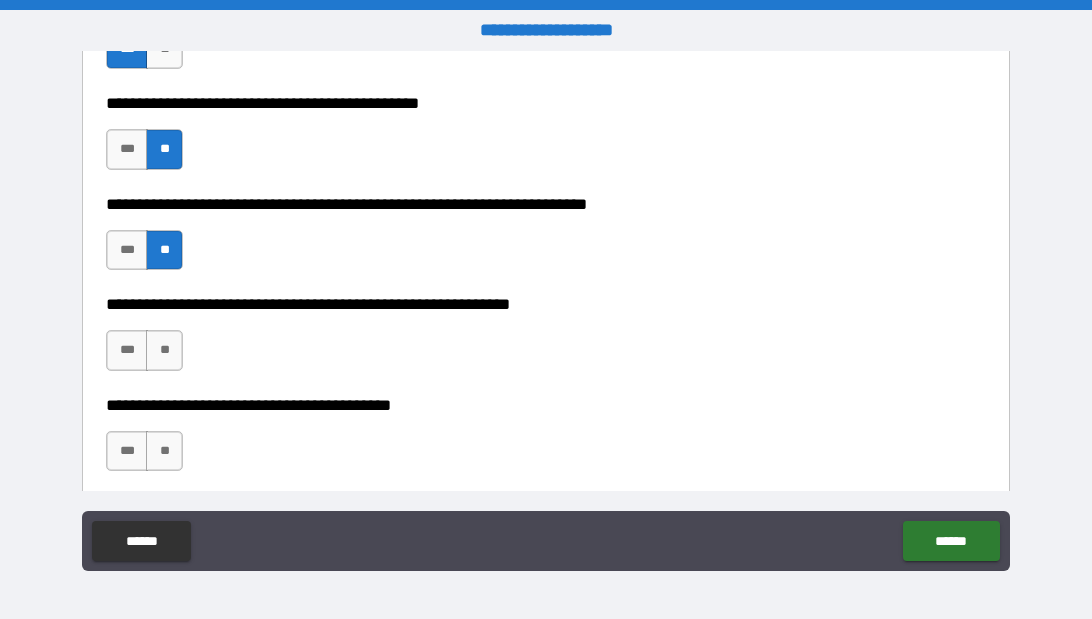 scroll, scrollTop: 1048, scrollLeft: 0, axis: vertical 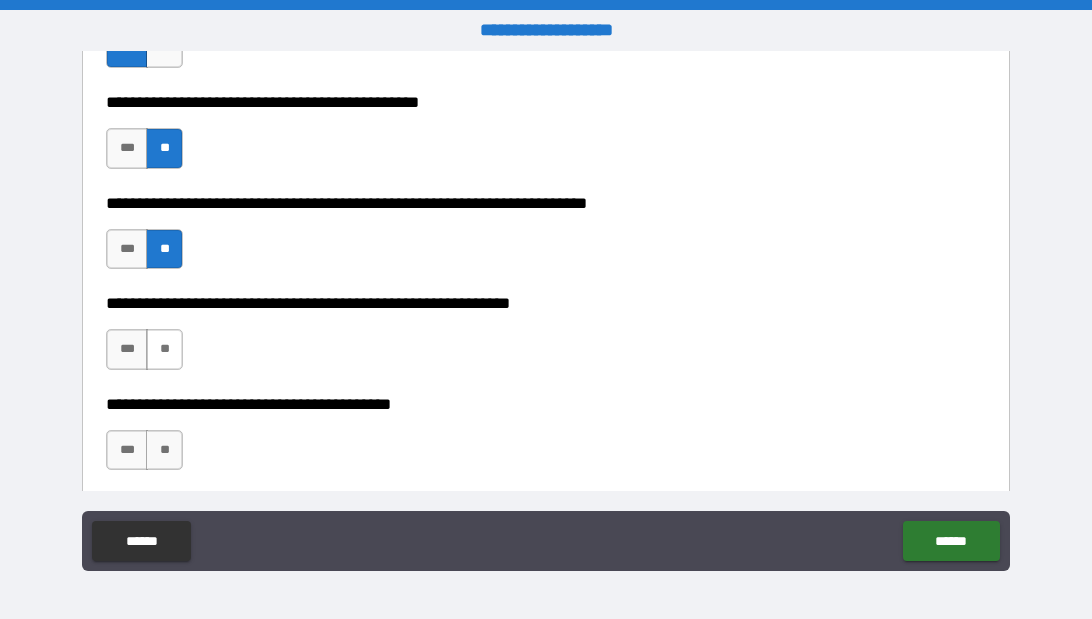 click on "**" at bounding box center [164, 349] 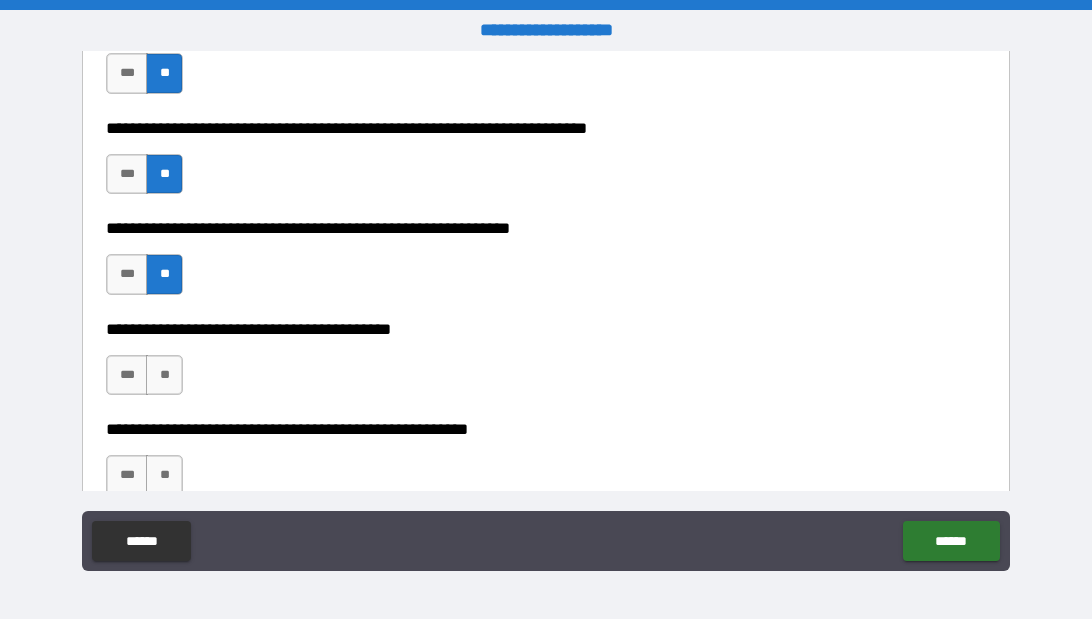 scroll, scrollTop: 1141, scrollLeft: 0, axis: vertical 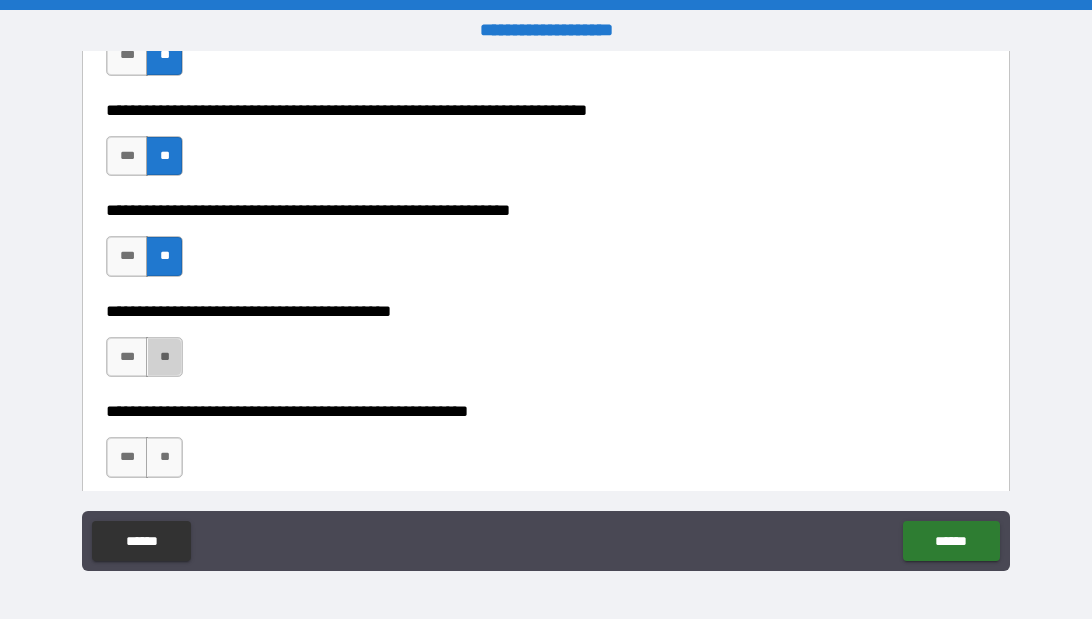 click on "**" at bounding box center (164, 357) 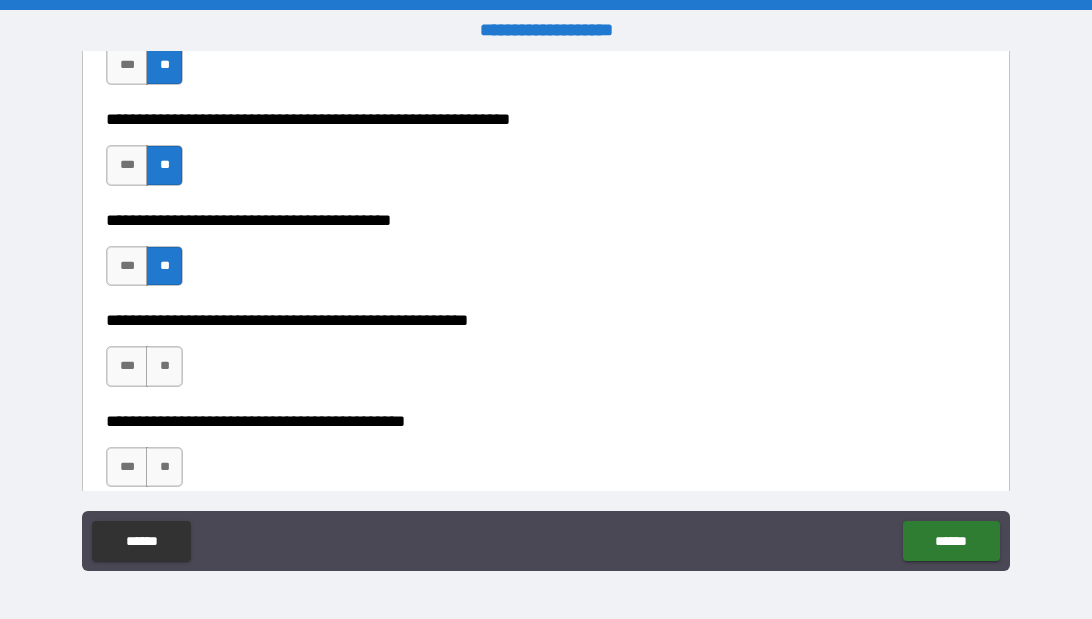 scroll, scrollTop: 1248, scrollLeft: 0, axis: vertical 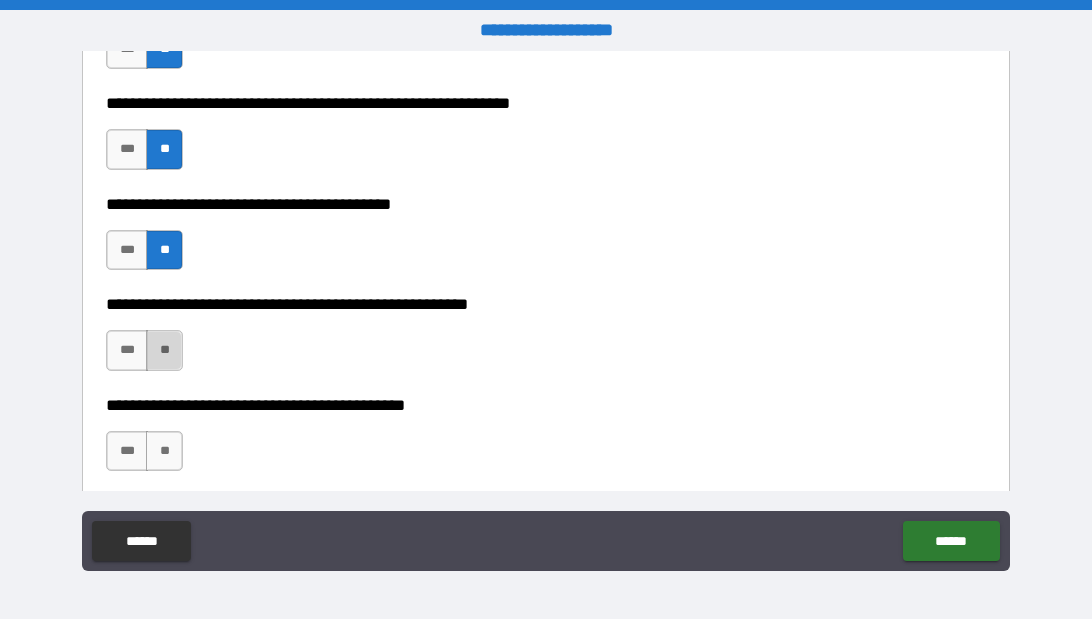 click on "**" at bounding box center [164, 350] 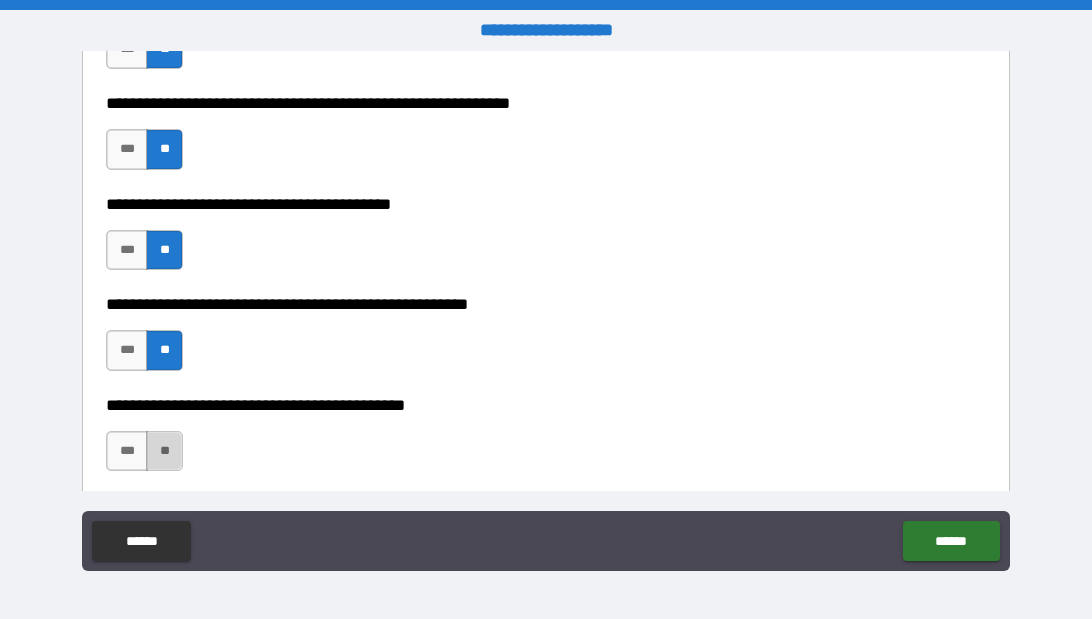 click on "**" at bounding box center (164, 451) 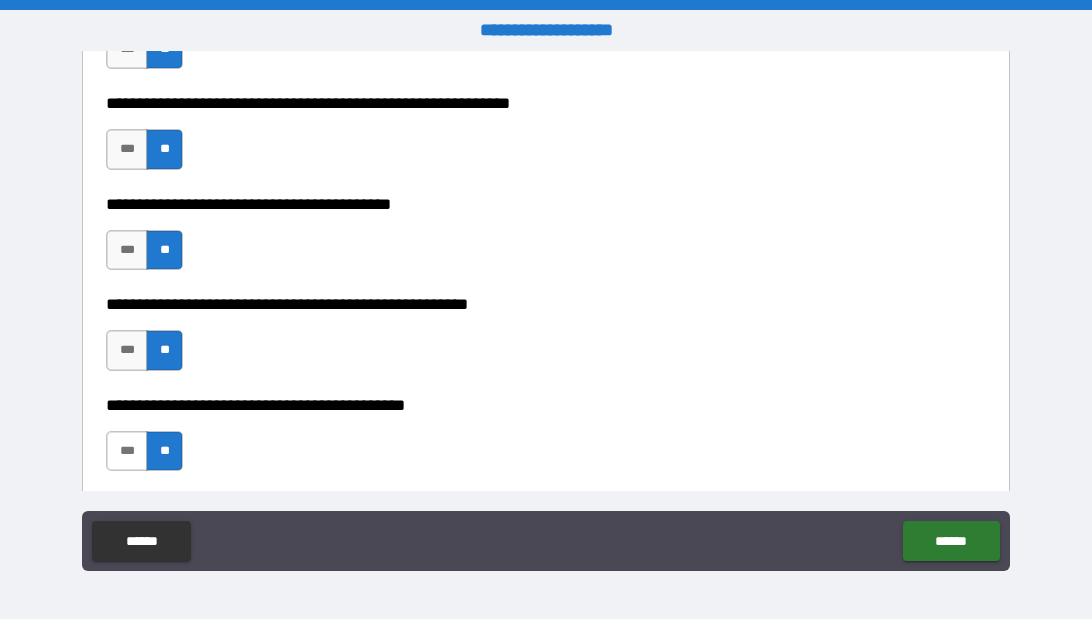 click on "***" at bounding box center [127, 451] 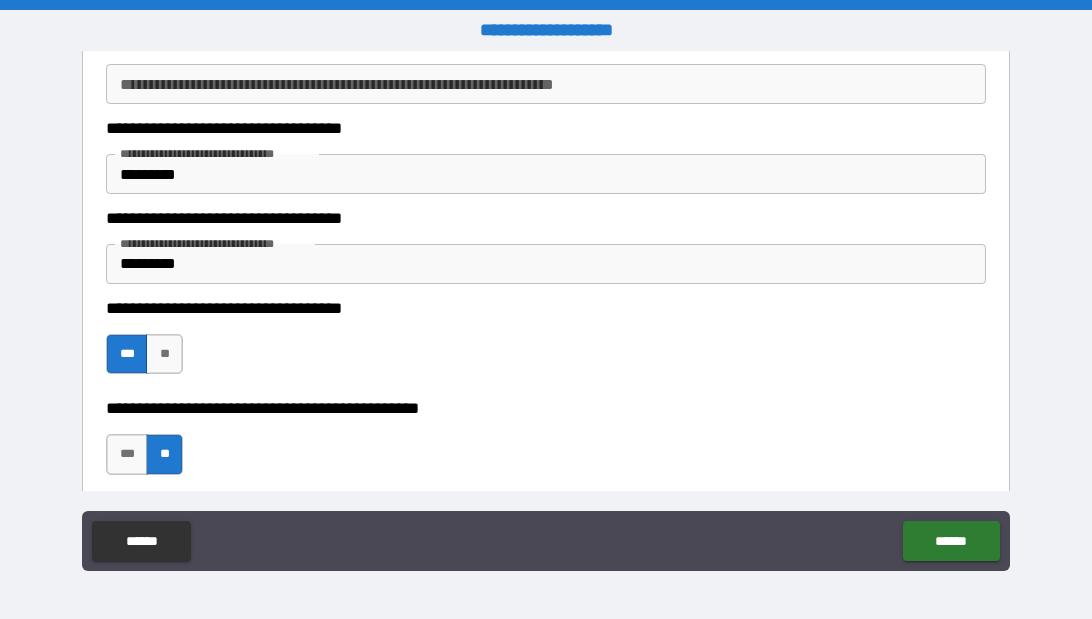 scroll, scrollTop: 715, scrollLeft: 0, axis: vertical 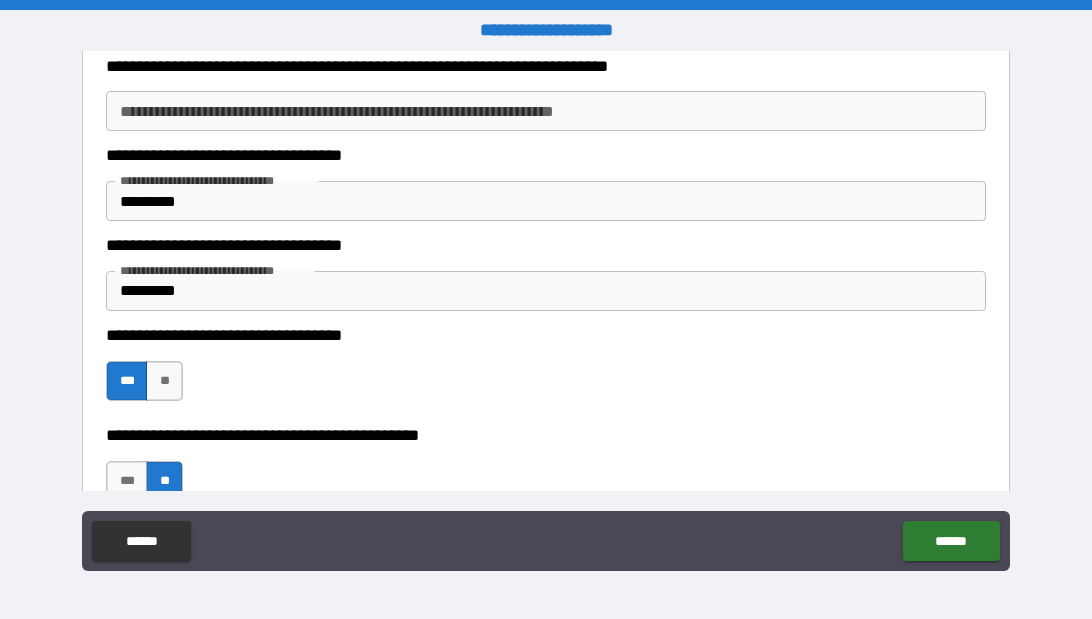 click on "*********" at bounding box center (546, 201) 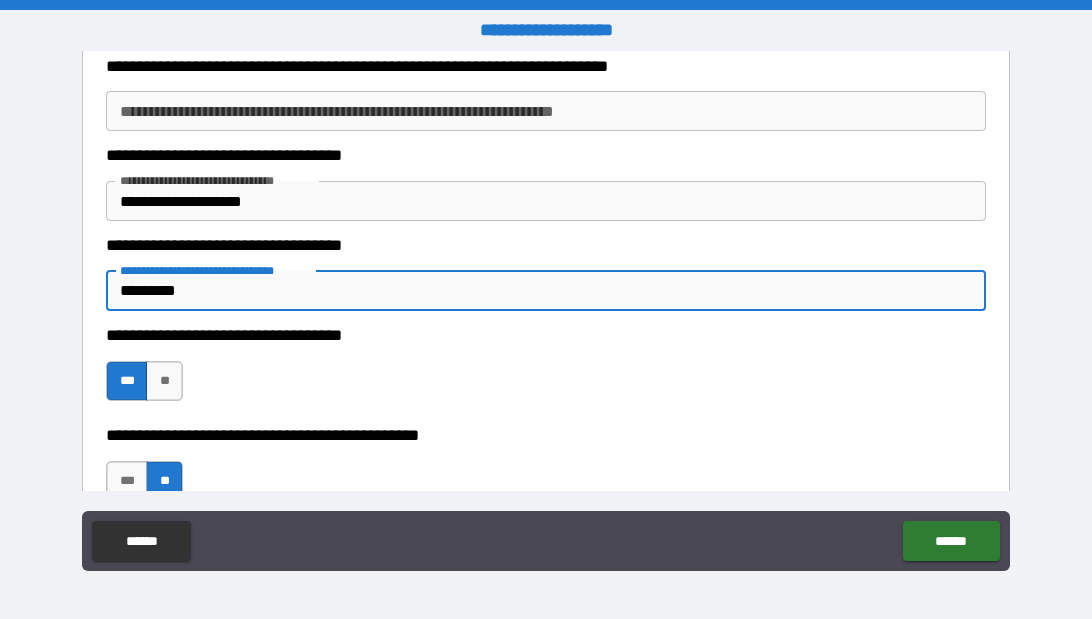 click on "*********" at bounding box center (546, 291) 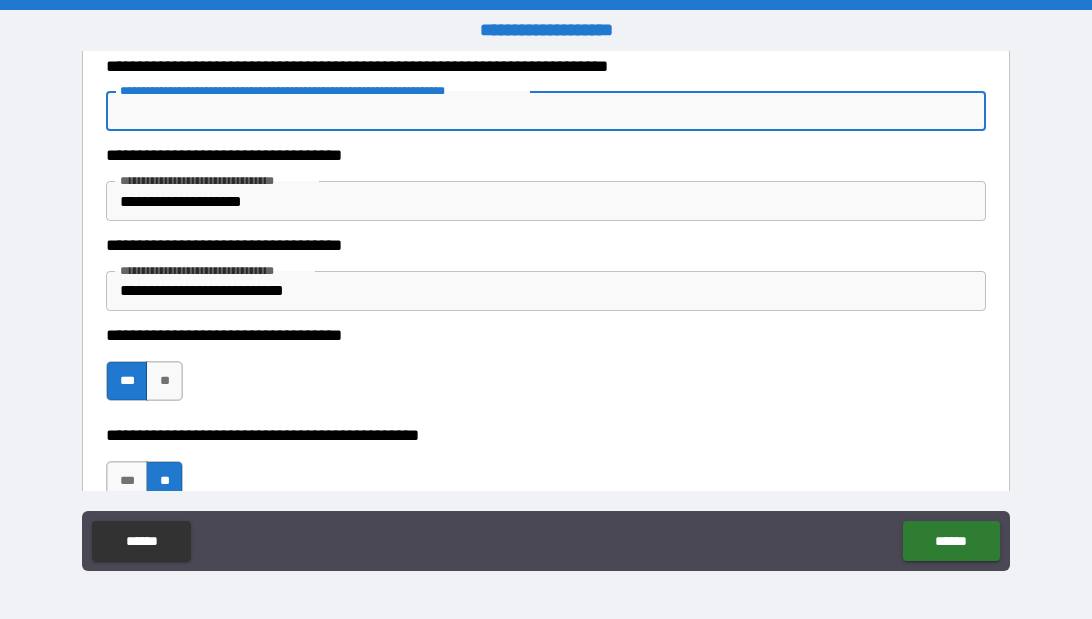 click on "**********" at bounding box center [546, 111] 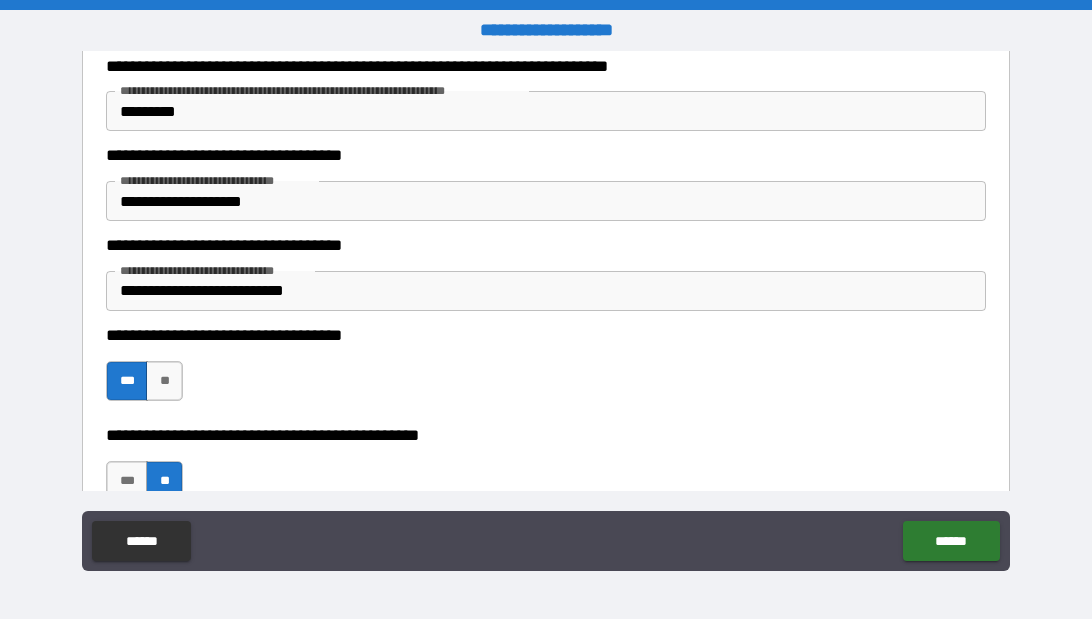 click on "**********" at bounding box center [546, 312] 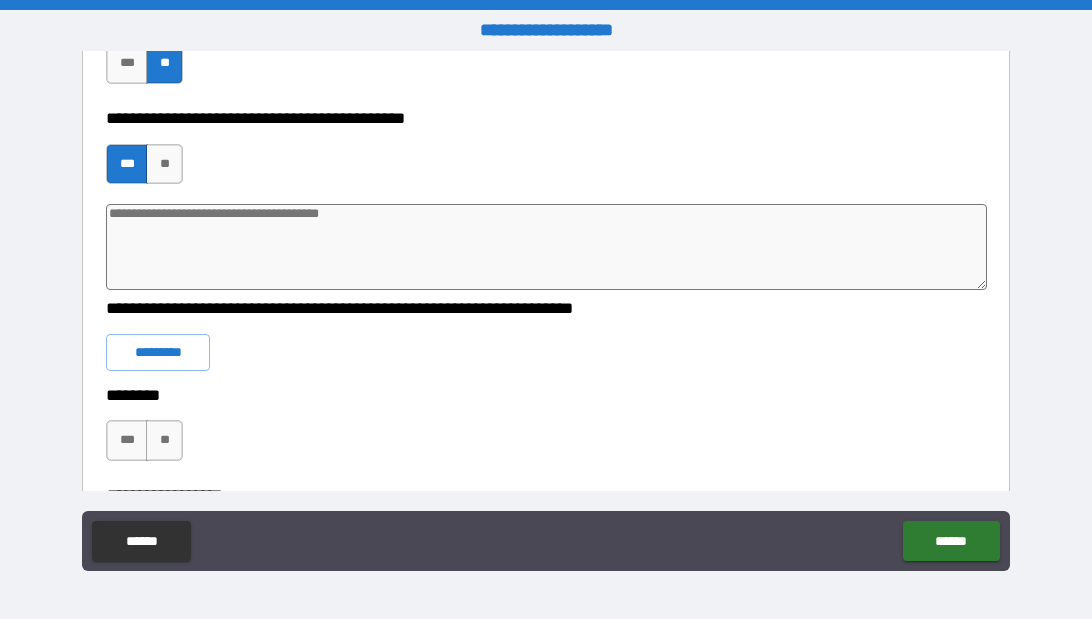 scroll, scrollTop: 1541, scrollLeft: 0, axis: vertical 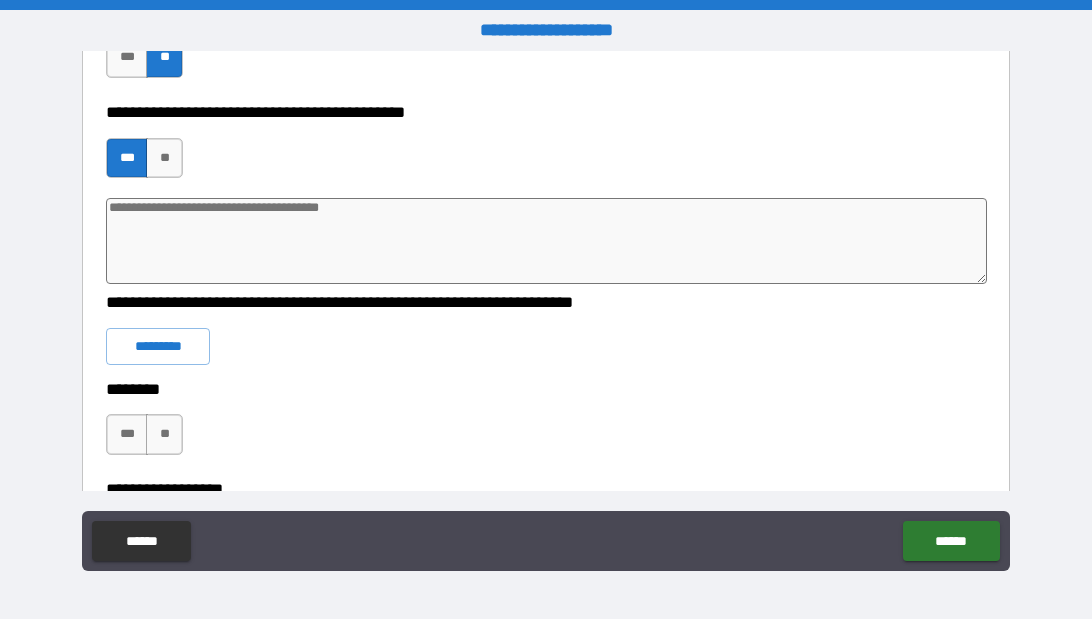 click at bounding box center [546, 241] 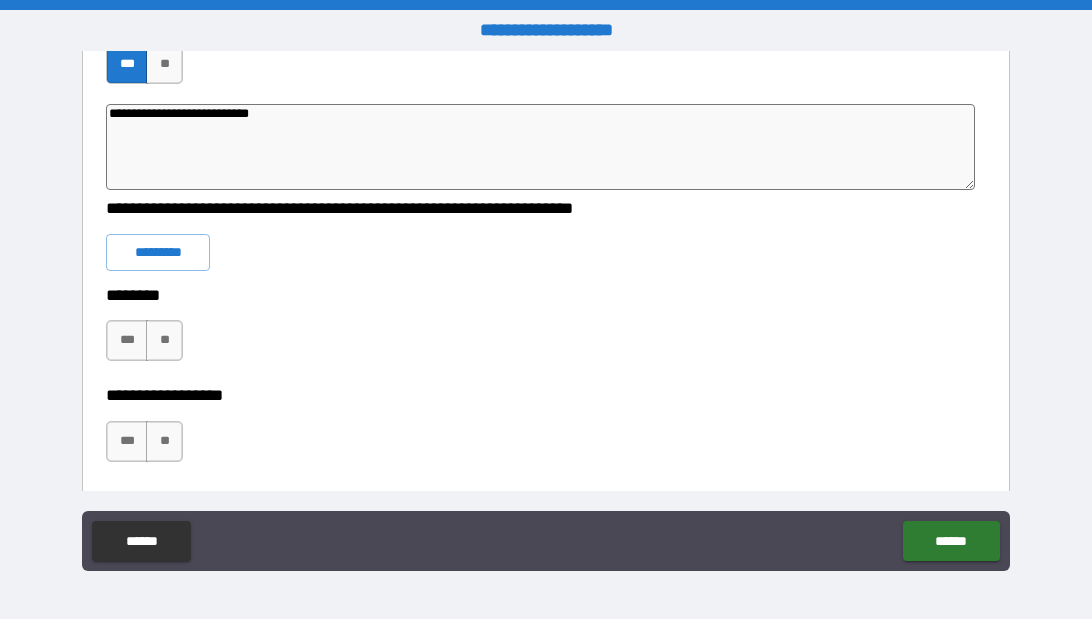 scroll, scrollTop: 1687, scrollLeft: 0, axis: vertical 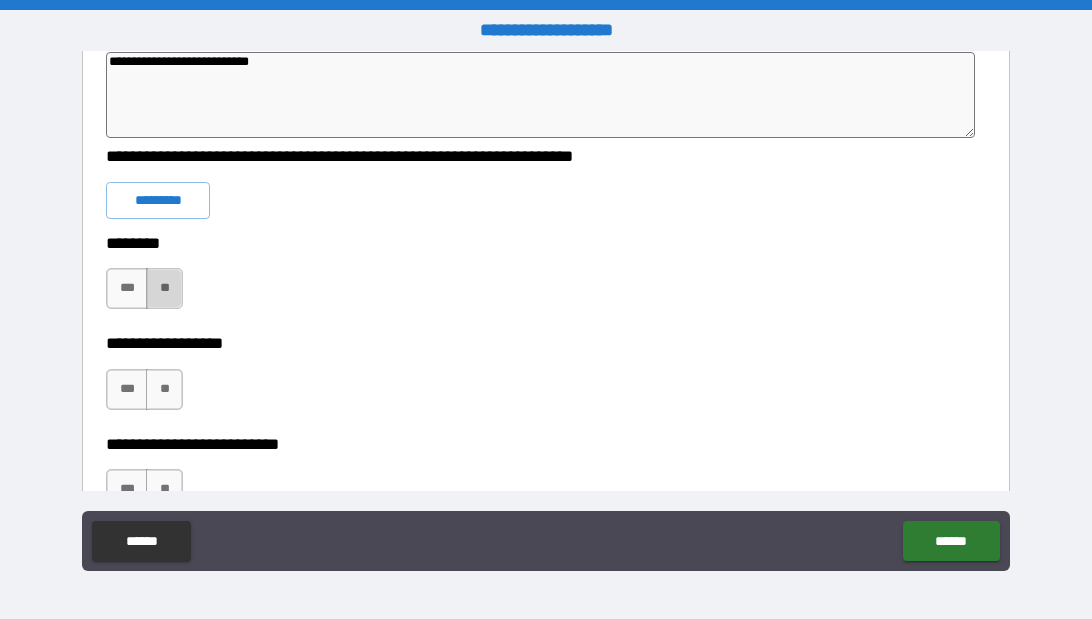click on "**" at bounding box center [164, 288] 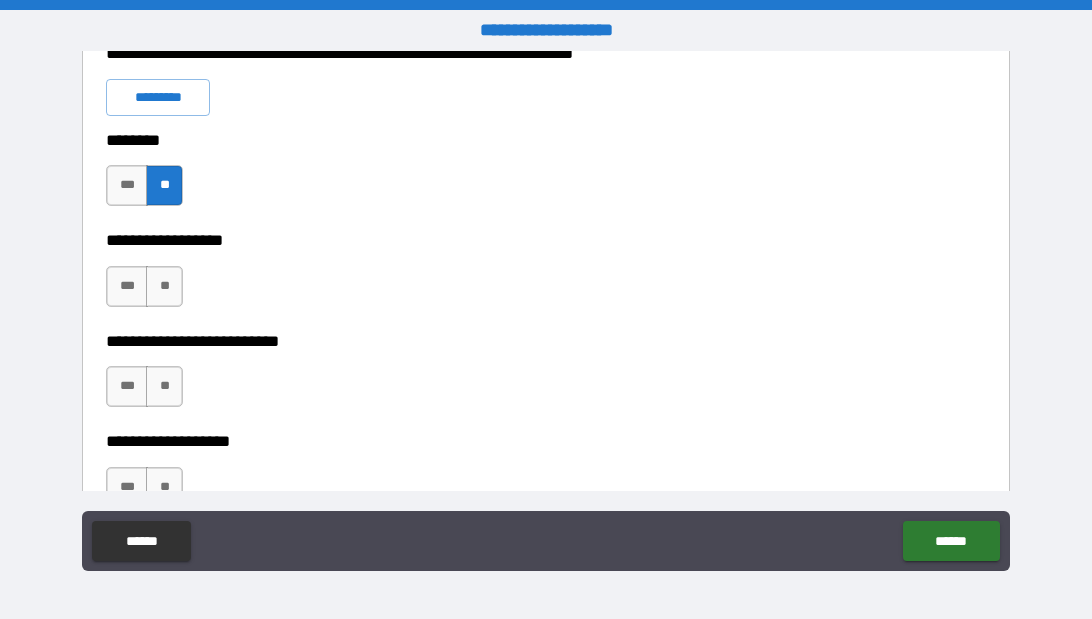 scroll, scrollTop: 1801, scrollLeft: 0, axis: vertical 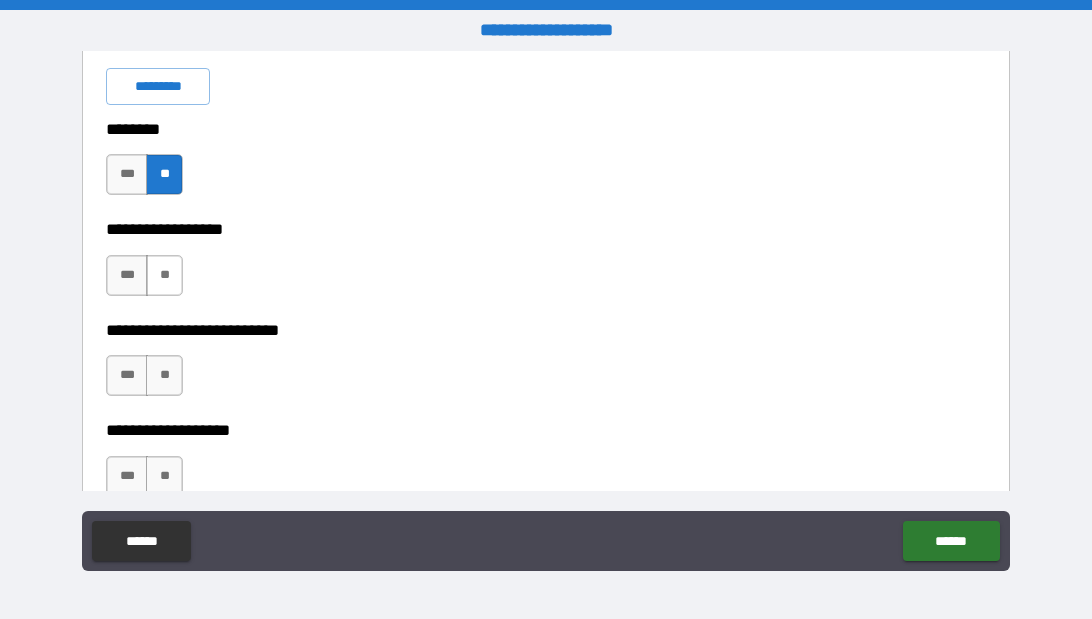 click on "**" at bounding box center [164, 275] 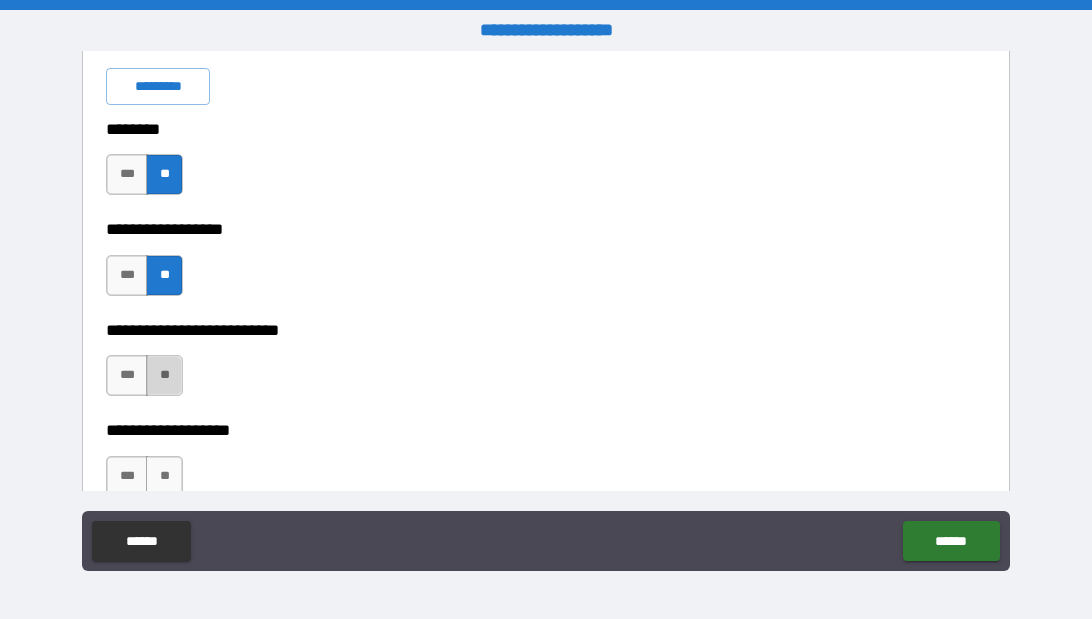 click on "**" at bounding box center [164, 375] 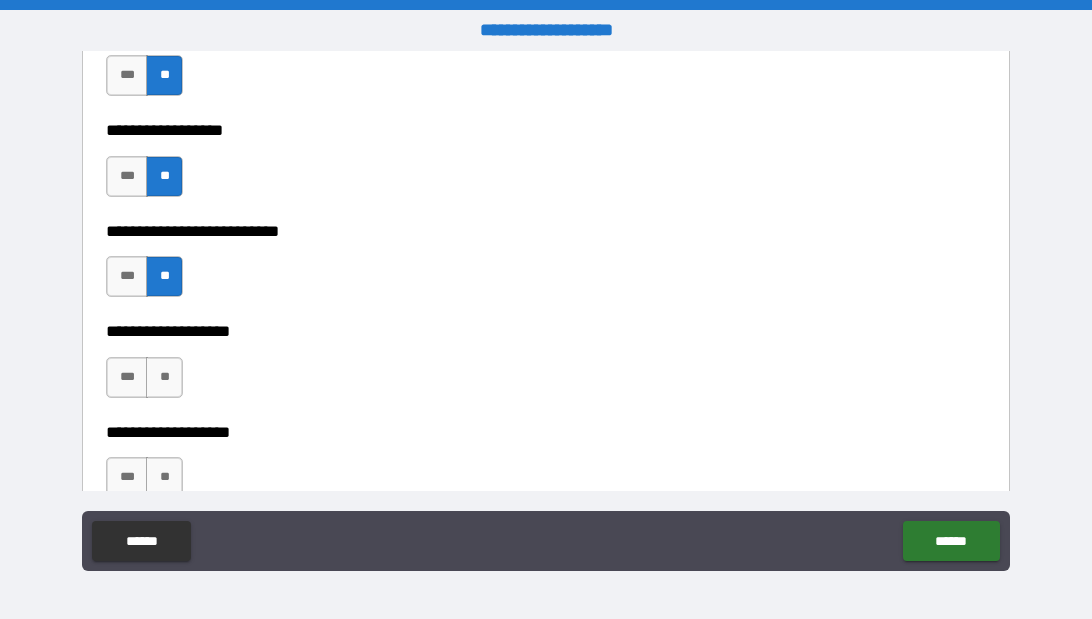 scroll, scrollTop: 1925, scrollLeft: 0, axis: vertical 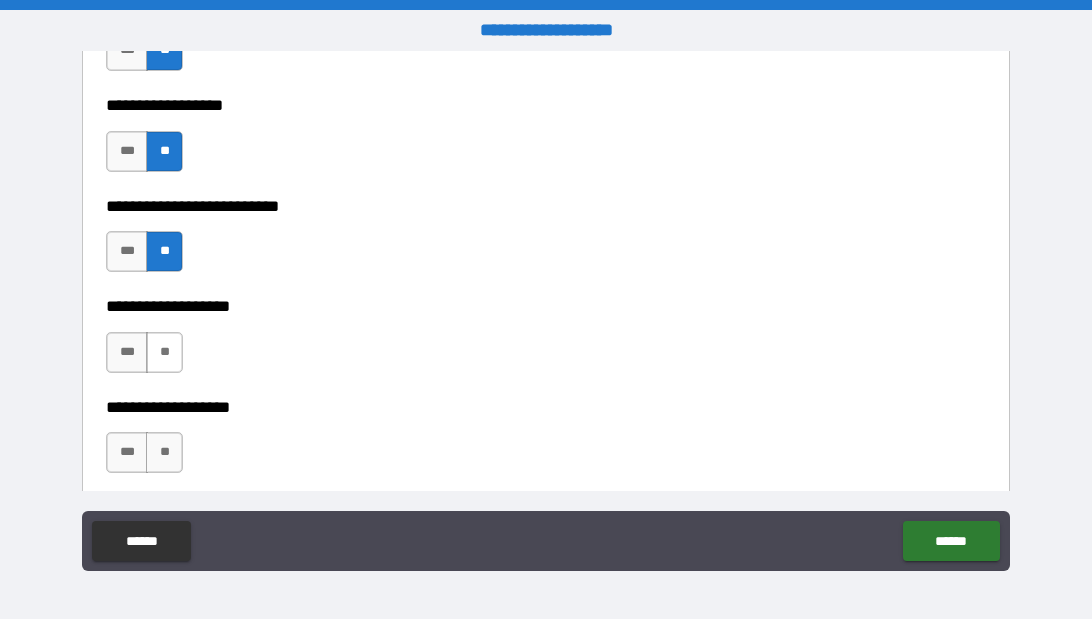 click on "**" at bounding box center [164, 352] 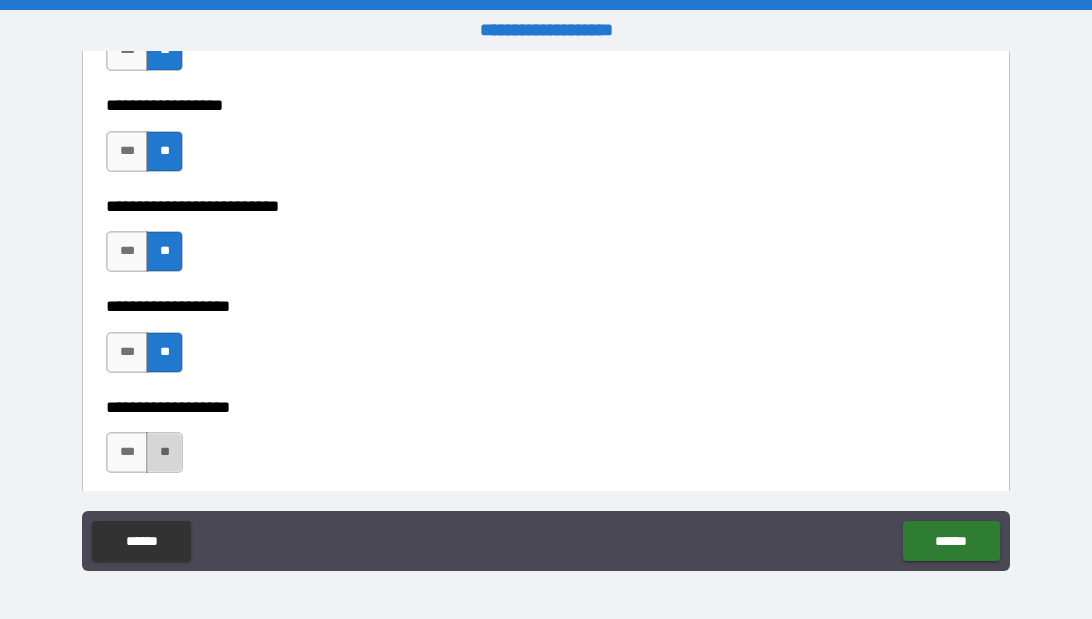 click on "**" at bounding box center [164, 452] 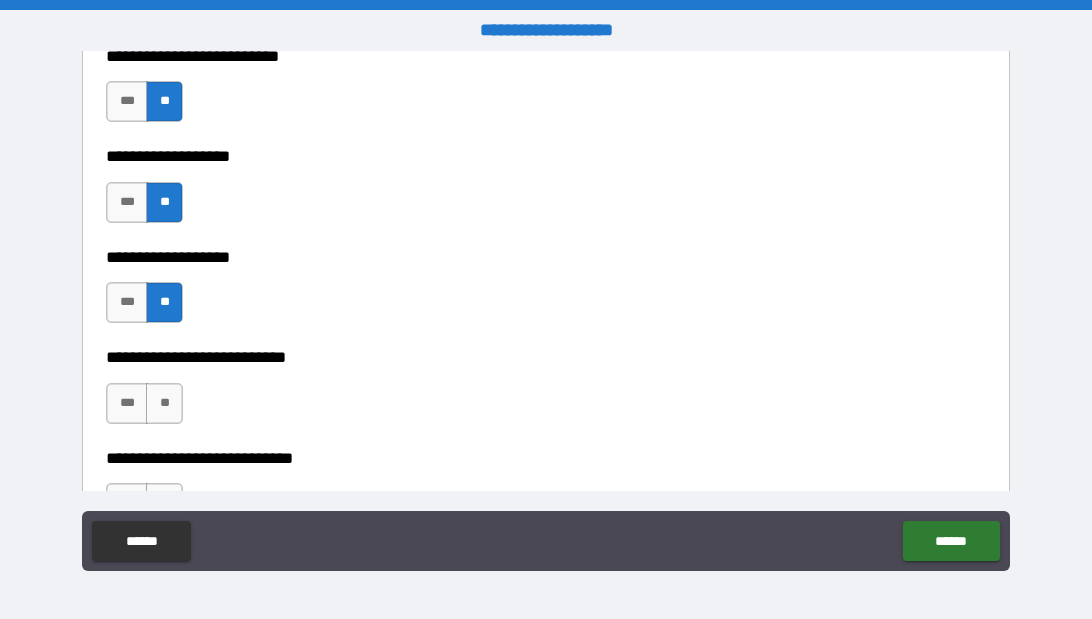 scroll, scrollTop: 2100, scrollLeft: 0, axis: vertical 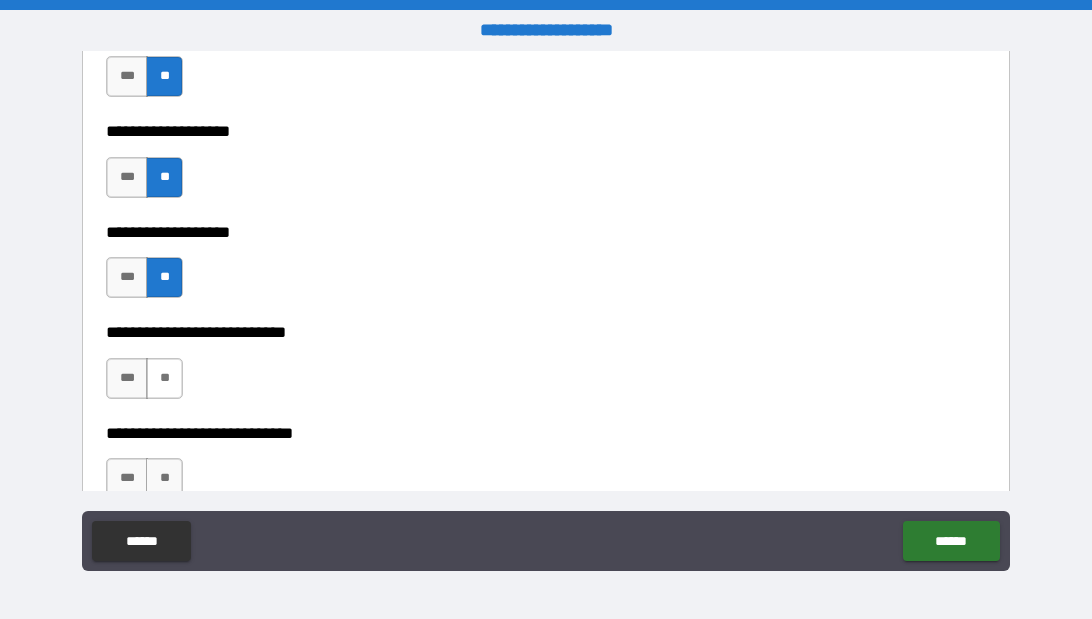 click on "**" at bounding box center [164, 378] 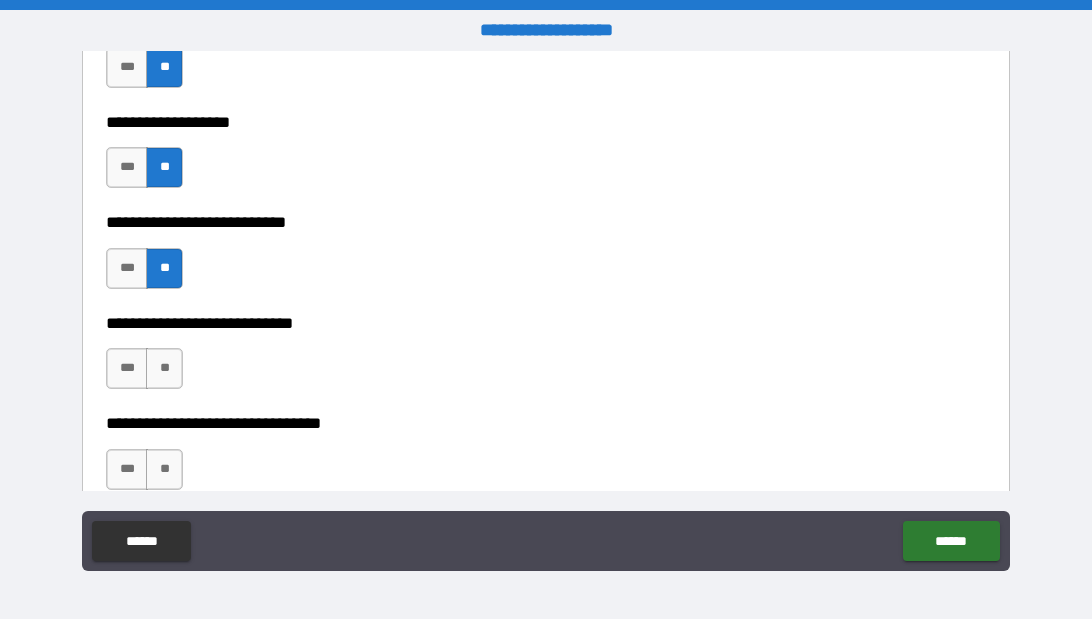scroll, scrollTop: 2212, scrollLeft: 0, axis: vertical 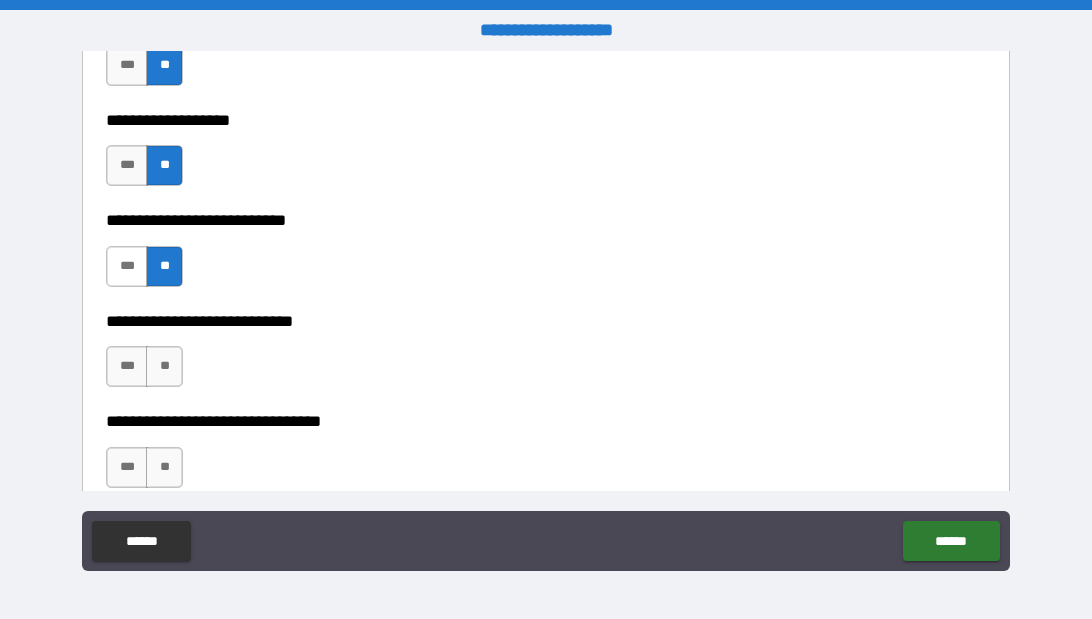 click on "***" at bounding box center [127, 266] 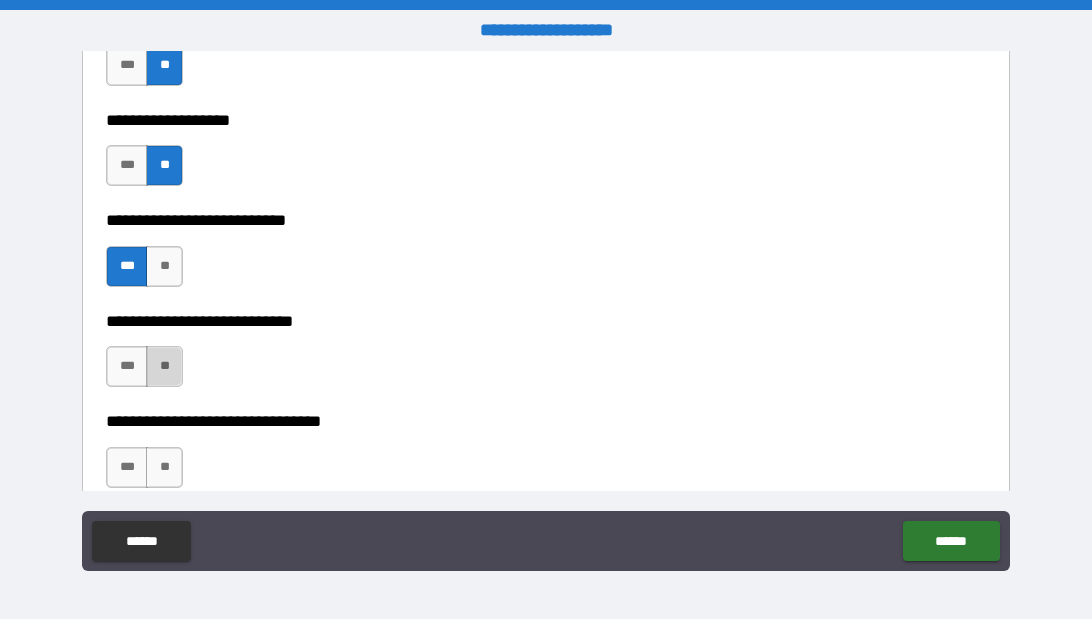 click on "**" at bounding box center (164, 366) 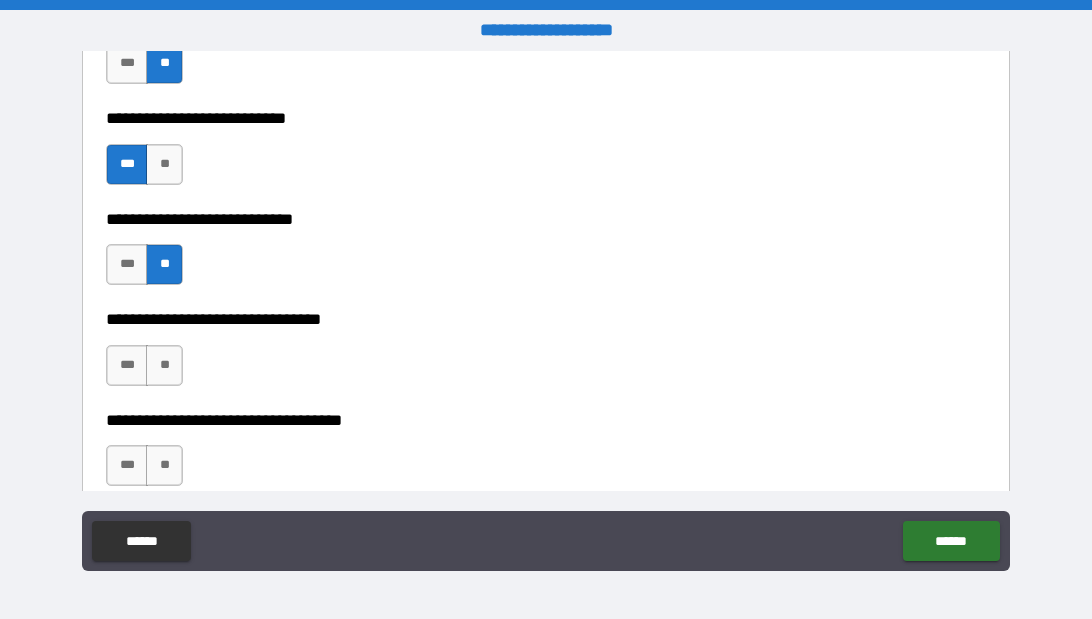scroll, scrollTop: 2332, scrollLeft: 0, axis: vertical 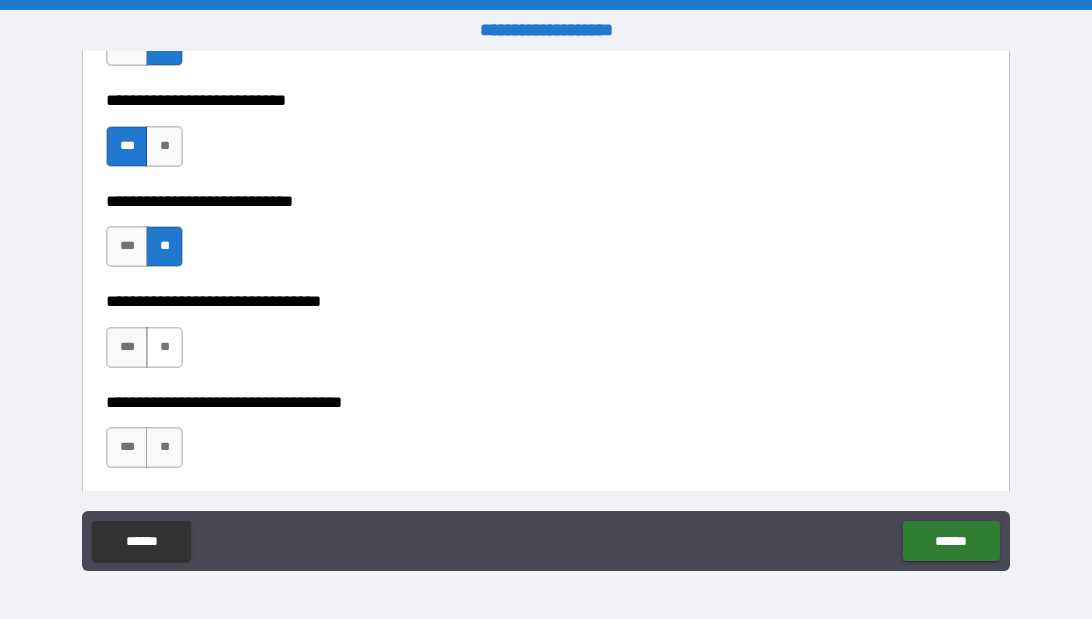 click on "**" at bounding box center (164, 347) 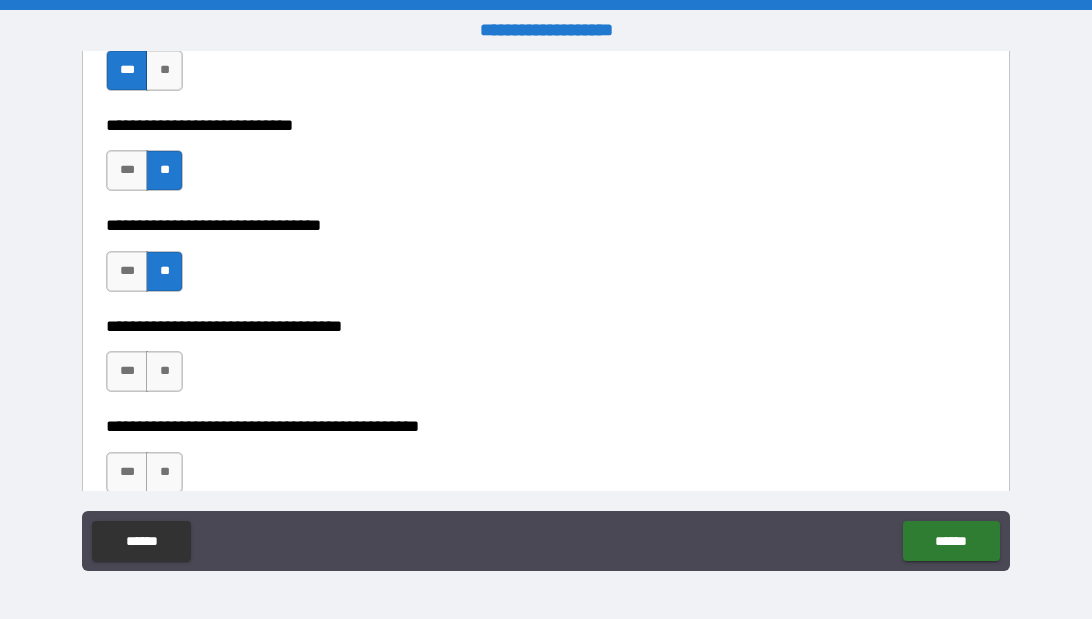scroll, scrollTop: 2413, scrollLeft: 0, axis: vertical 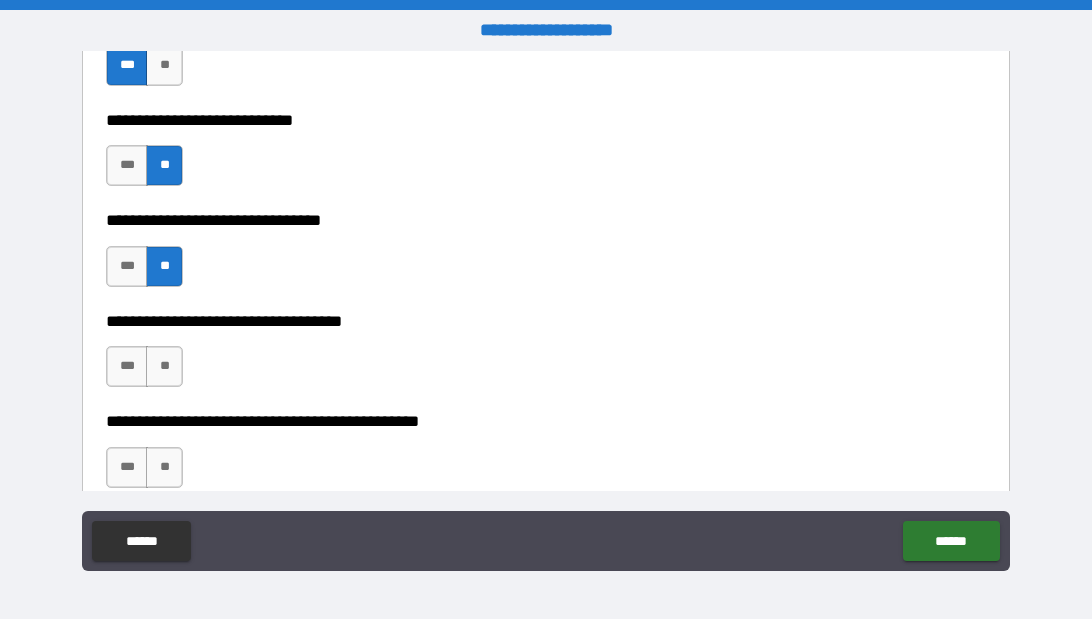 click on "**********" at bounding box center (546, 206) 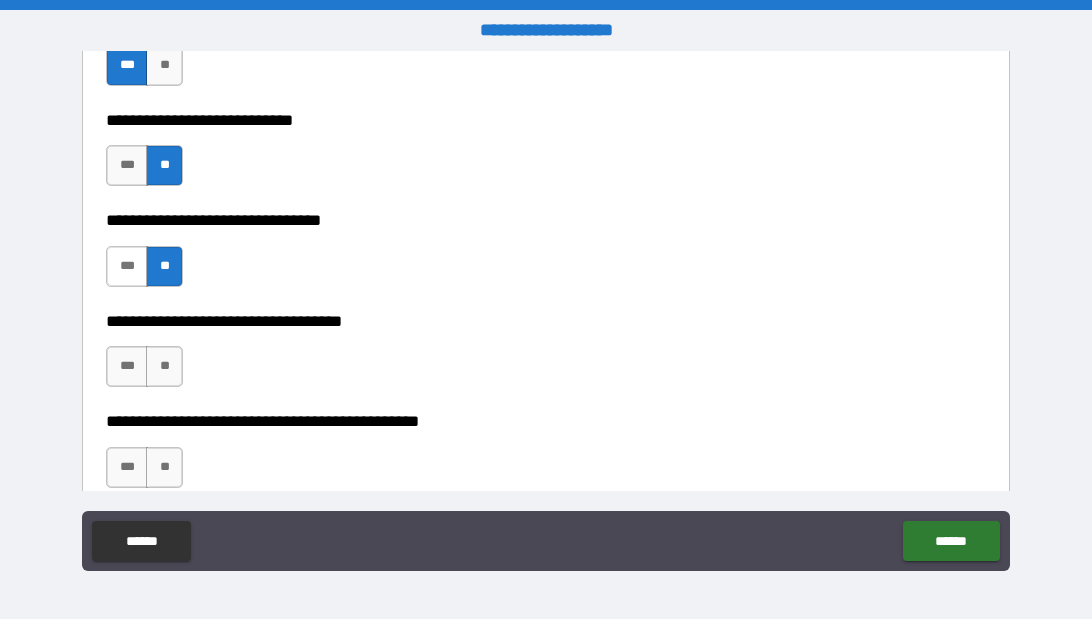 click on "***" at bounding box center [127, 266] 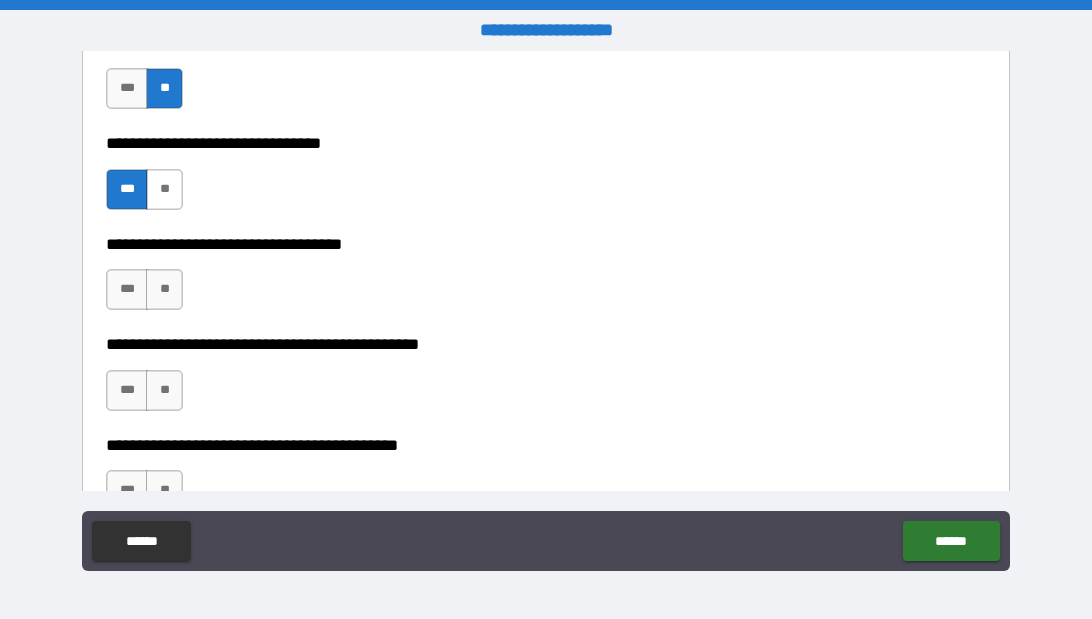 scroll, scrollTop: 2494, scrollLeft: 0, axis: vertical 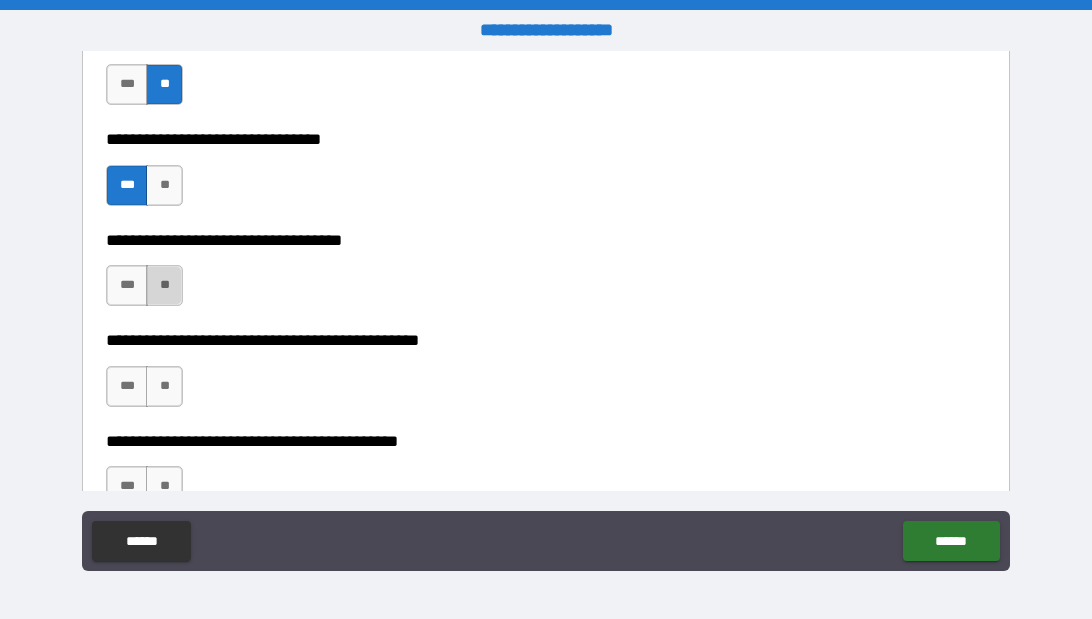 click on "**" at bounding box center (164, 285) 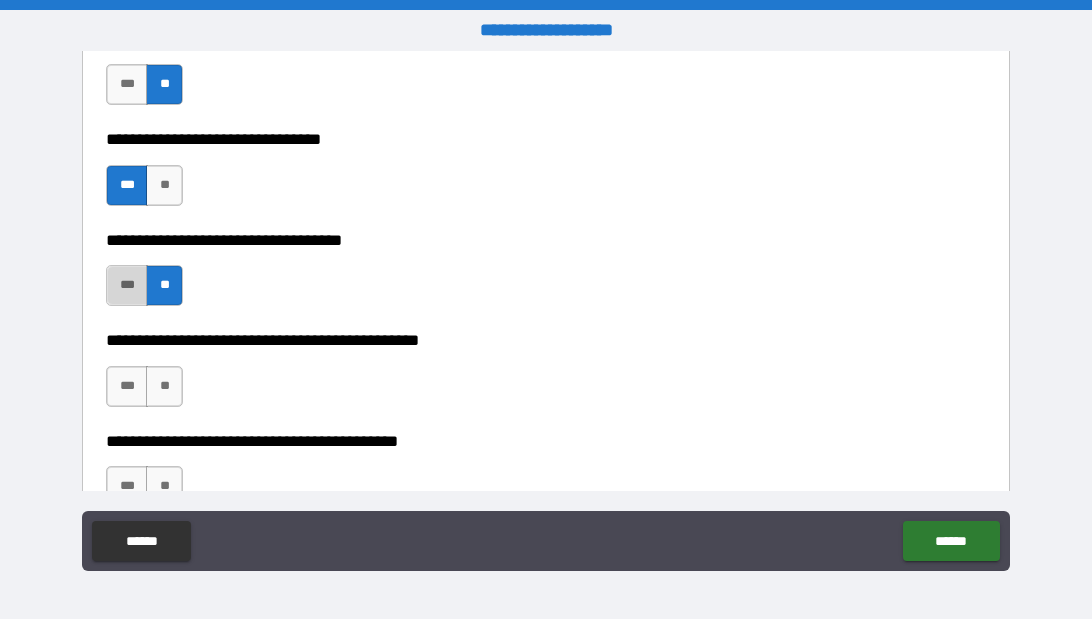 click on "***" at bounding box center (127, 285) 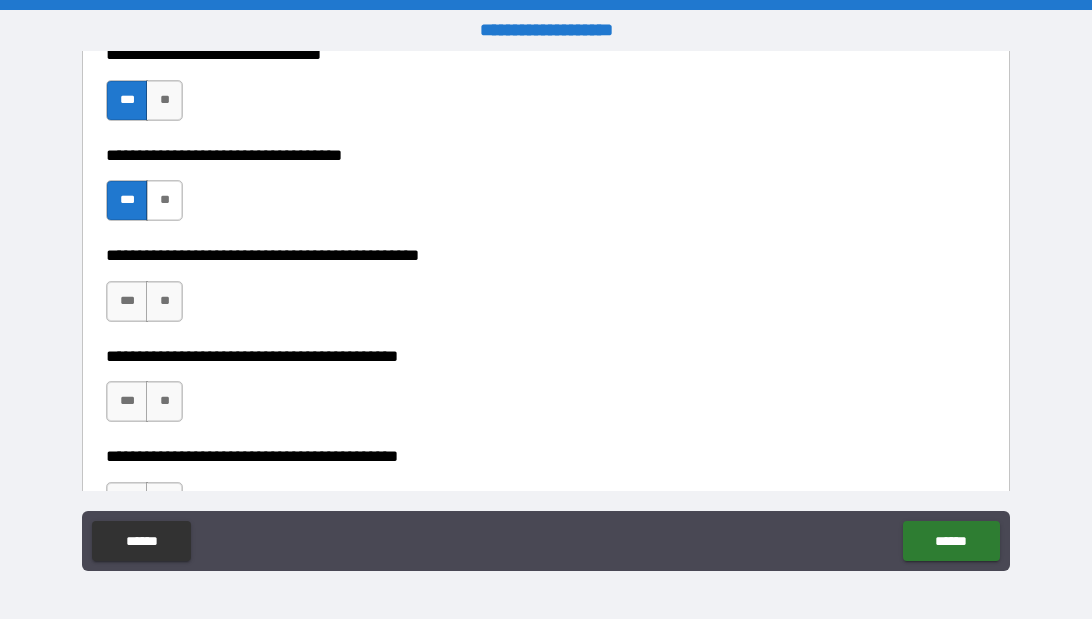 scroll, scrollTop: 2596, scrollLeft: 0, axis: vertical 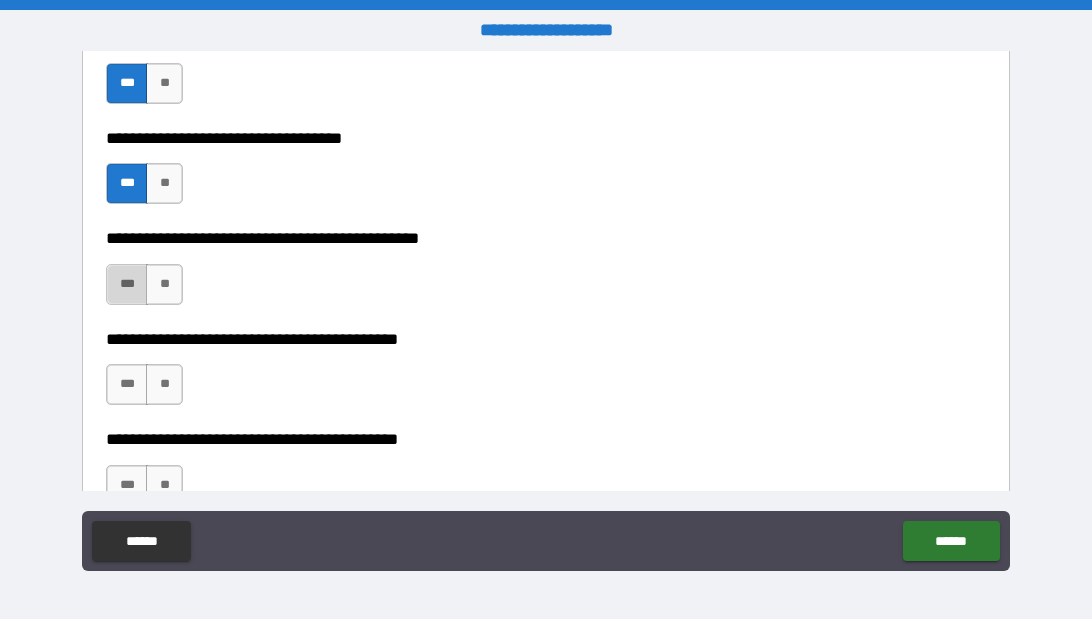 click on "***" at bounding box center (127, 284) 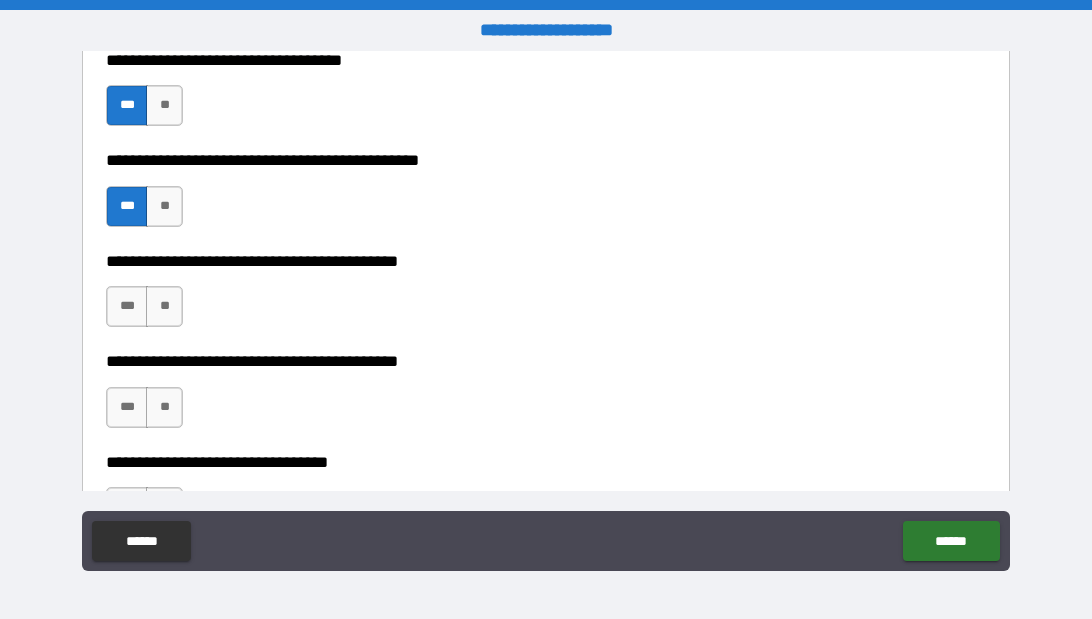 scroll, scrollTop: 2687, scrollLeft: 0, axis: vertical 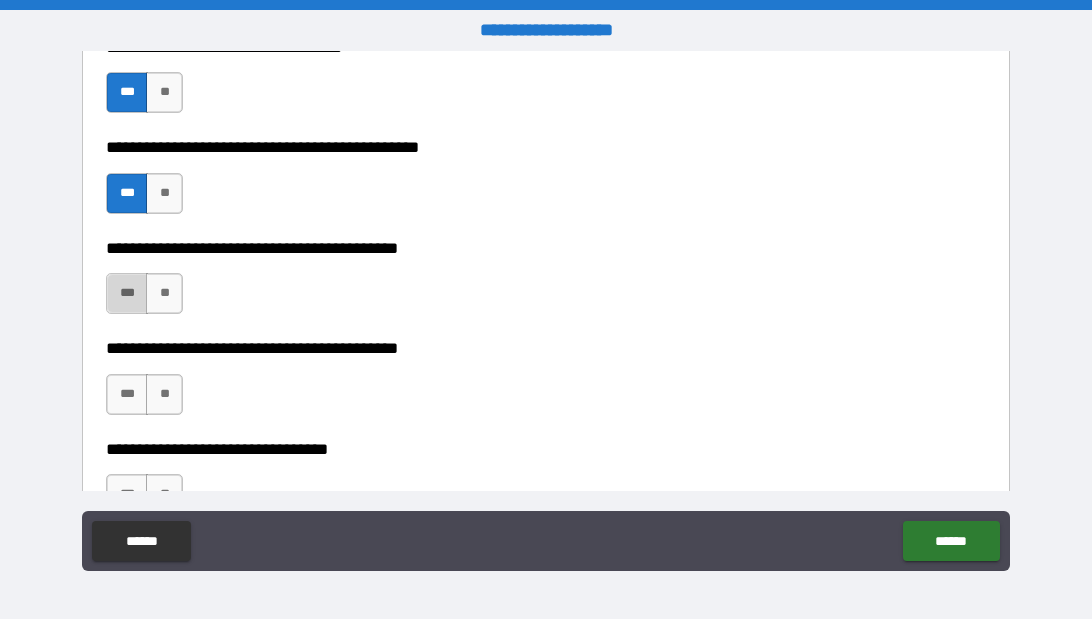 click on "***" at bounding box center (127, 293) 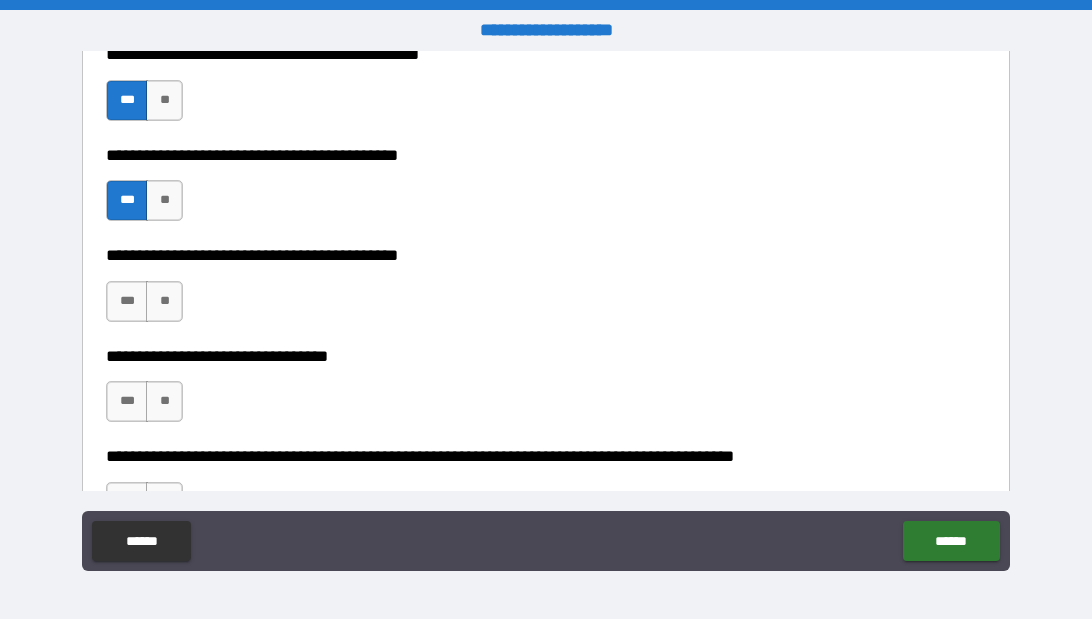 scroll, scrollTop: 2781, scrollLeft: 0, axis: vertical 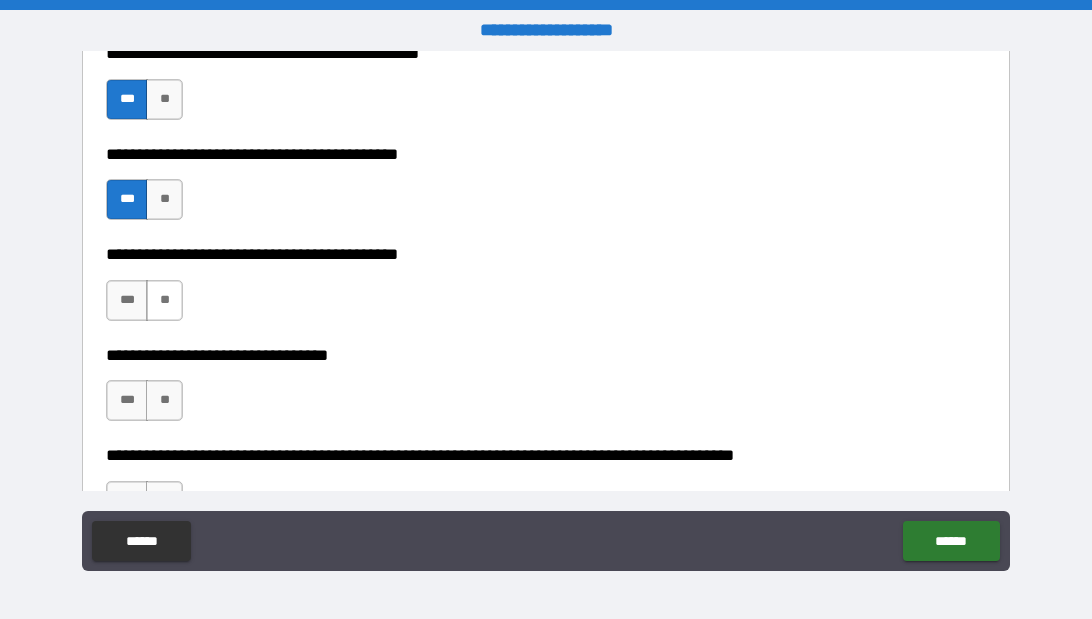 click on "**" at bounding box center (164, 300) 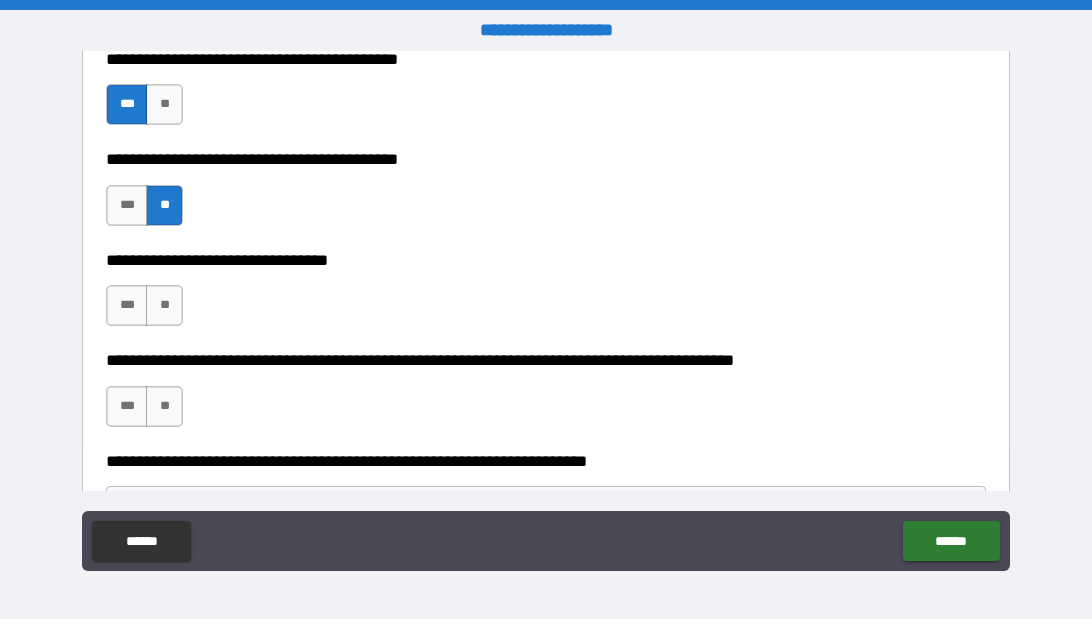 scroll, scrollTop: 2877, scrollLeft: 0, axis: vertical 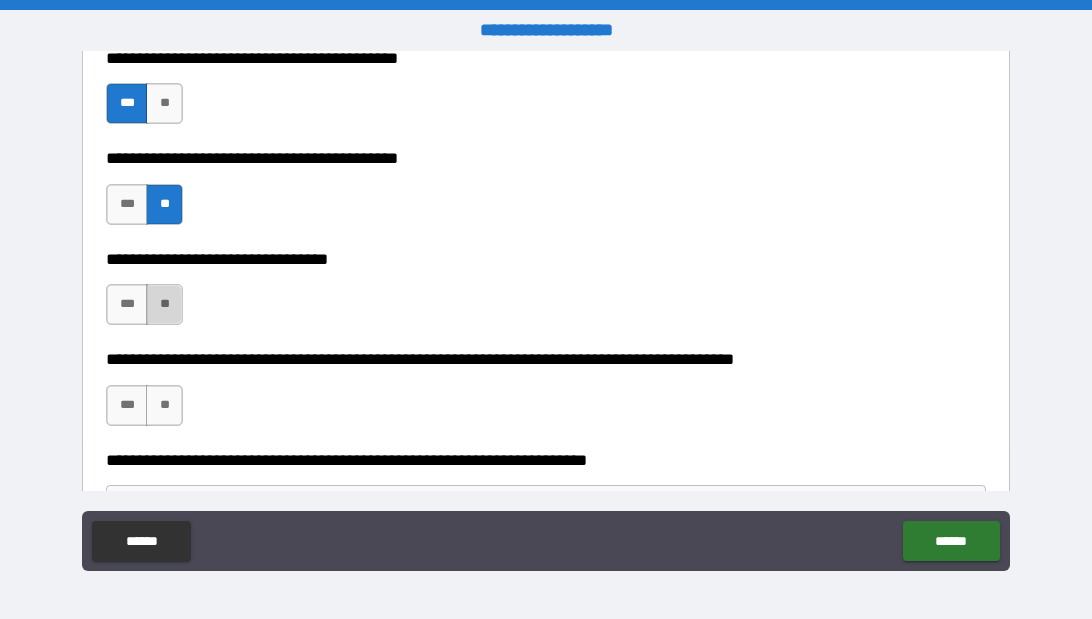 click on "**" at bounding box center [164, 304] 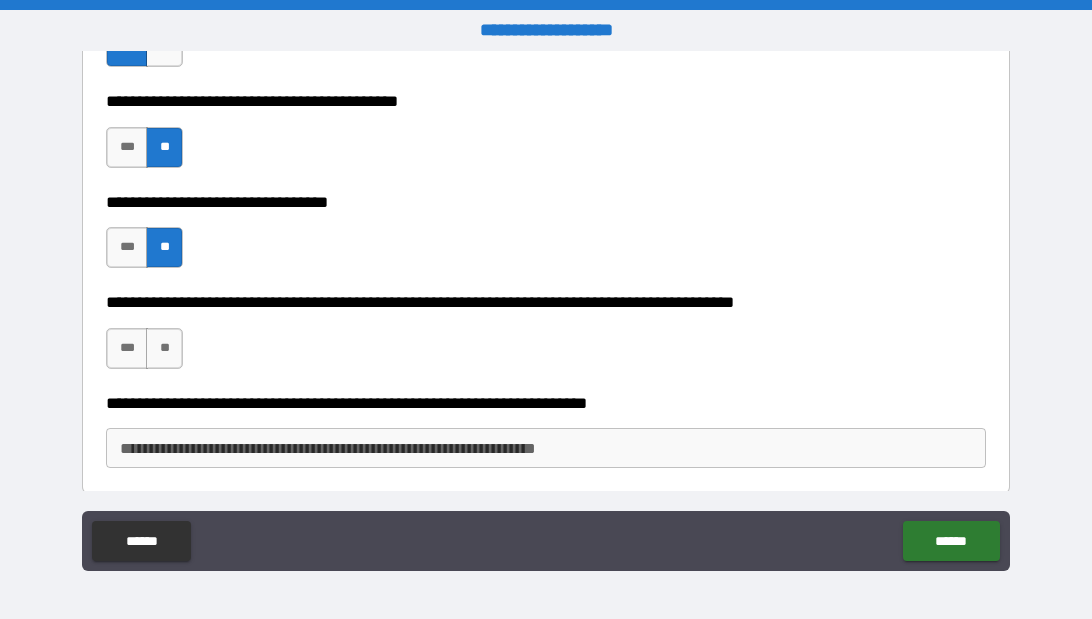 scroll, scrollTop: 2942, scrollLeft: 0, axis: vertical 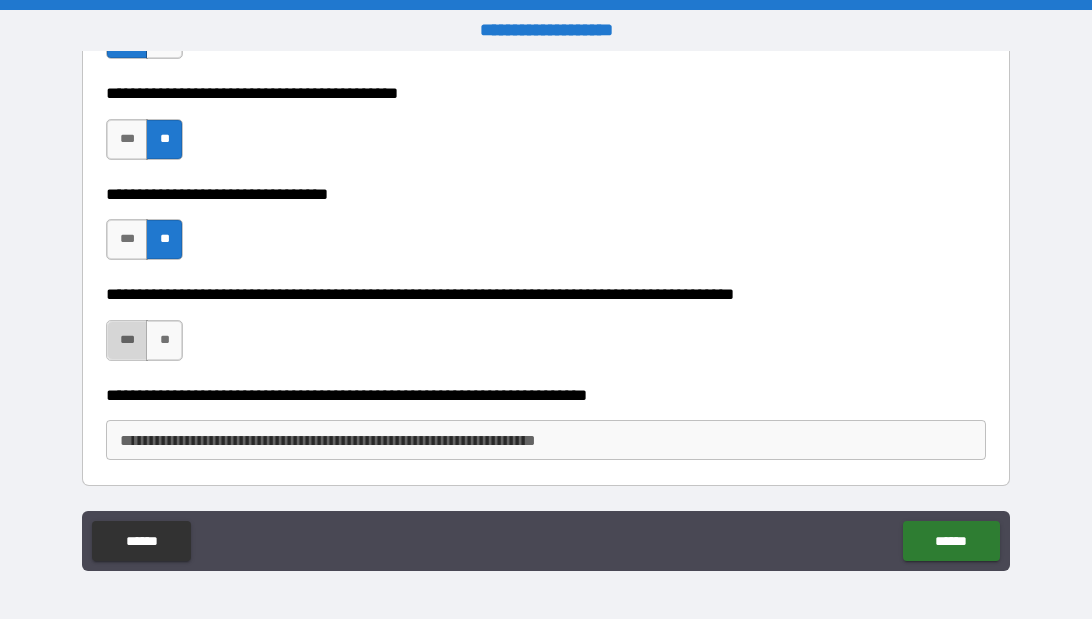 click on "***" at bounding box center (127, 340) 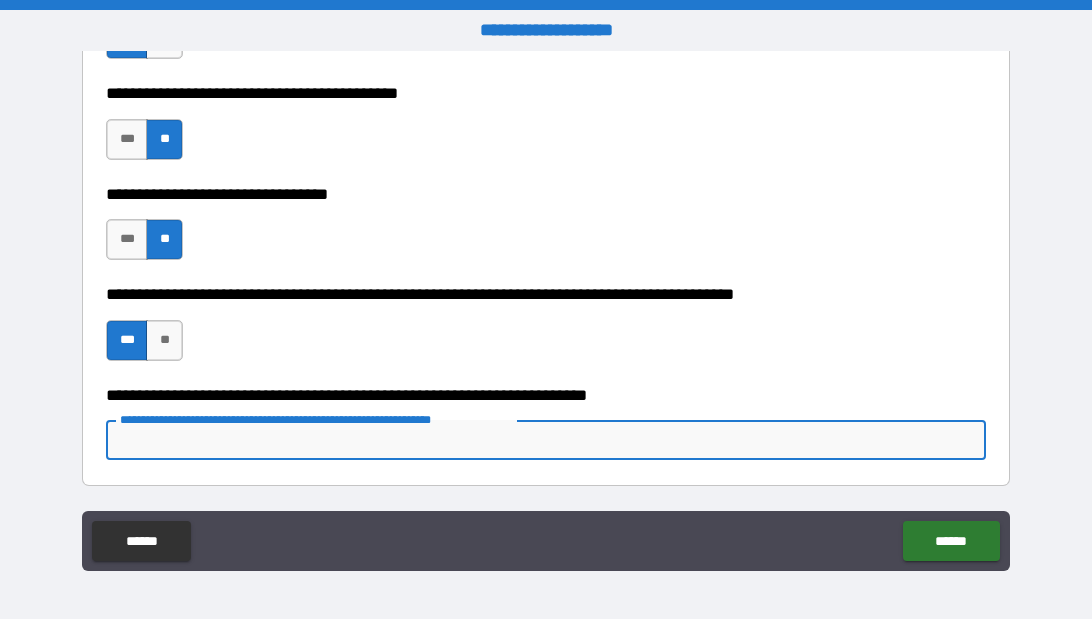click on "**********" at bounding box center (546, 440) 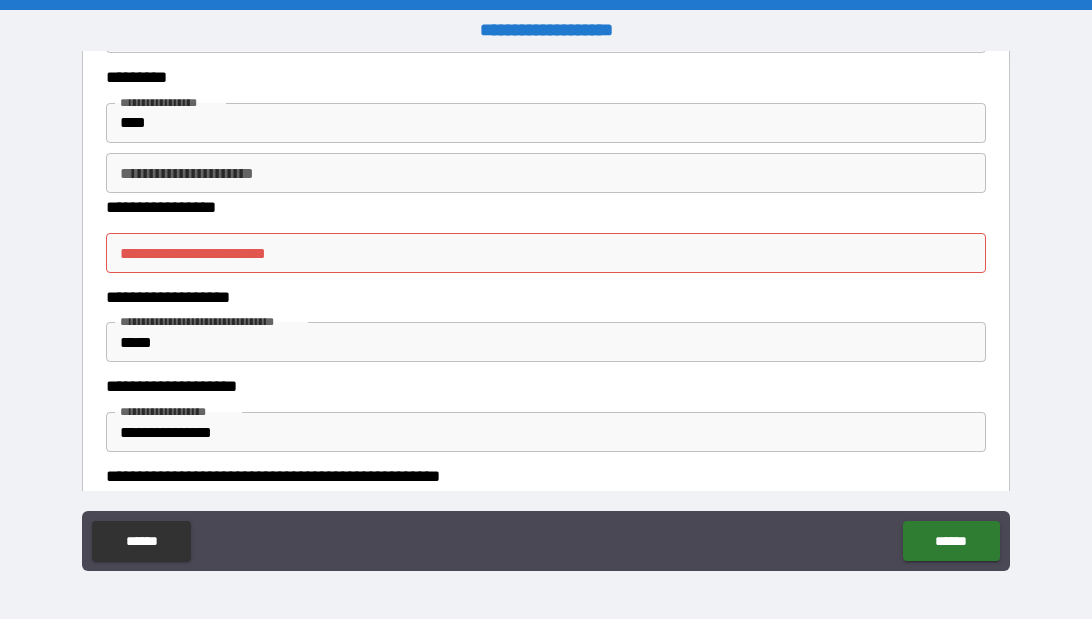 scroll, scrollTop: 0, scrollLeft: 0, axis: both 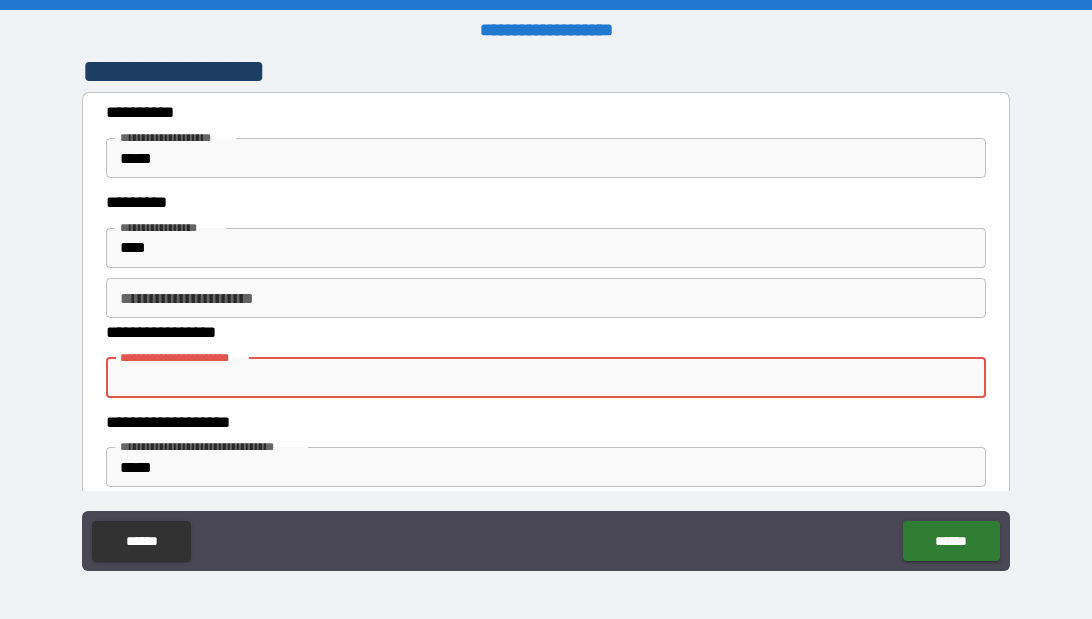 click on "**********" at bounding box center (546, 378) 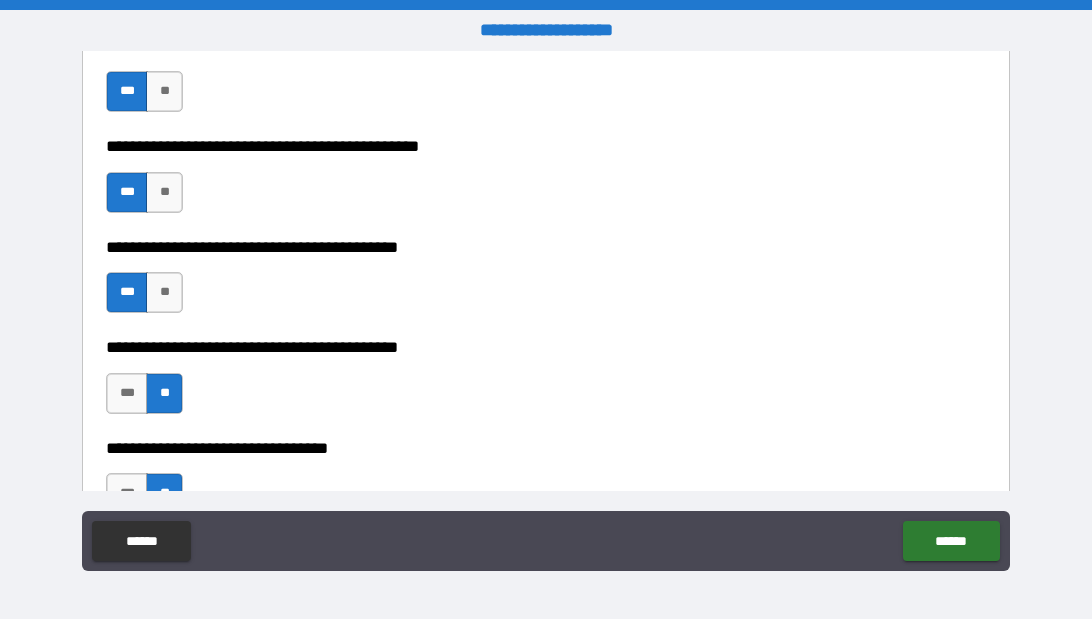 scroll, scrollTop: 2942, scrollLeft: 0, axis: vertical 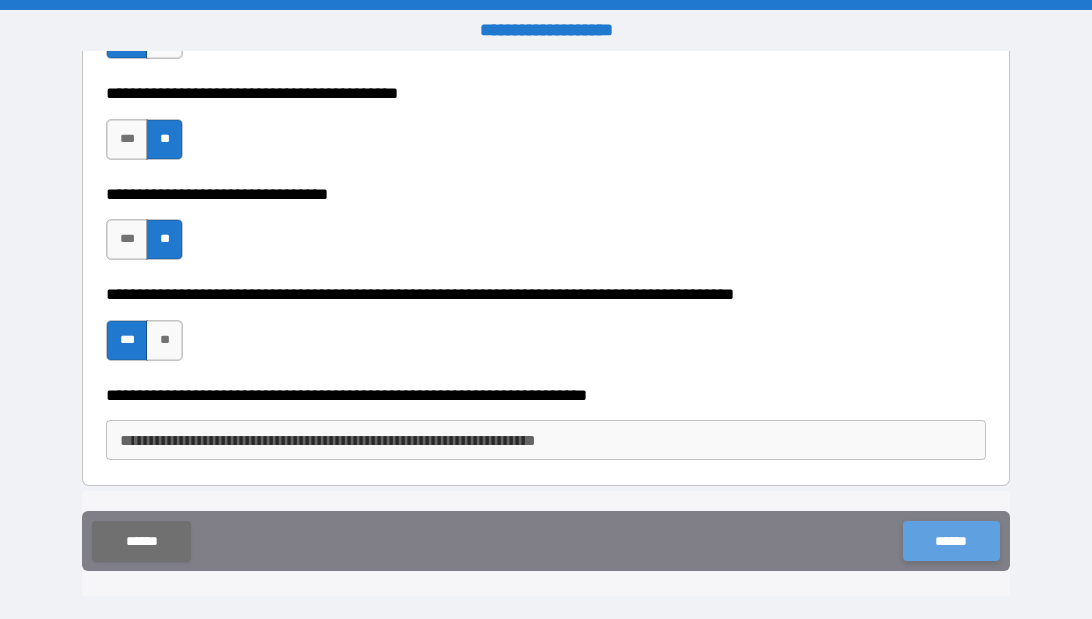 click on "******" at bounding box center (951, 541) 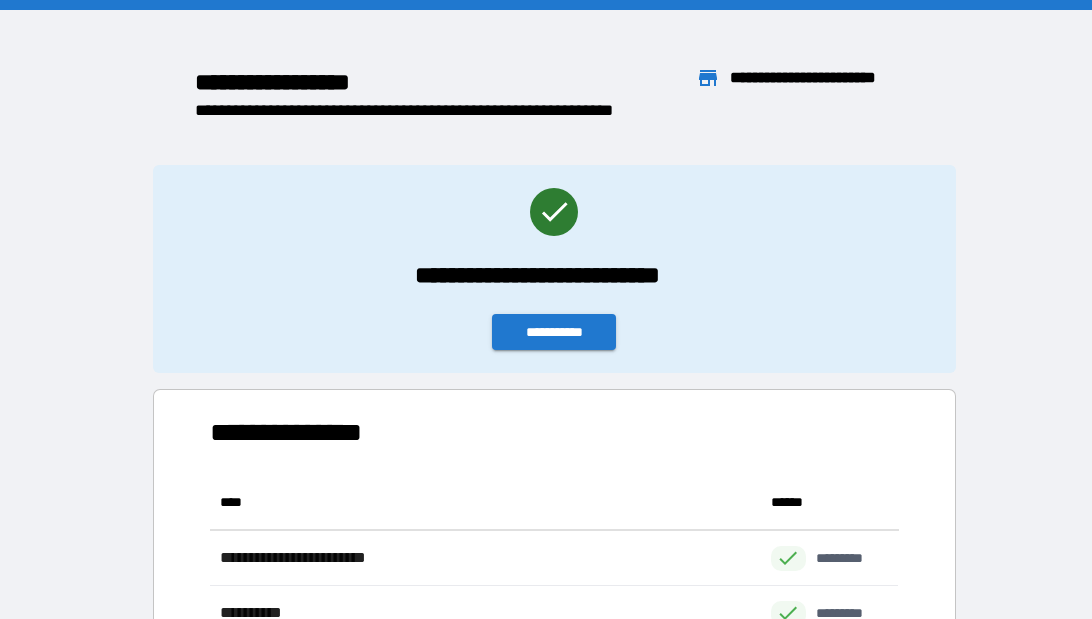 scroll, scrollTop: 1, scrollLeft: 1, axis: both 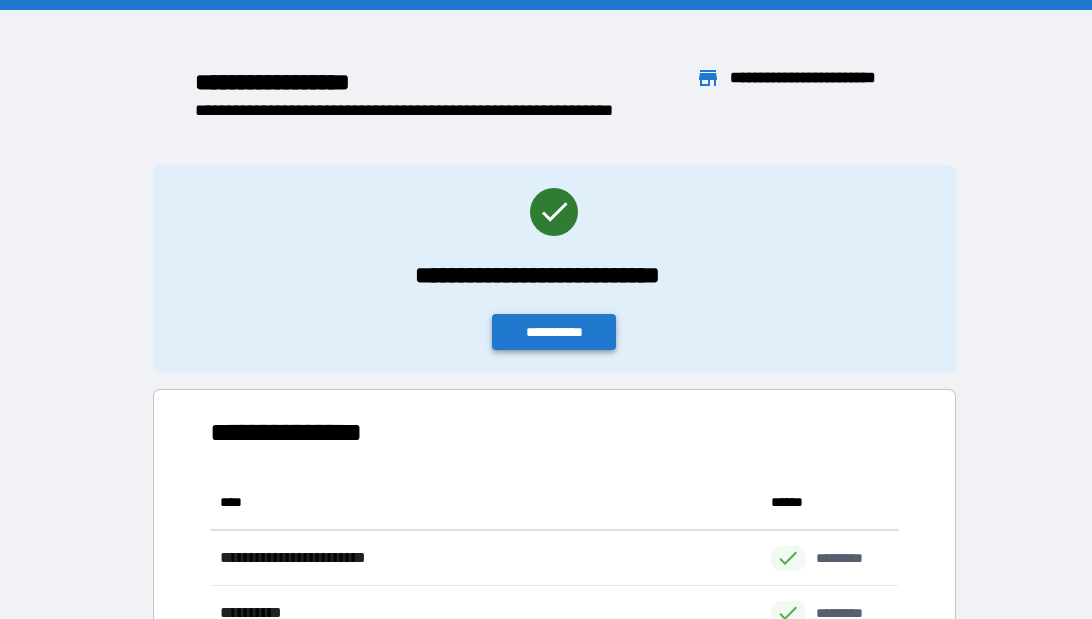 click on "**********" at bounding box center (554, 332) 